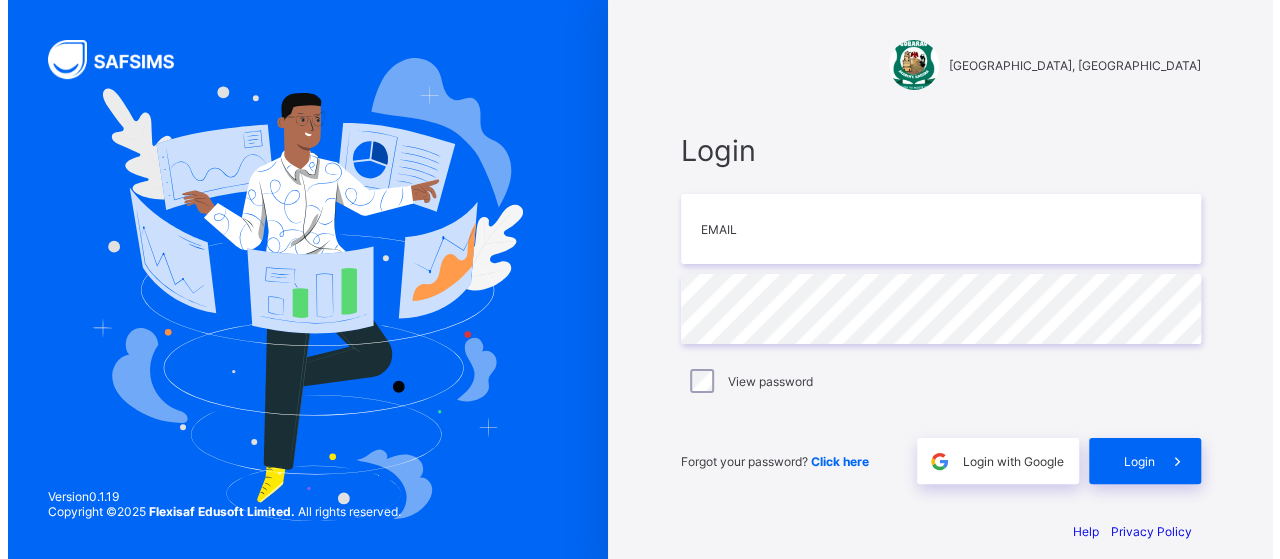 scroll, scrollTop: 0, scrollLeft: 0, axis: both 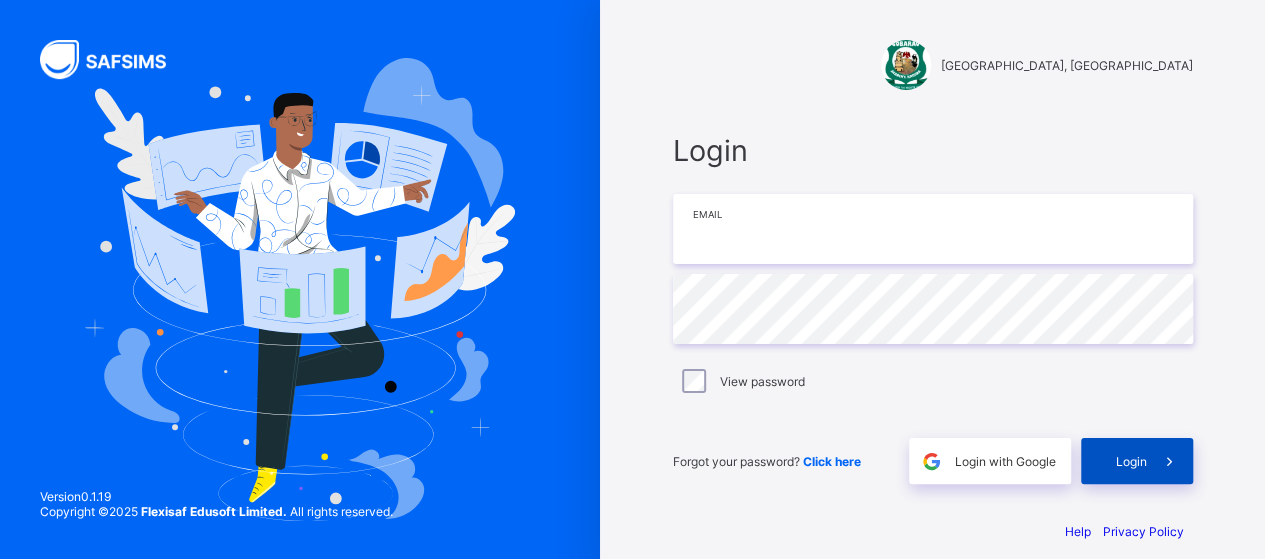 type on "**********" 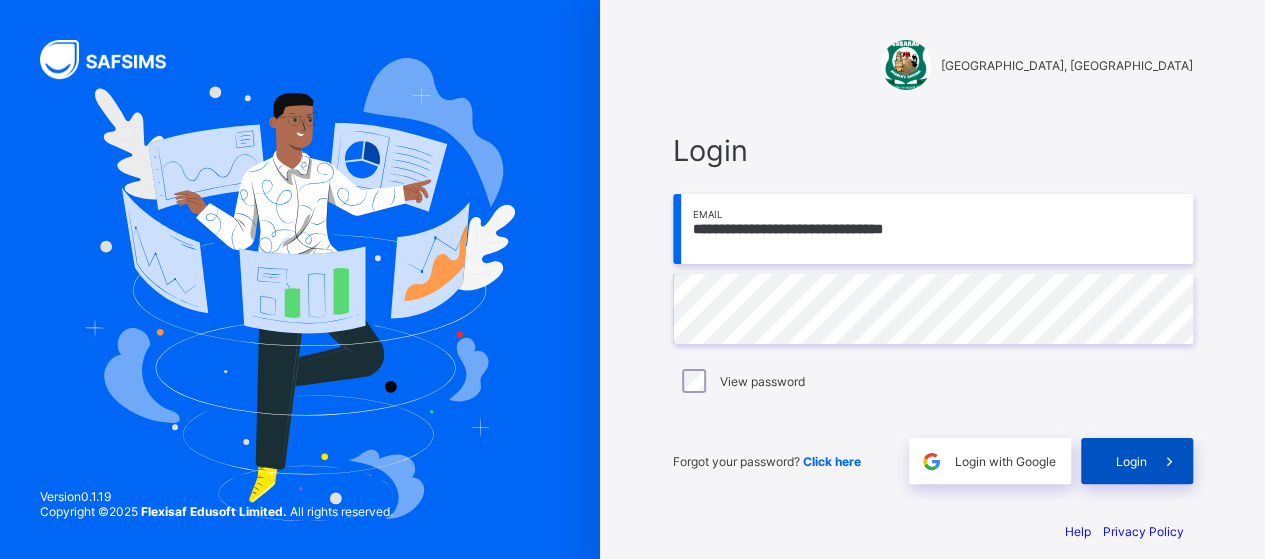 click on "Login" at bounding box center (1137, 461) 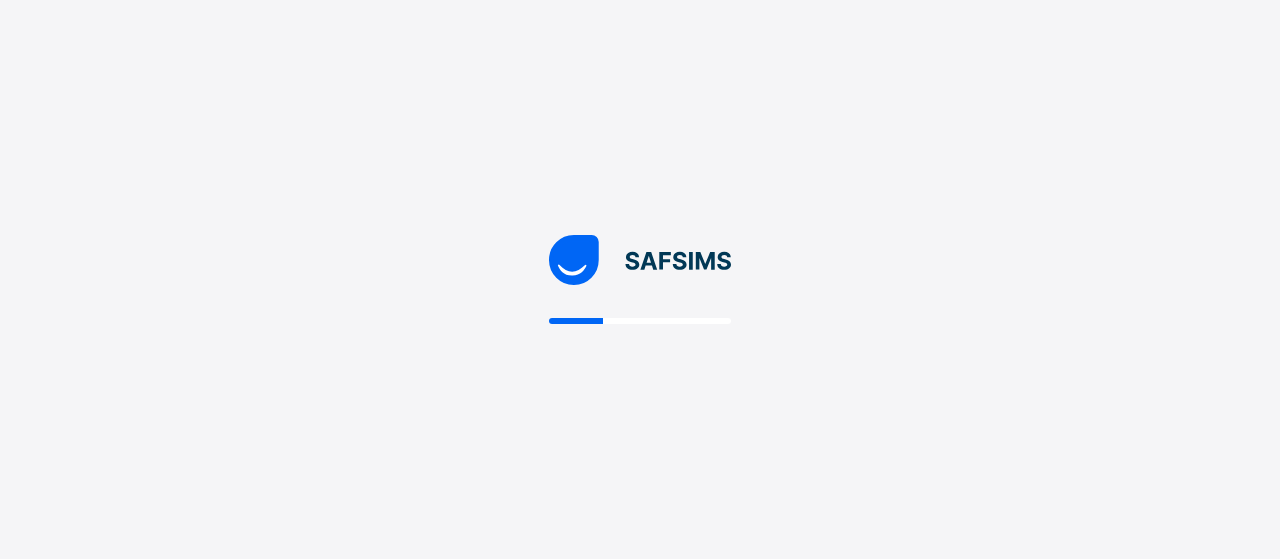 scroll, scrollTop: 0, scrollLeft: 0, axis: both 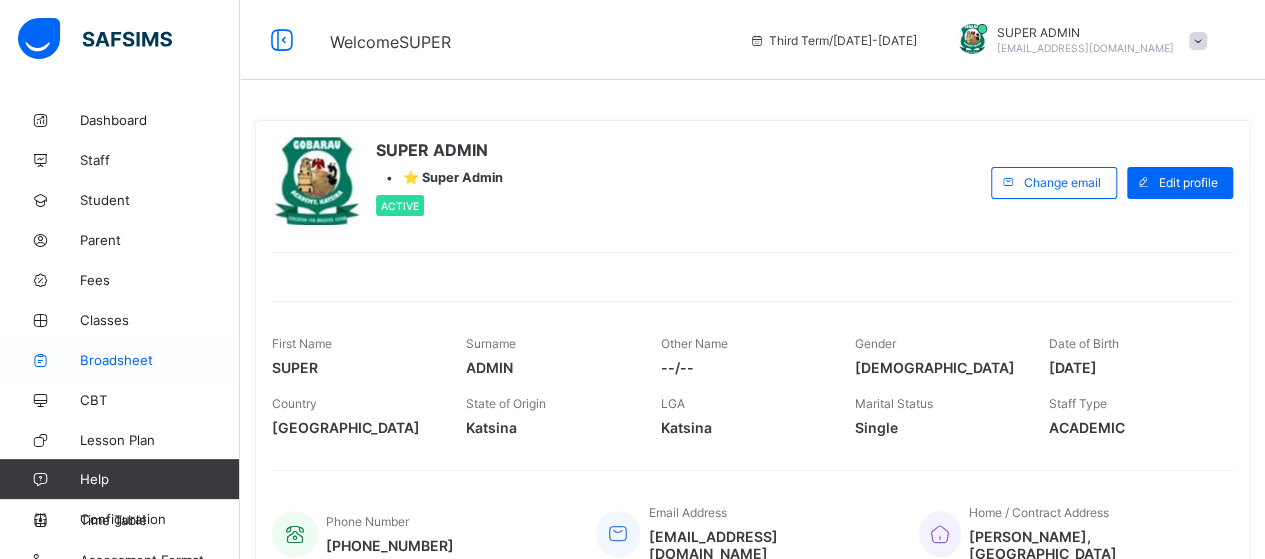 click on "Broadsheet" at bounding box center [160, 360] 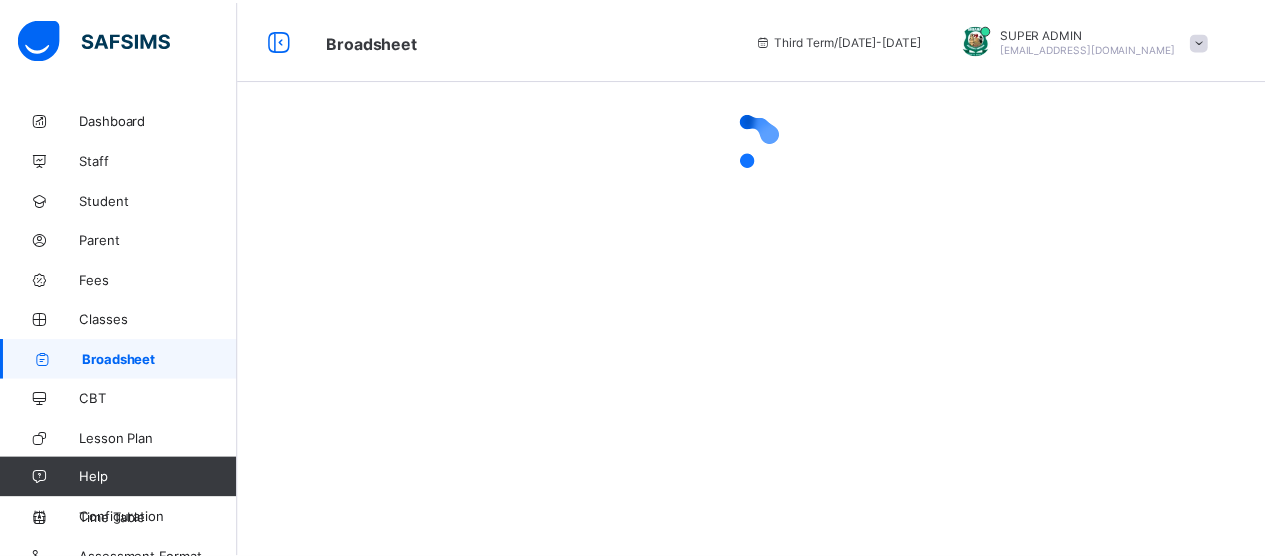 scroll, scrollTop: 0, scrollLeft: 0, axis: both 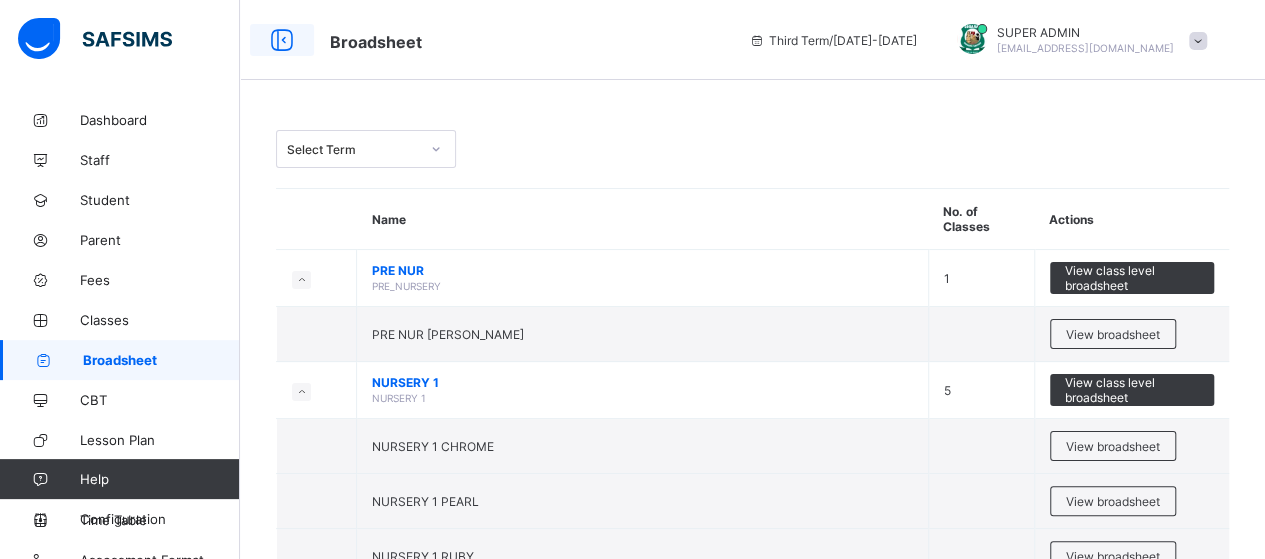 click at bounding box center (282, 40) 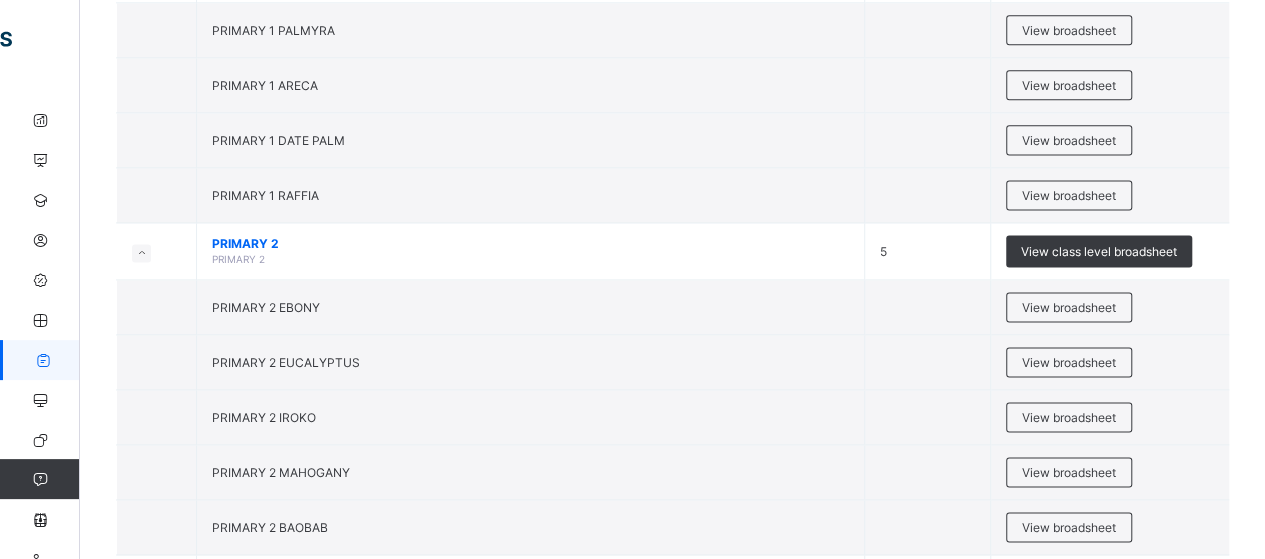 scroll, scrollTop: 1326, scrollLeft: 0, axis: vertical 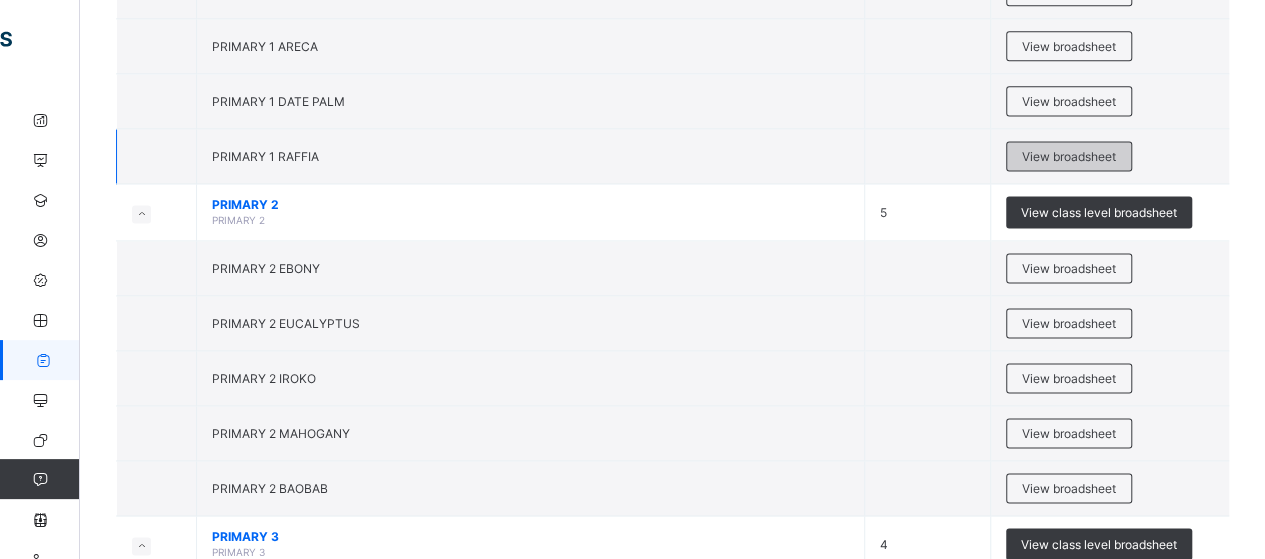 click on "View broadsheet" at bounding box center [1069, 156] 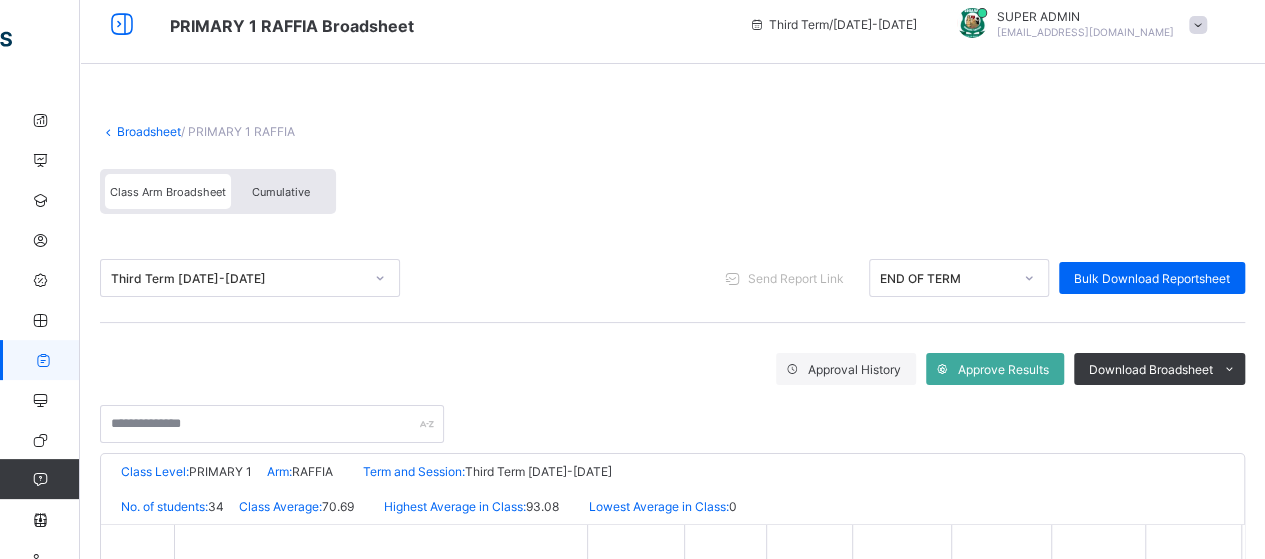 scroll, scrollTop: 0, scrollLeft: 0, axis: both 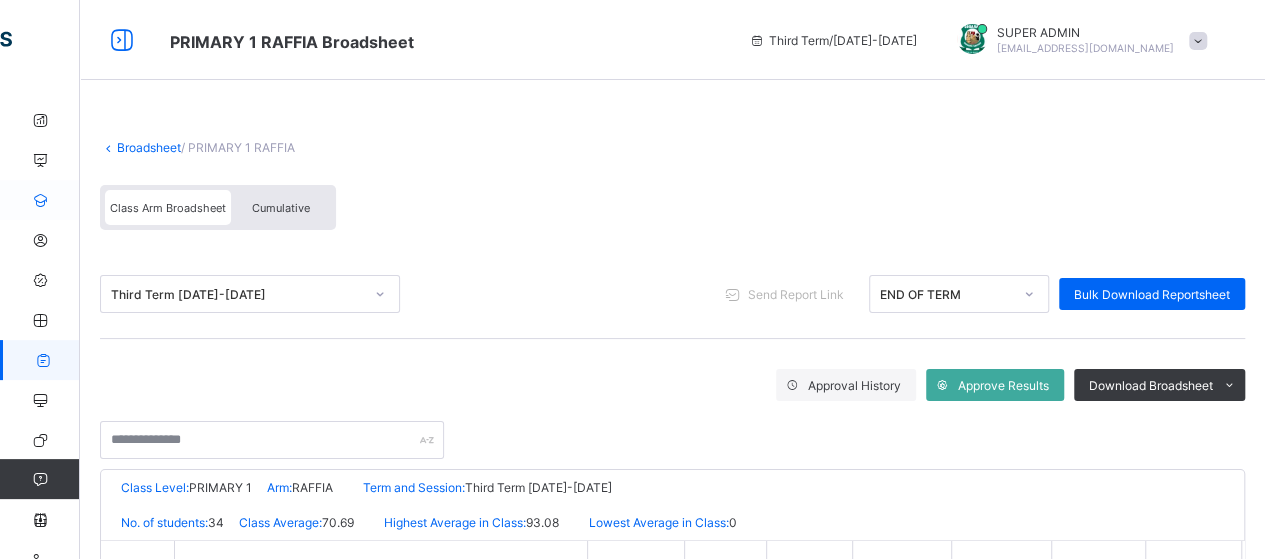 click at bounding box center (40, 200) 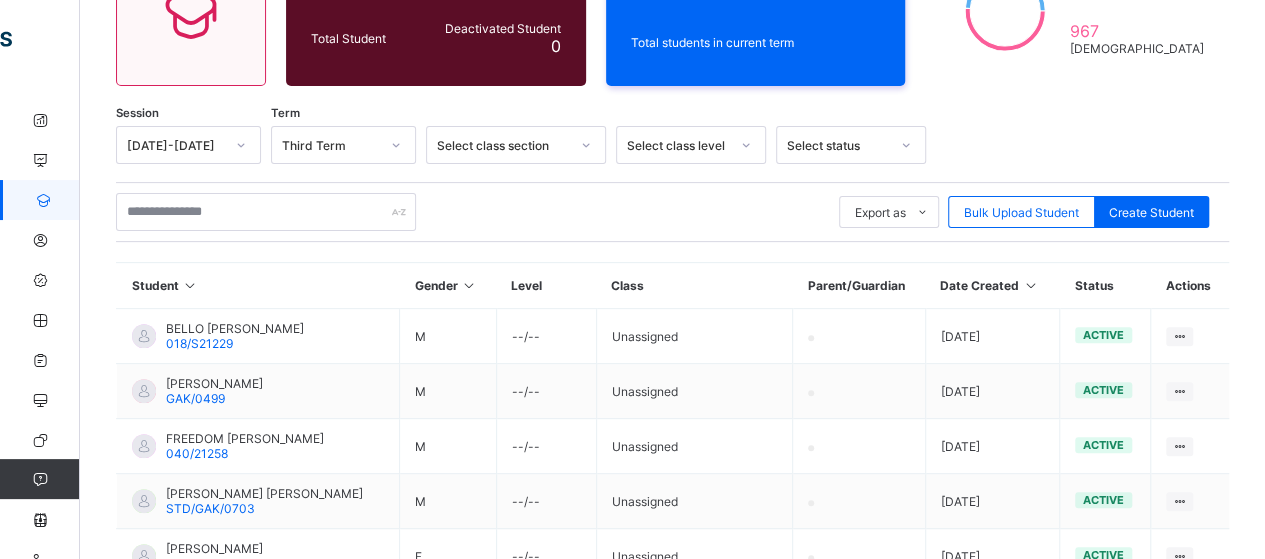 scroll, scrollTop: 232, scrollLeft: 0, axis: vertical 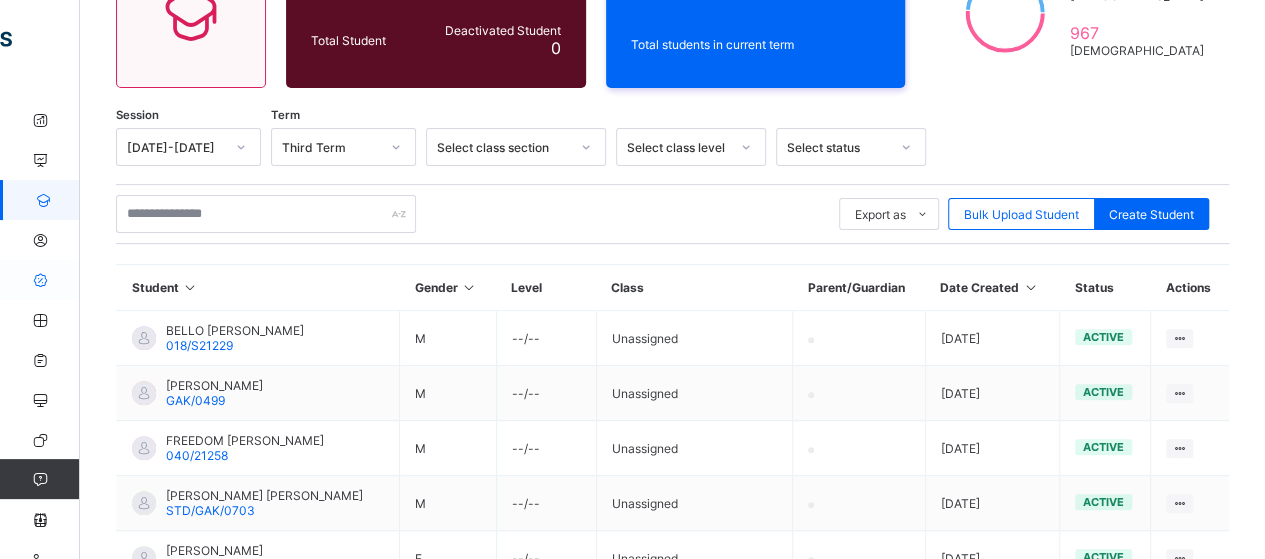 click at bounding box center (40, 280) 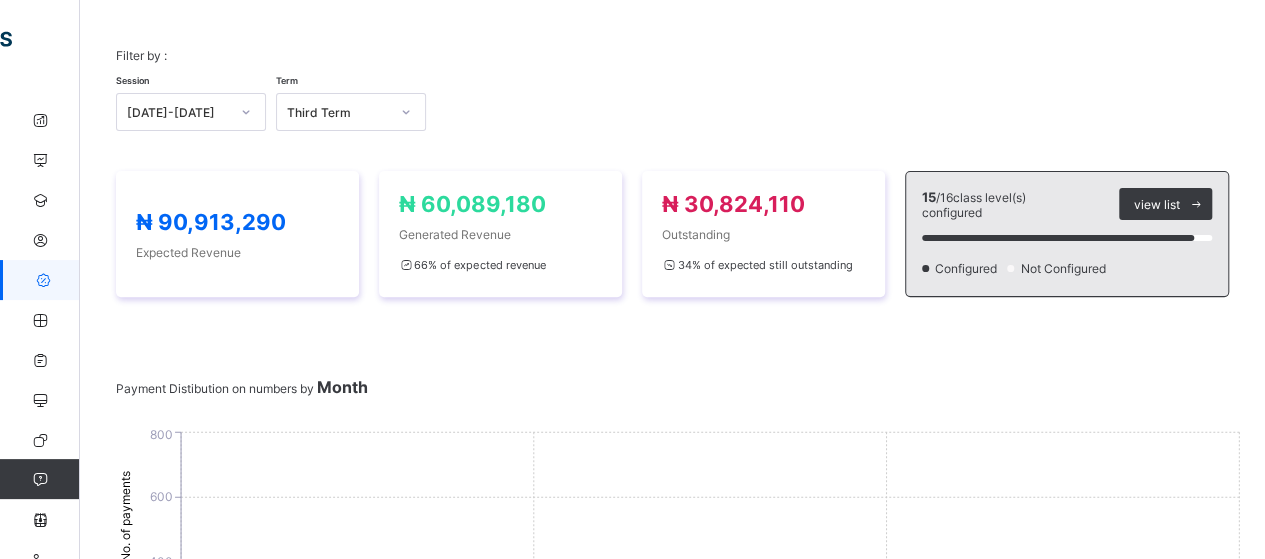 scroll, scrollTop: 232, scrollLeft: 0, axis: vertical 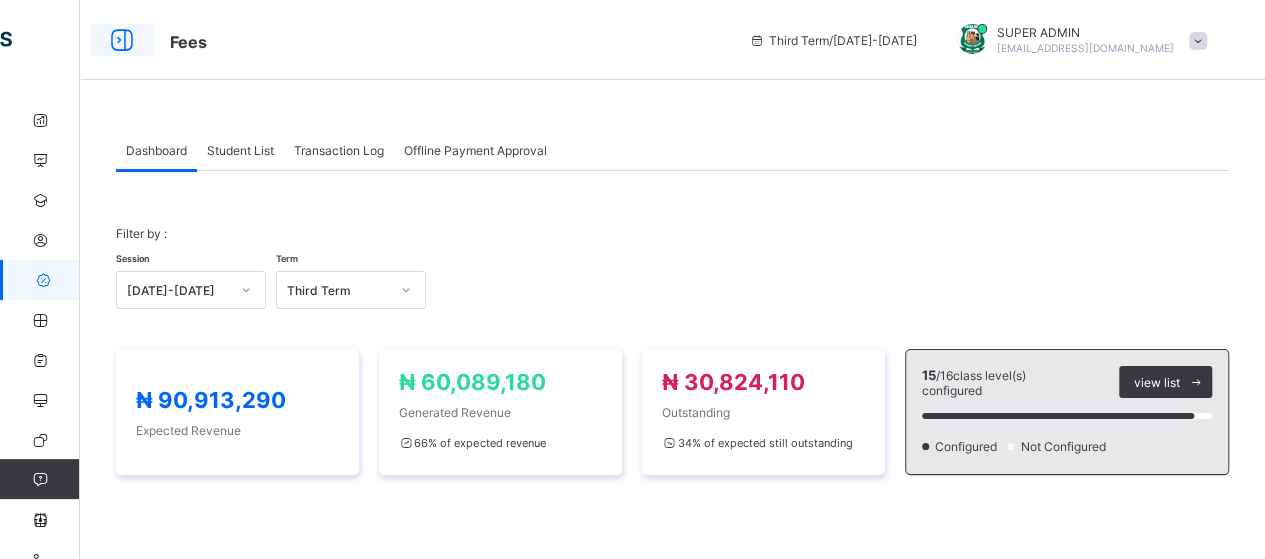 click at bounding box center (122, 40) 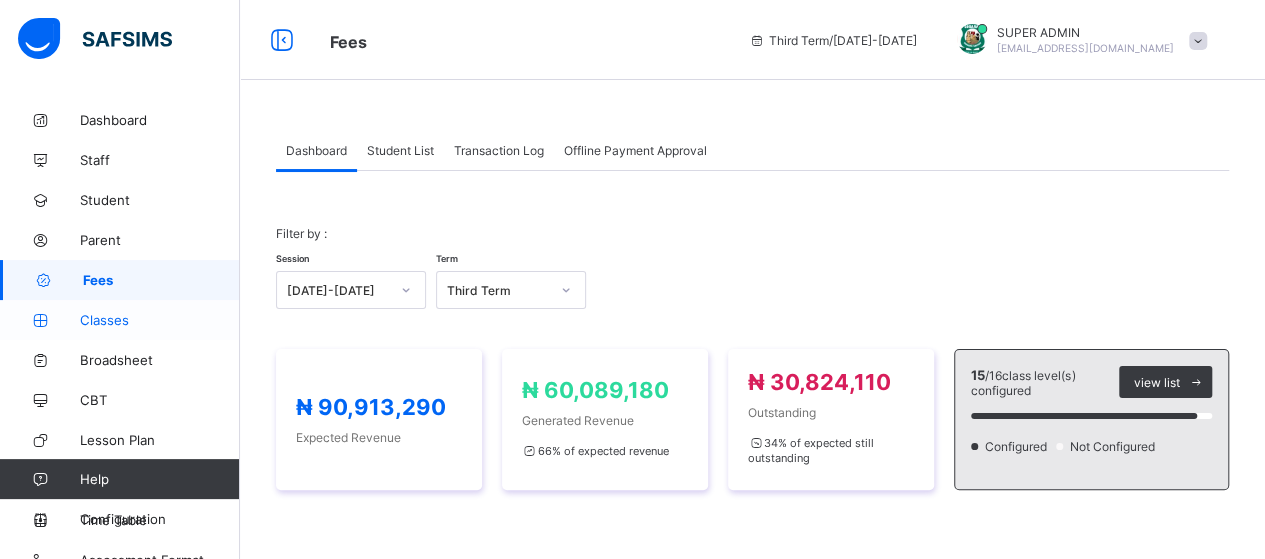 click on "Classes" at bounding box center (160, 320) 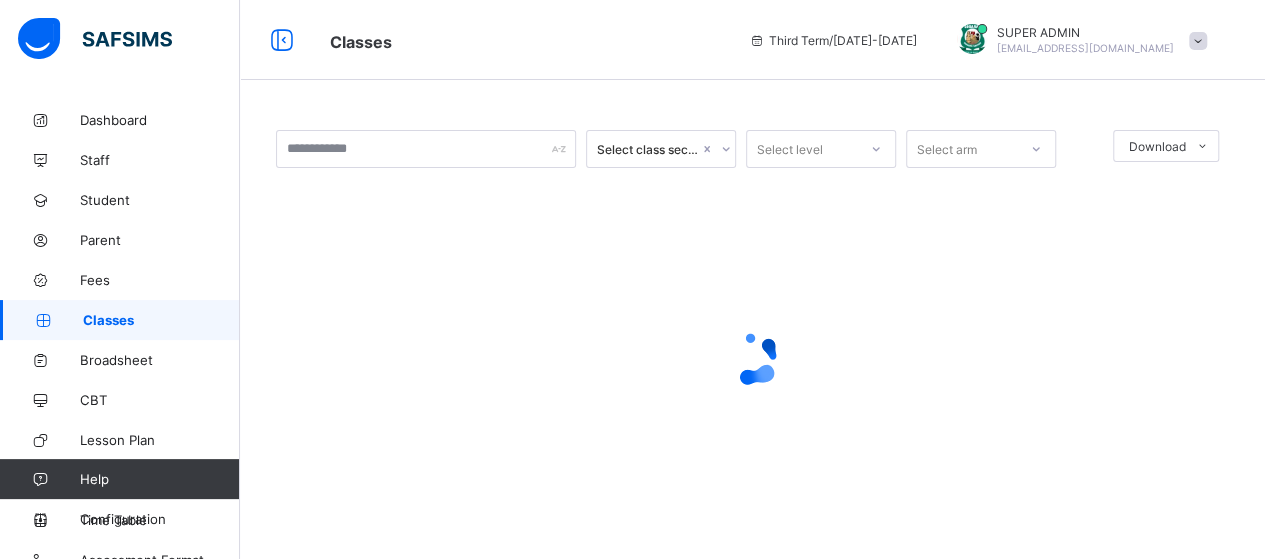 scroll, scrollTop: 0, scrollLeft: 0, axis: both 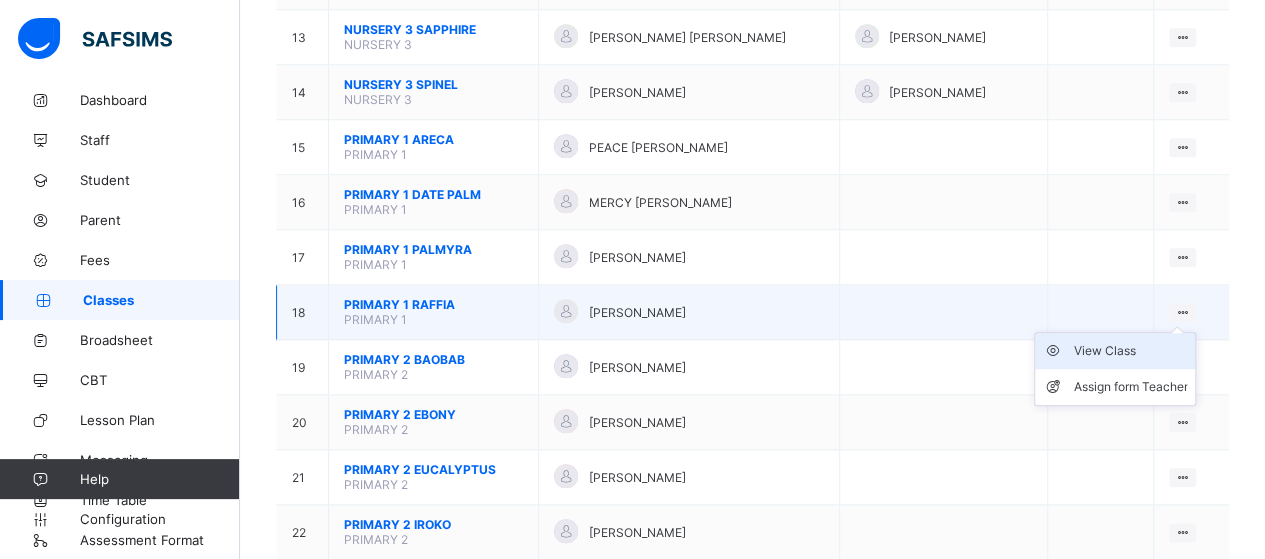 click on "View Class" at bounding box center [1130, 351] 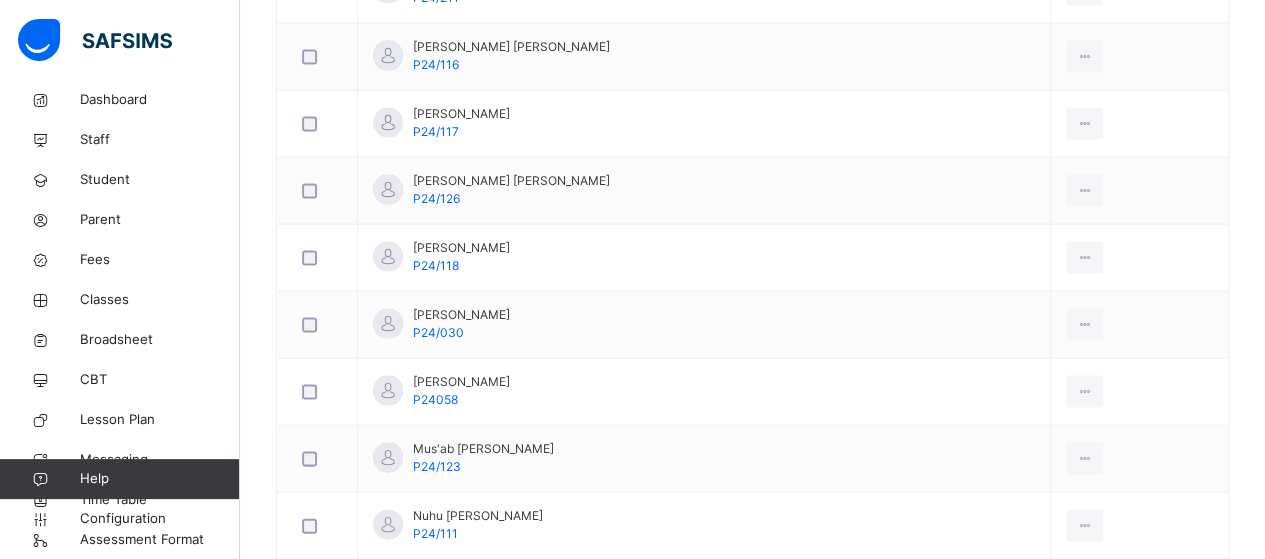 scroll, scrollTop: 1905, scrollLeft: 0, axis: vertical 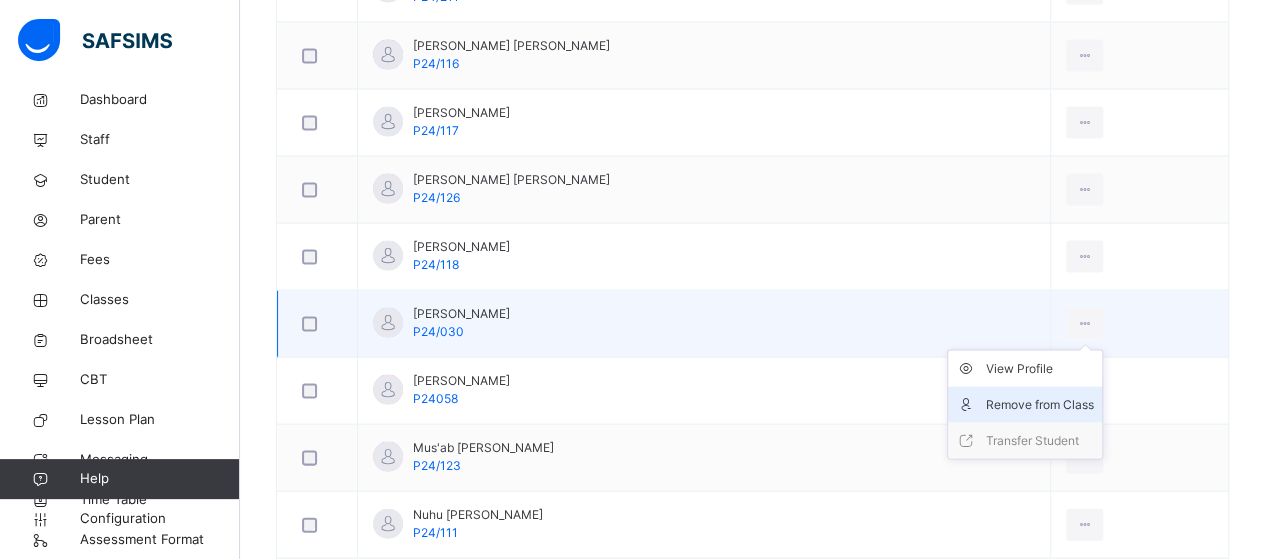 click on "Remove from Class" at bounding box center [1040, 405] 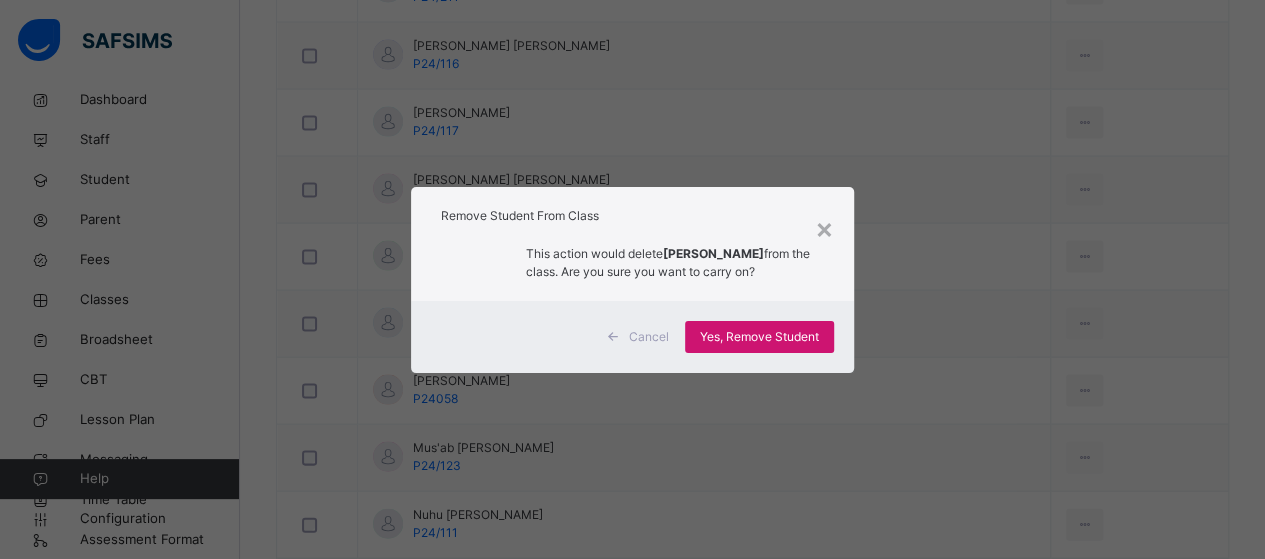 click on "Yes, Remove Student" at bounding box center [759, 337] 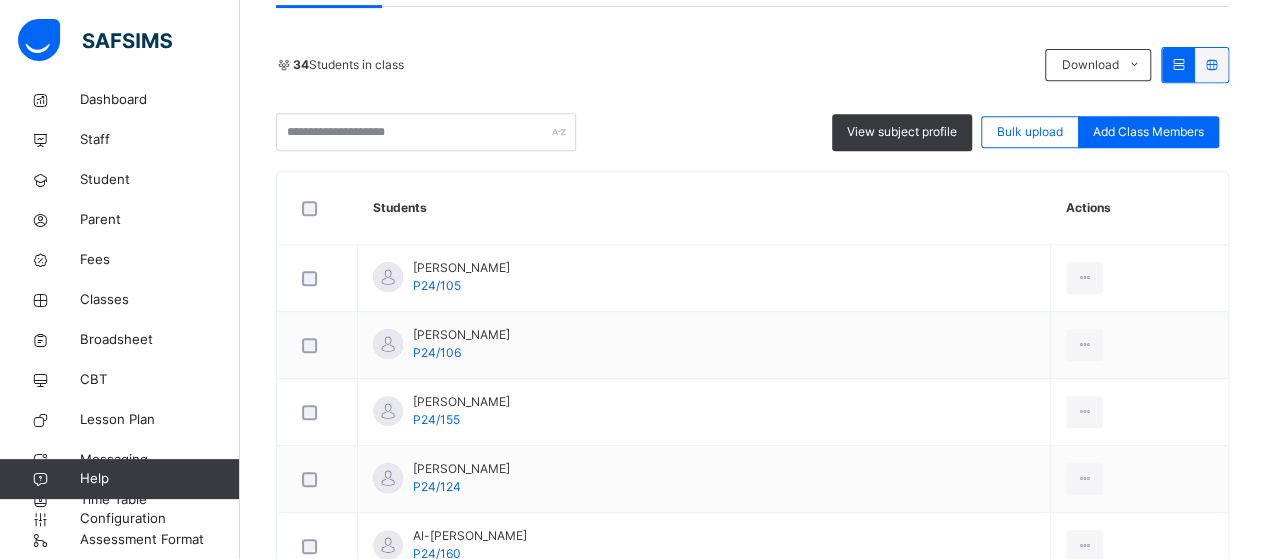 scroll, scrollTop: 419, scrollLeft: 0, axis: vertical 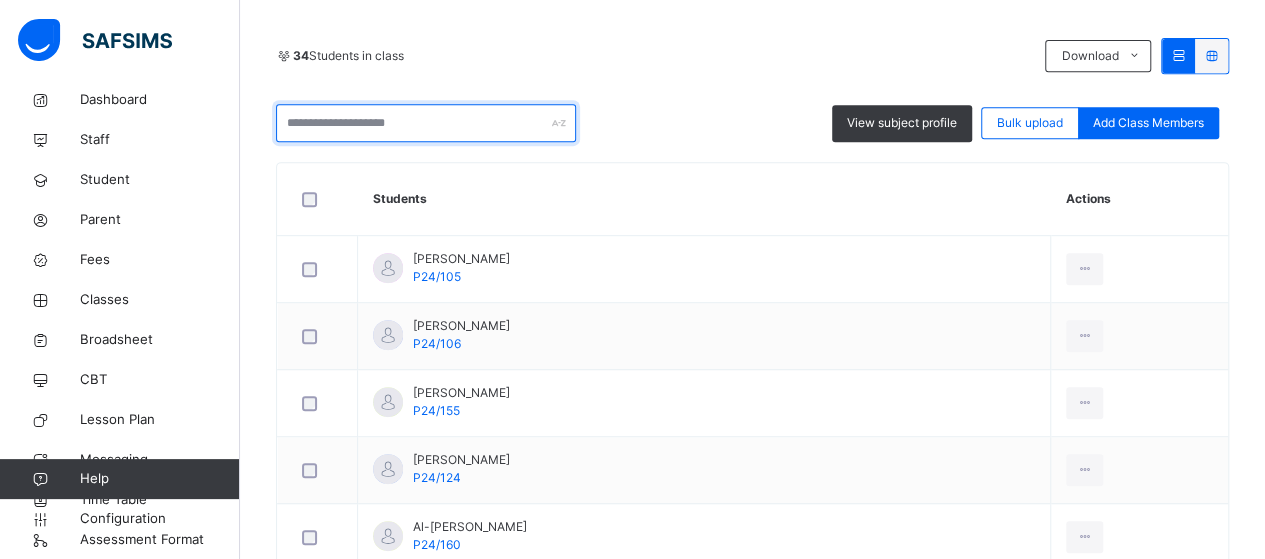click at bounding box center [426, 123] 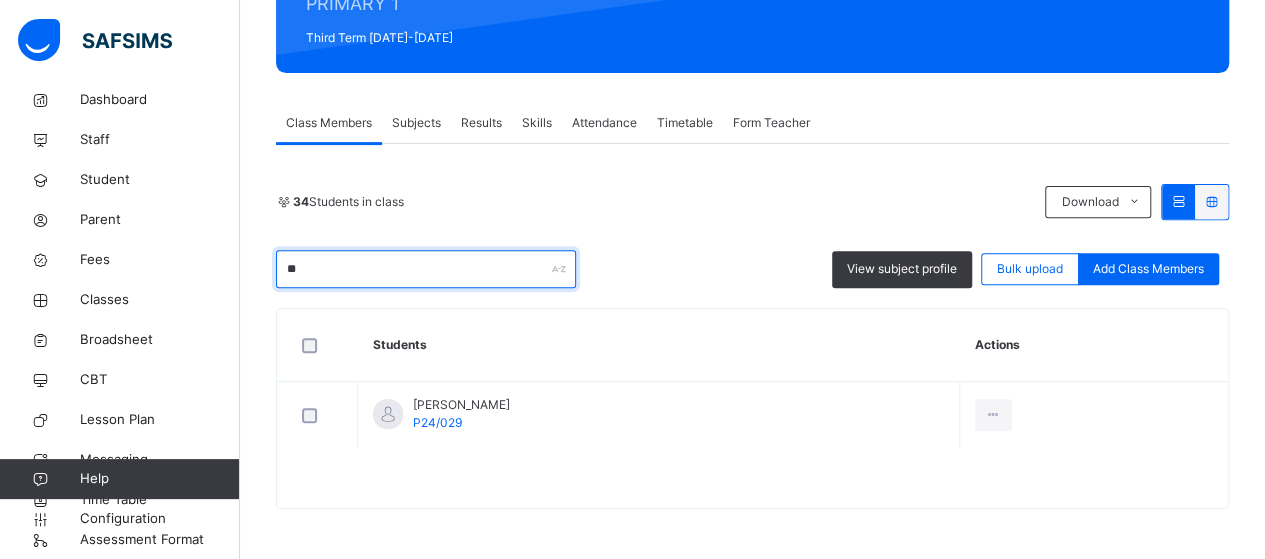 scroll, scrollTop: 270, scrollLeft: 0, axis: vertical 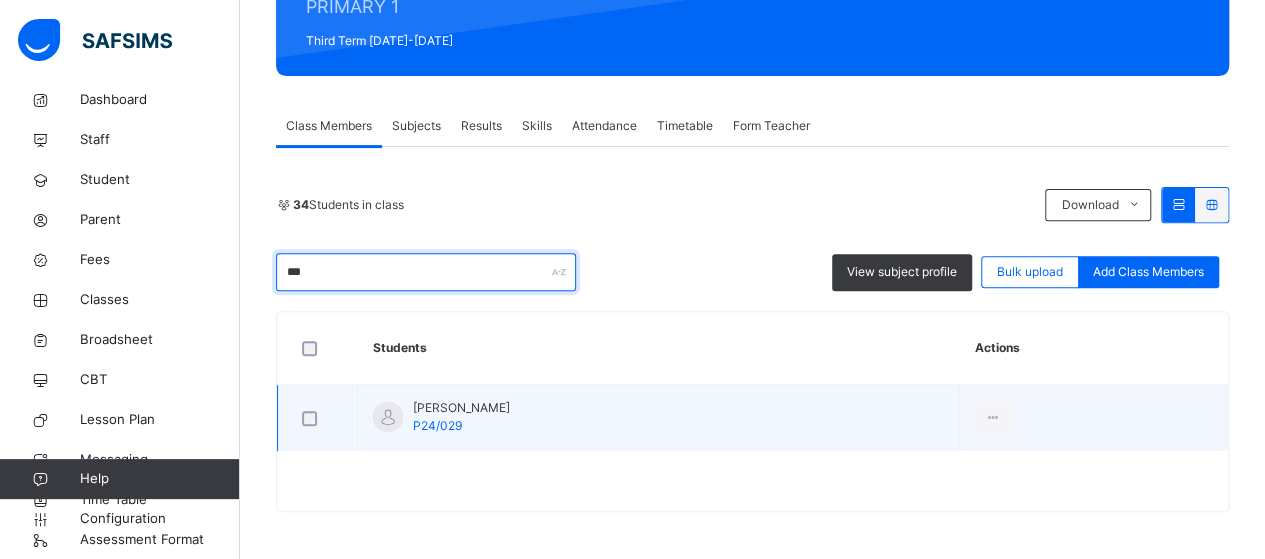 type on "***" 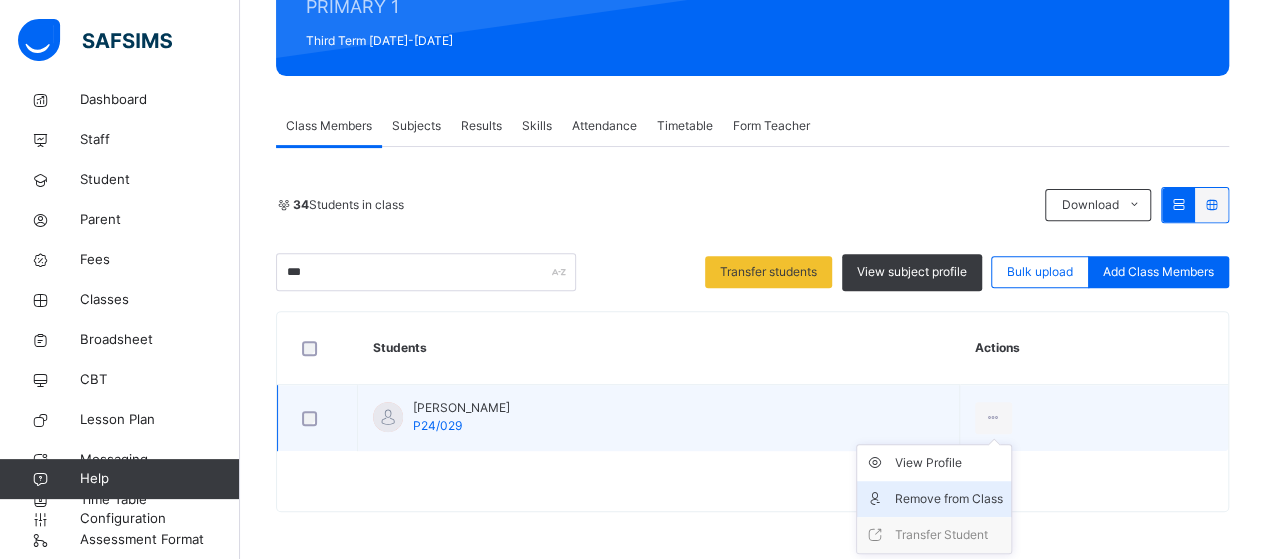 click on "Remove from Class" at bounding box center (949, 499) 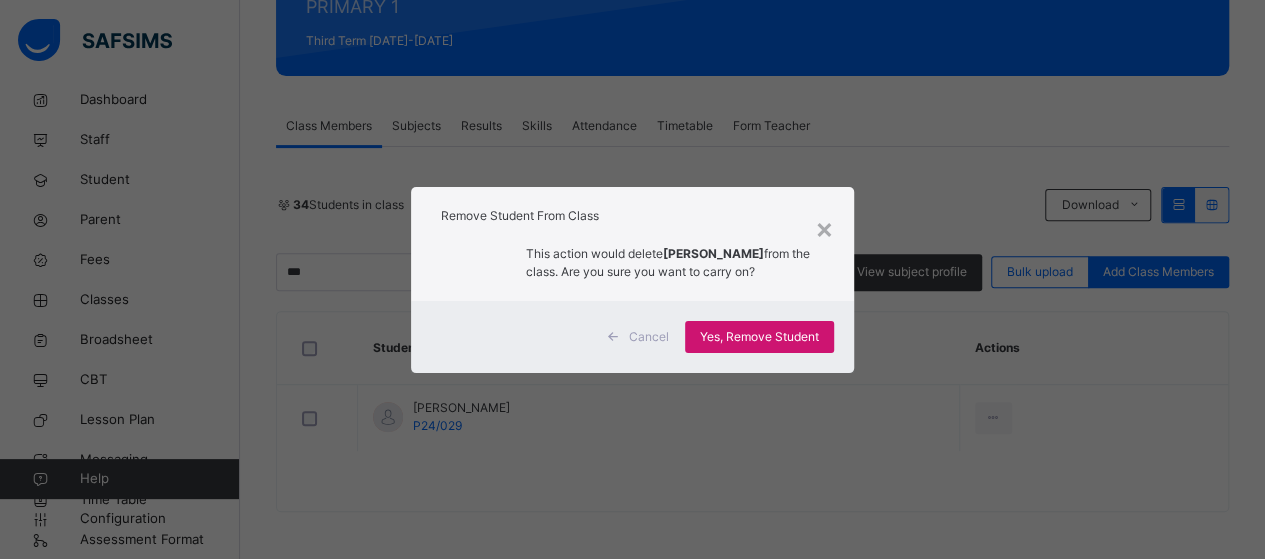 click on "Yes, Remove Student" at bounding box center [759, 337] 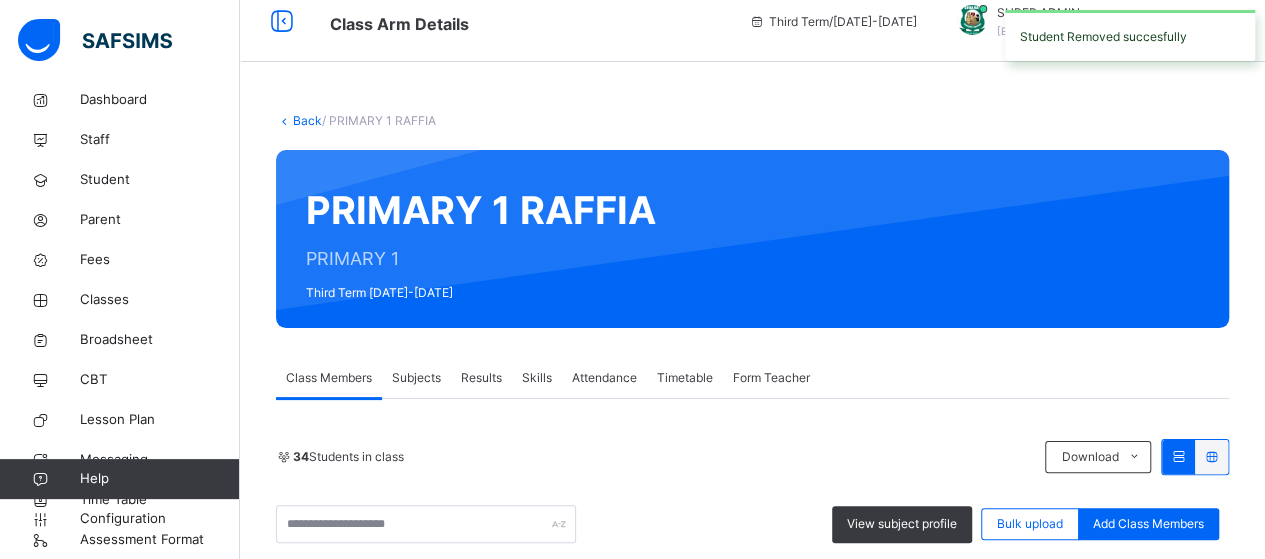 scroll, scrollTop: 270, scrollLeft: 0, axis: vertical 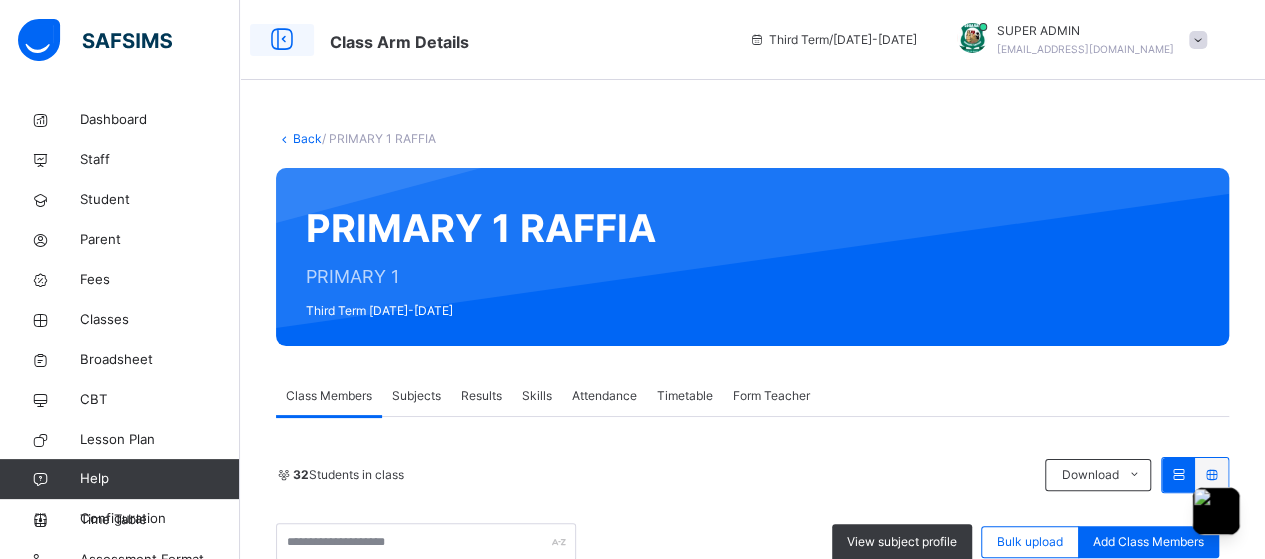 drag, startPoint x: 0, startPoint y: 0, endPoint x: 294, endPoint y: 33, distance: 295.84625 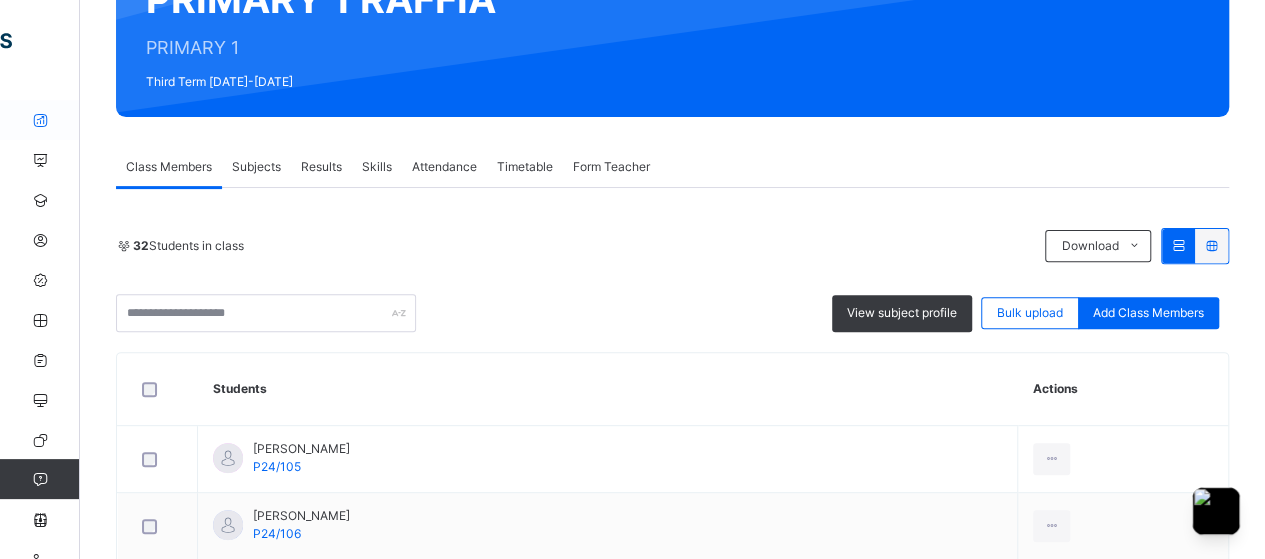 scroll, scrollTop: 0, scrollLeft: 0, axis: both 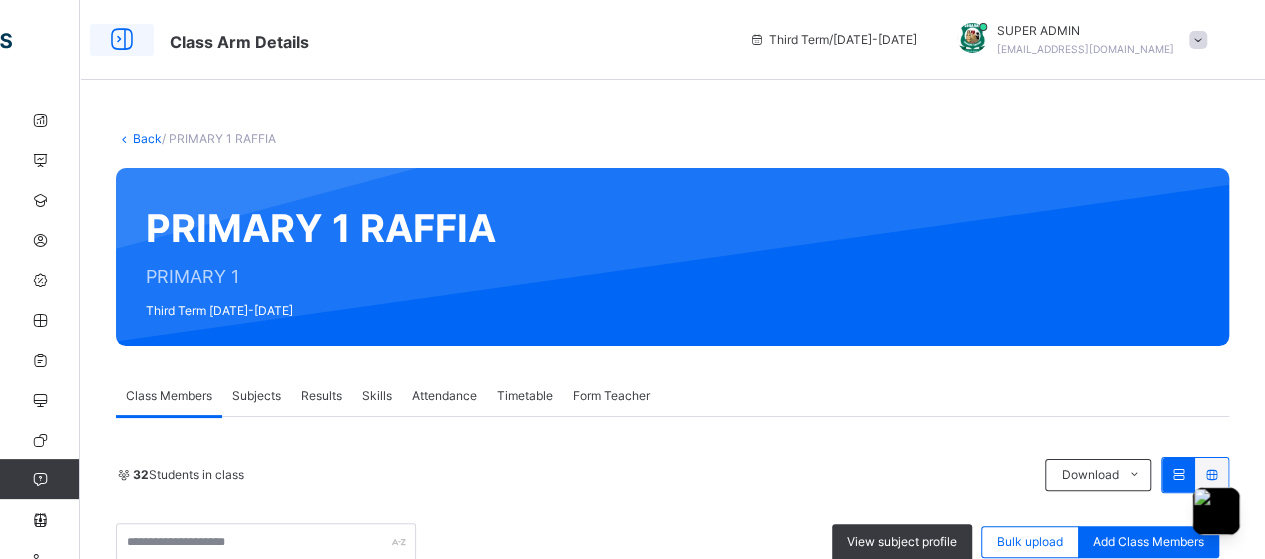 click at bounding box center (122, 40) 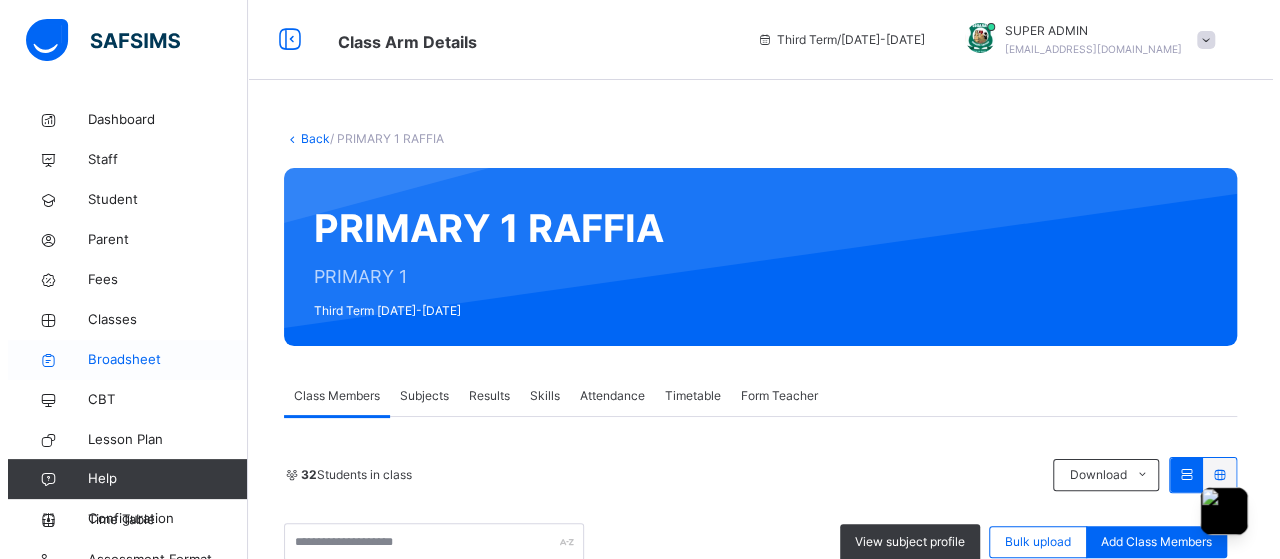 scroll, scrollTop: 20, scrollLeft: 0, axis: vertical 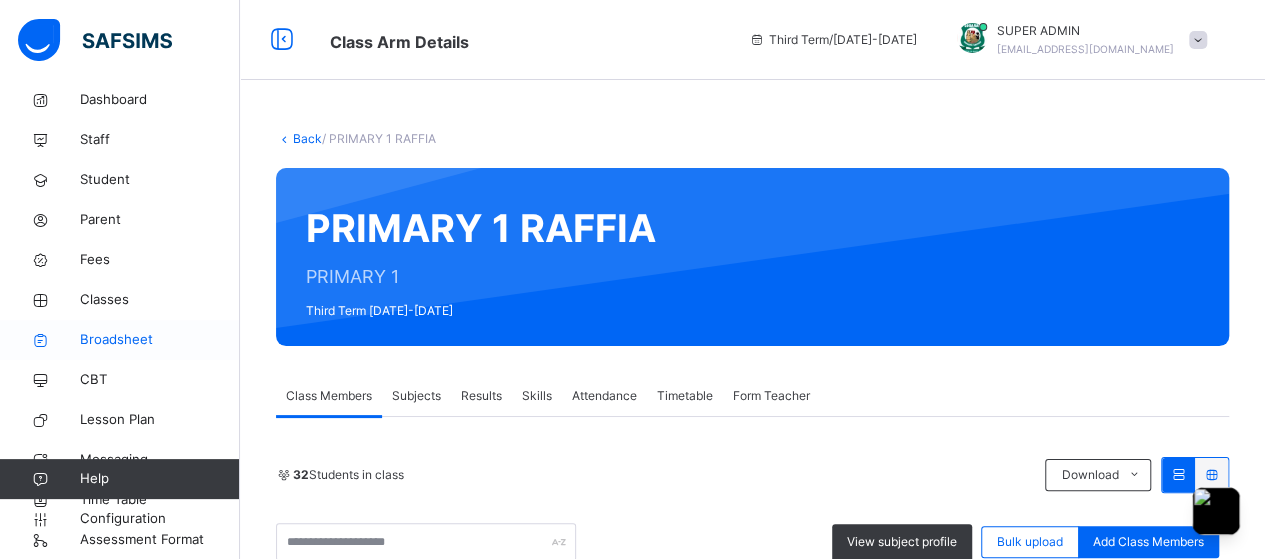 click on "Broadsheet" at bounding box center [160, 340] 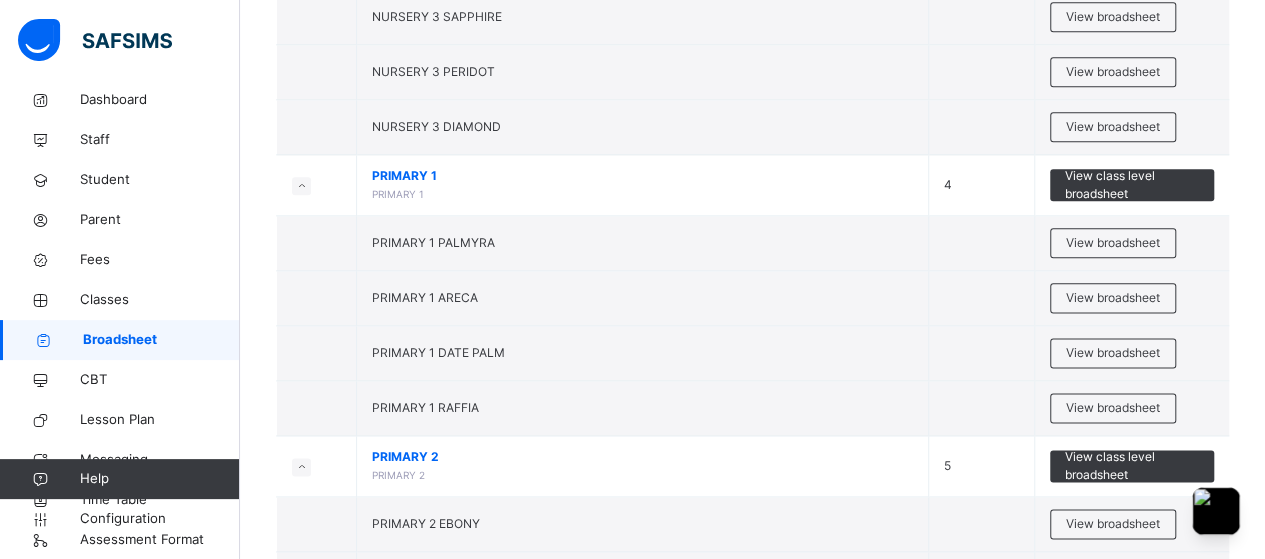 scroll, scrollTop: 1116, scrollLeft: 0, axis: vertical 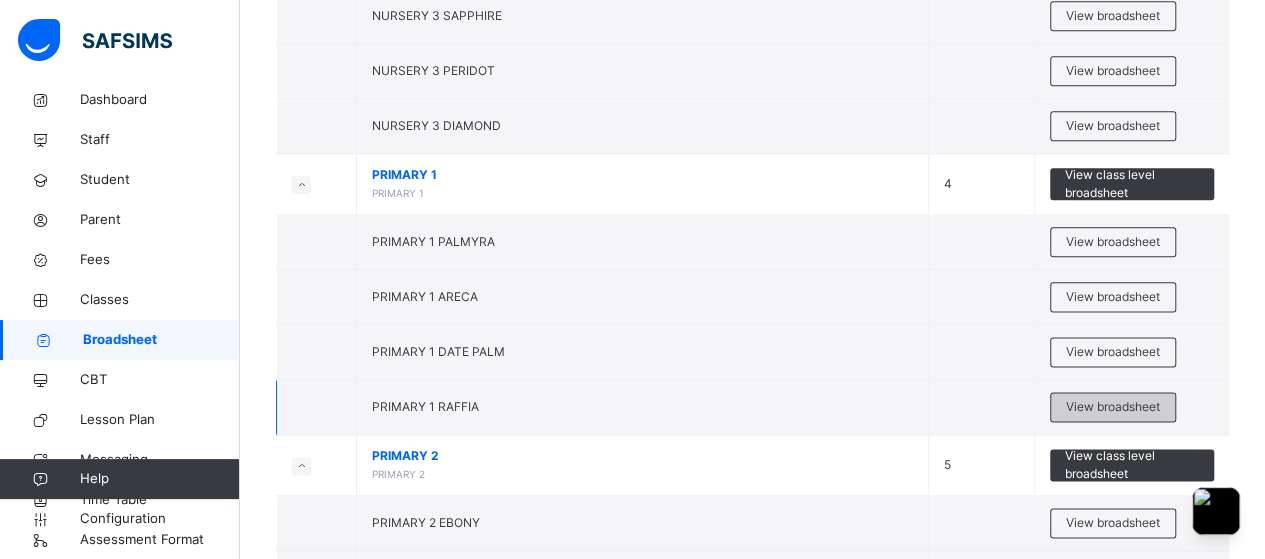 click on "View broadsheet" at bounding box center (1113, 407) 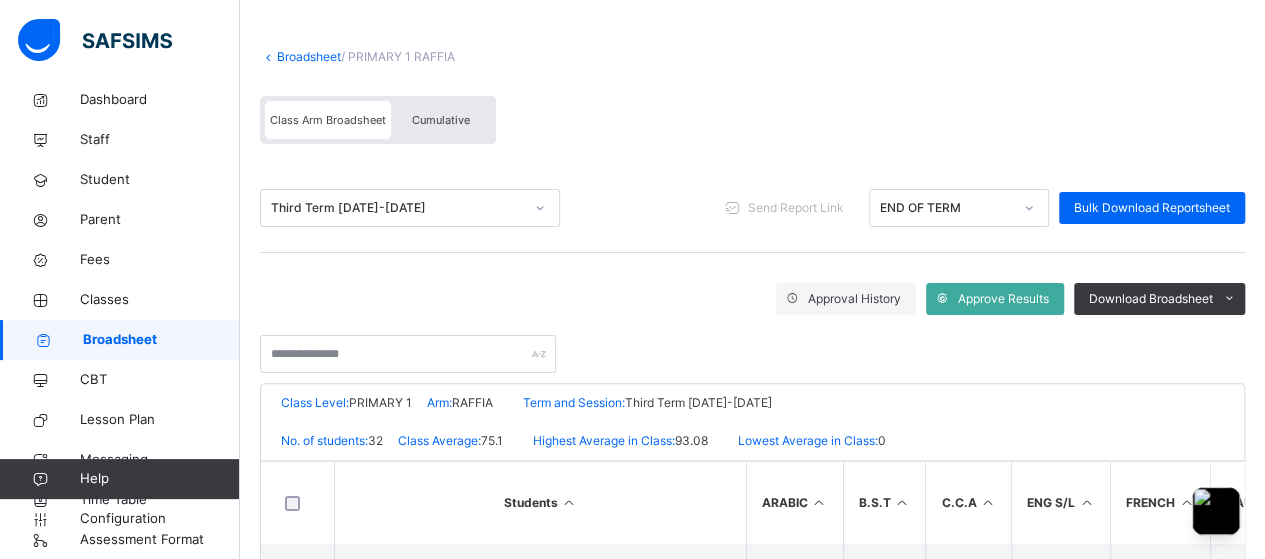scroll, scrollTop: 83, scrollLeft: 0, axis: vertical 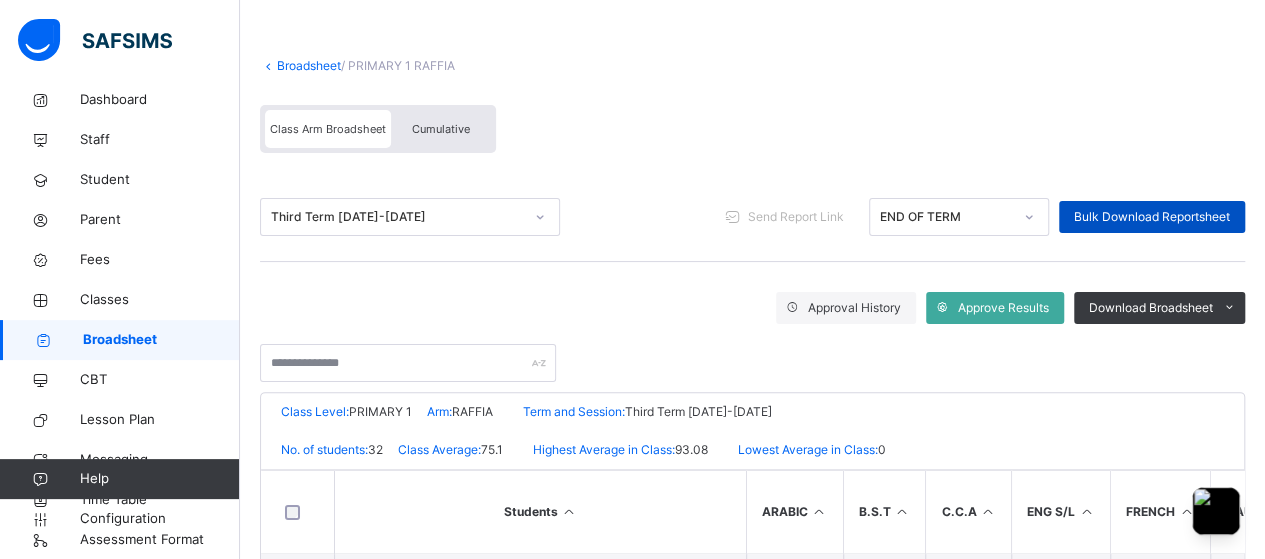 click on "Bulk Download Reportsheet" at bounding box center (1152, 217) 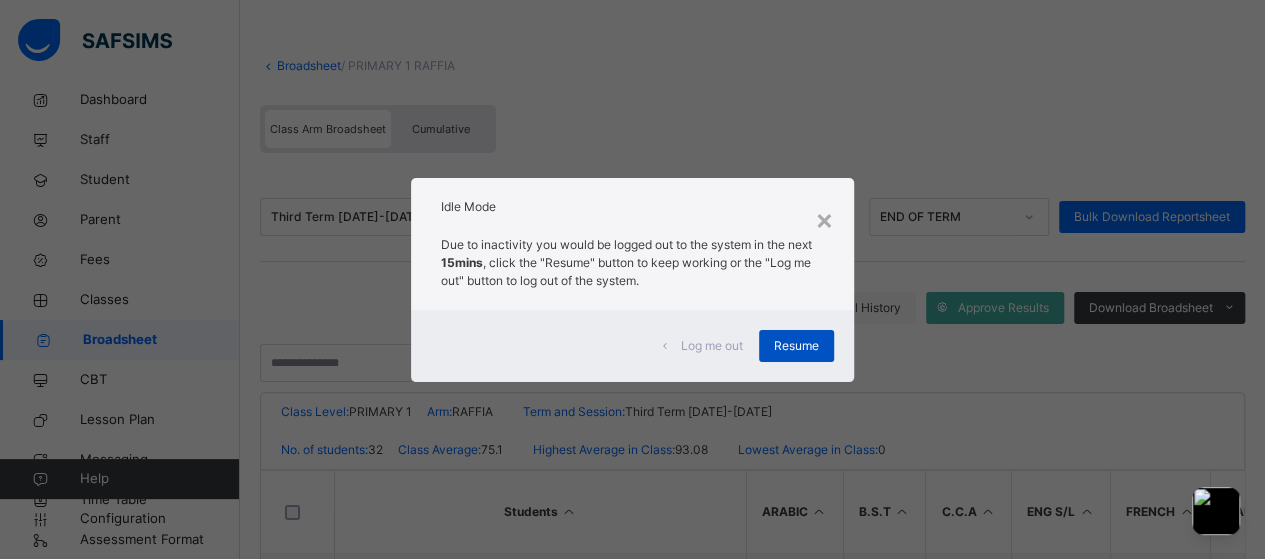 click on "Resume" at bounding box center [796, 346] 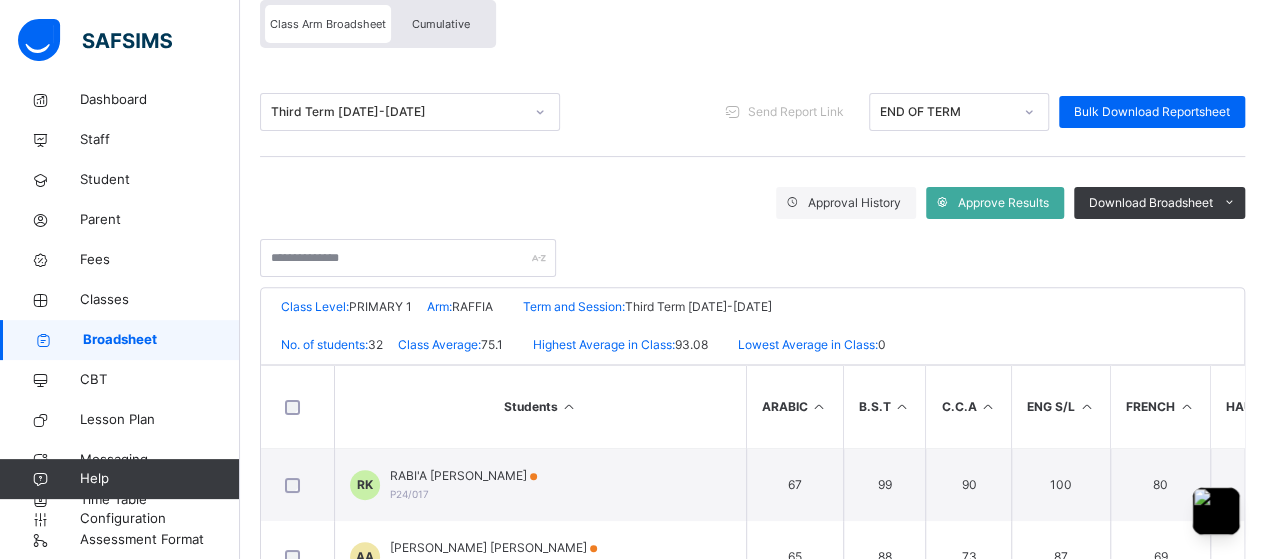 scroll, scrollTop: 195, scrollLeft: 0, axis: vertical 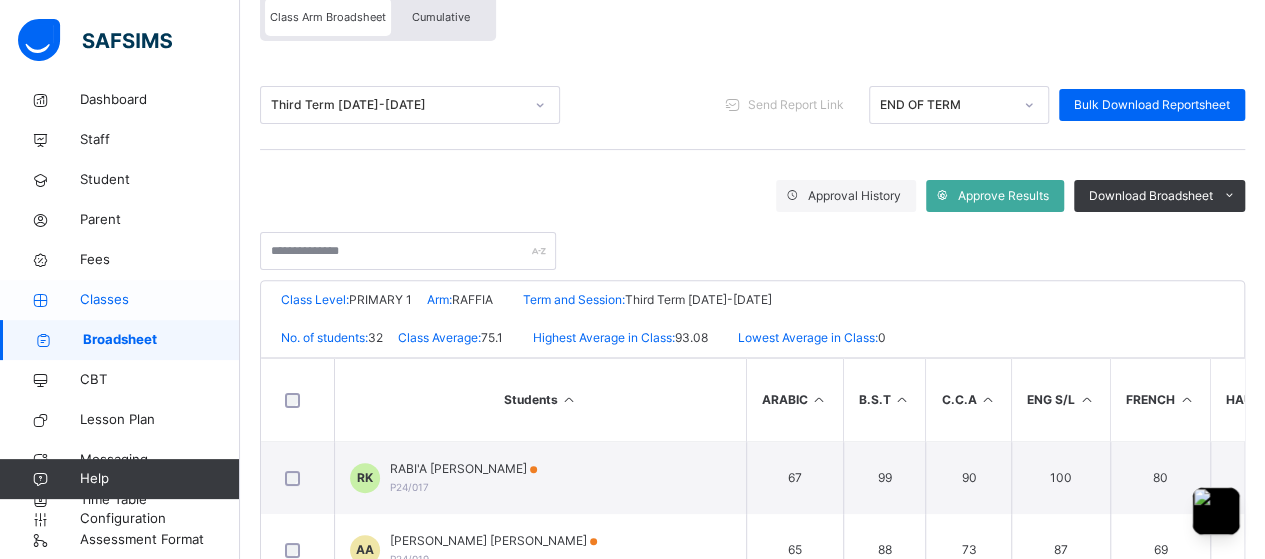 click on "Classes" at bounding box center (160, 300) 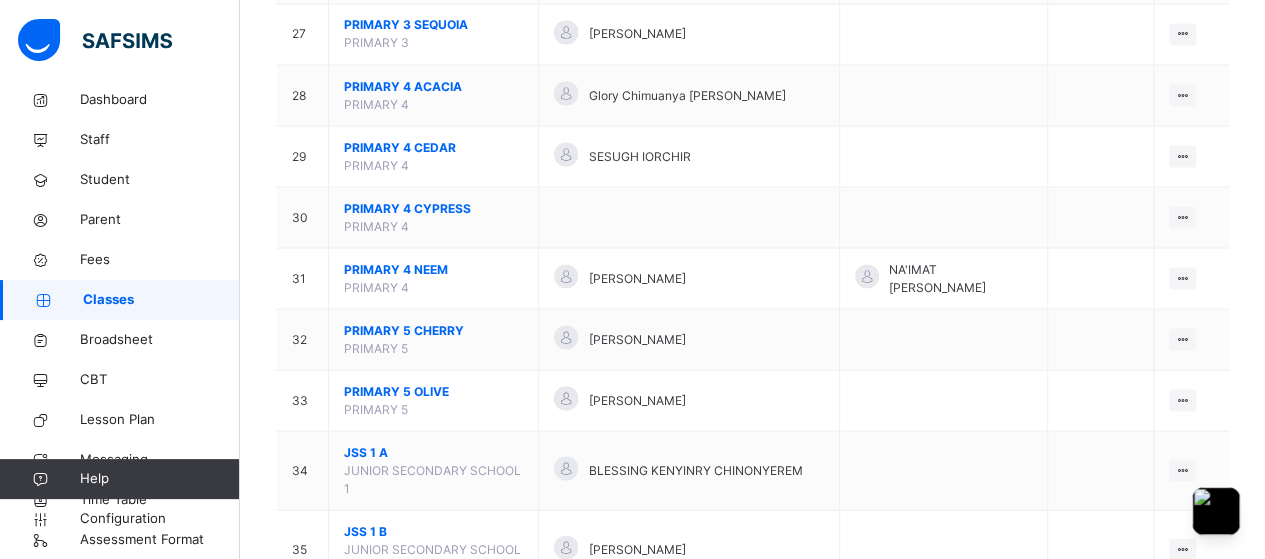 scroll, scrollTop: 1839, scrollLeft: 0, axis: vertical 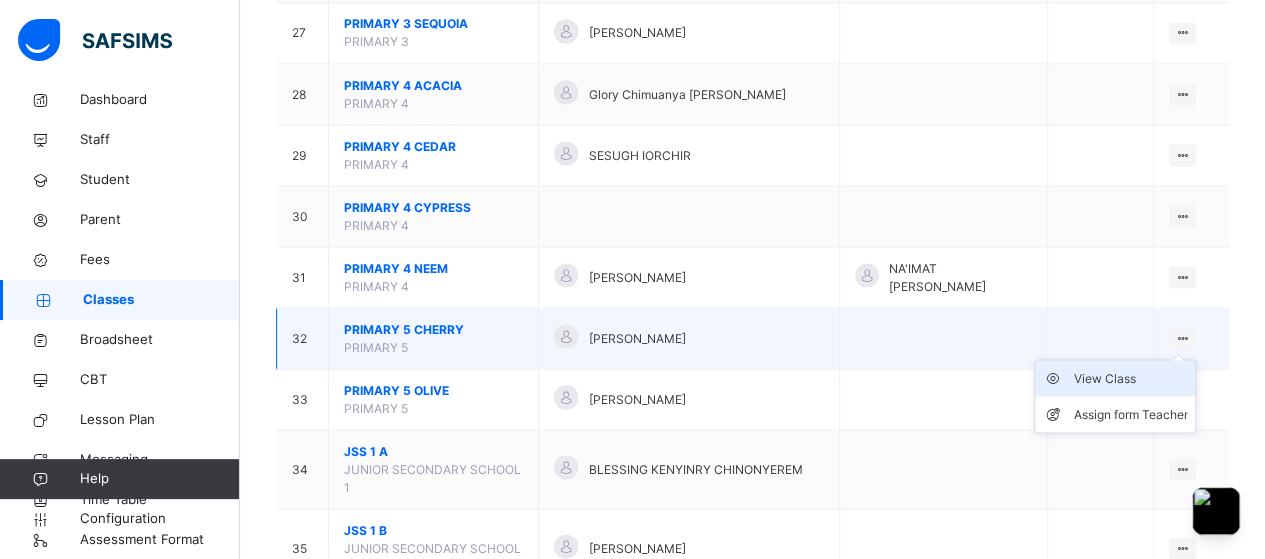 click on "View Class" at bounding box center [1130, 378] 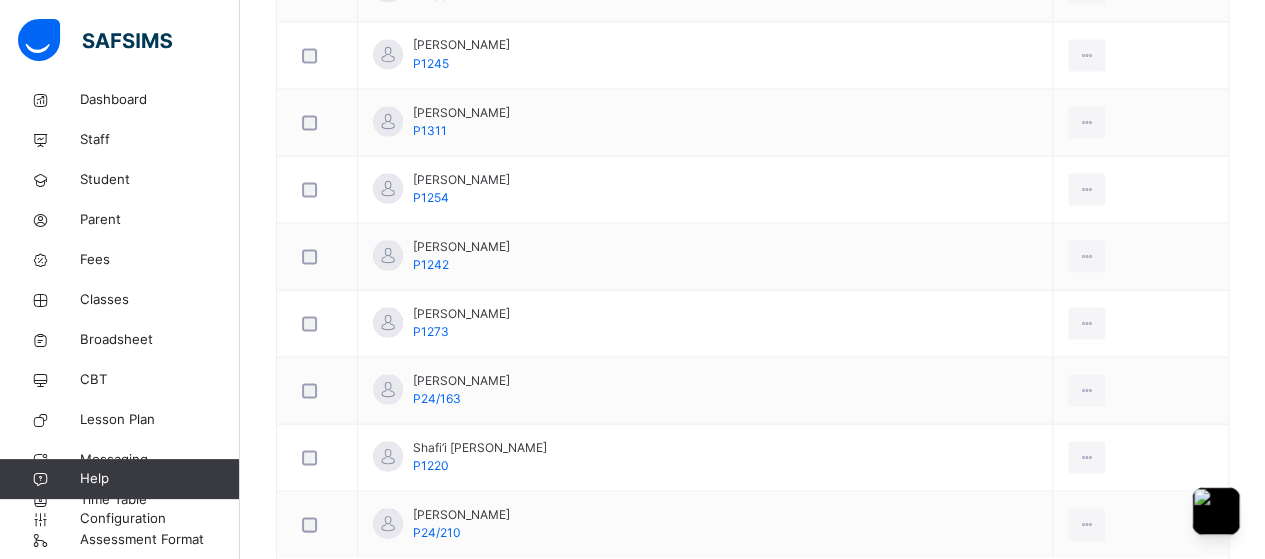 scroll, scrollTop: 0, scrollLeft: 0, axis: both 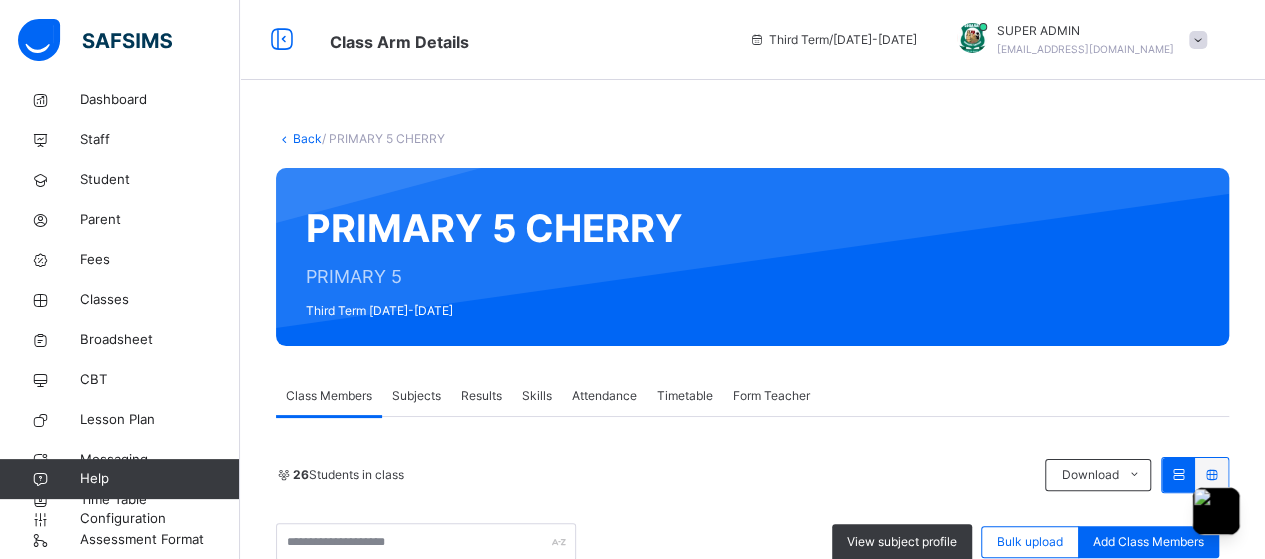 click on "Subjects" at bounding box center [416, 396] 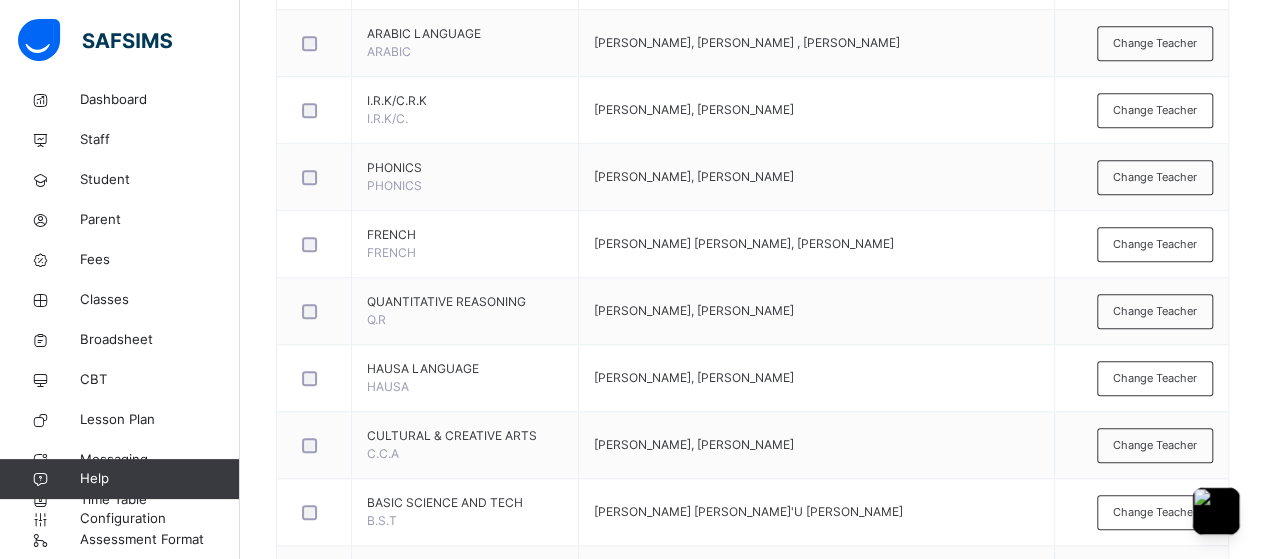 scroll, scrollTop: 771, scrollLeft: 0, axis: vertical 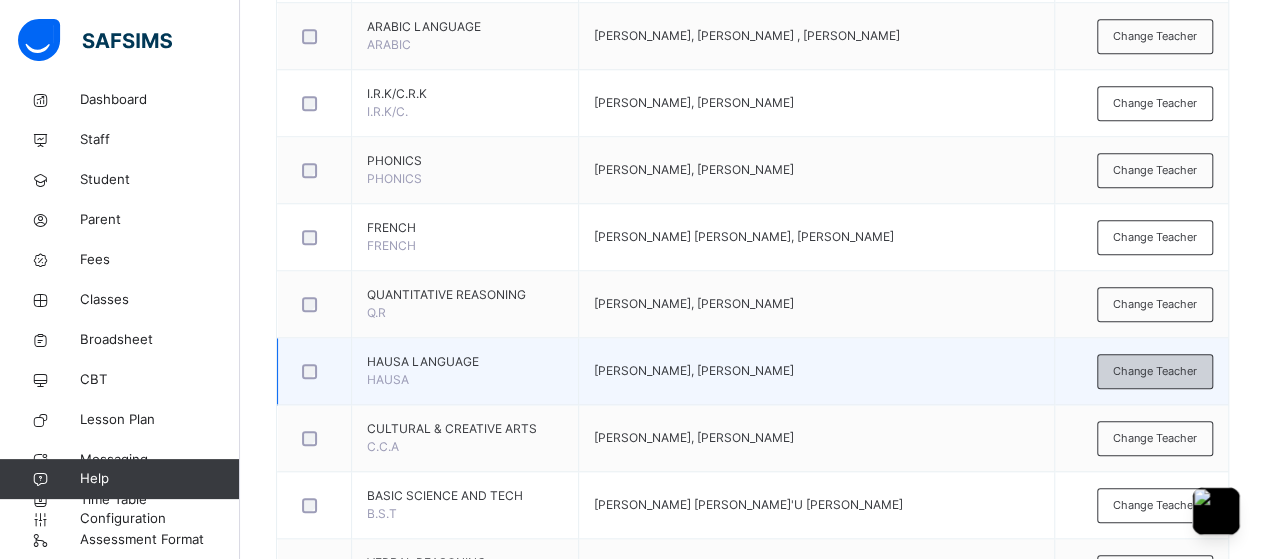 click on "Change Teacher" at bounding box center [1155, 371] 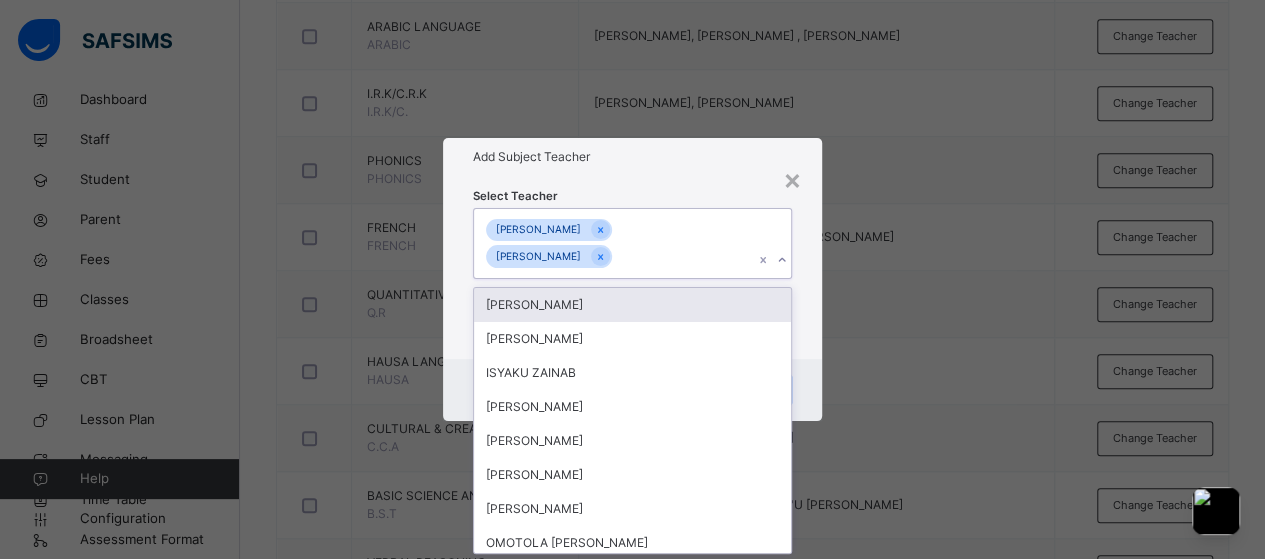 scroll, scrollTop: 0, scrollLeft: 0, axis: both 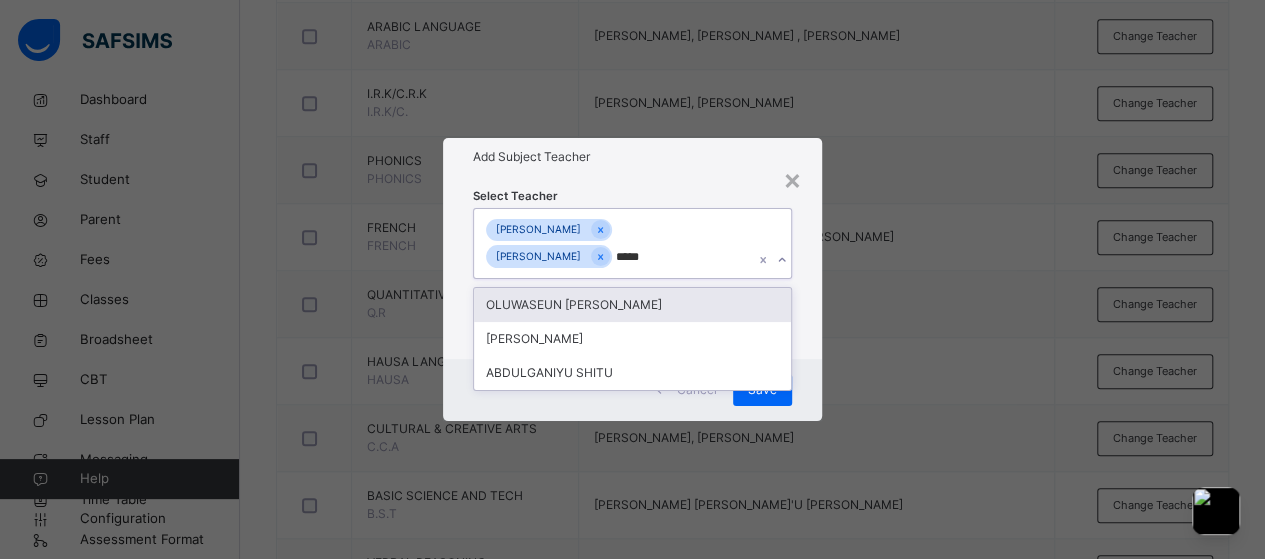 type on "******" 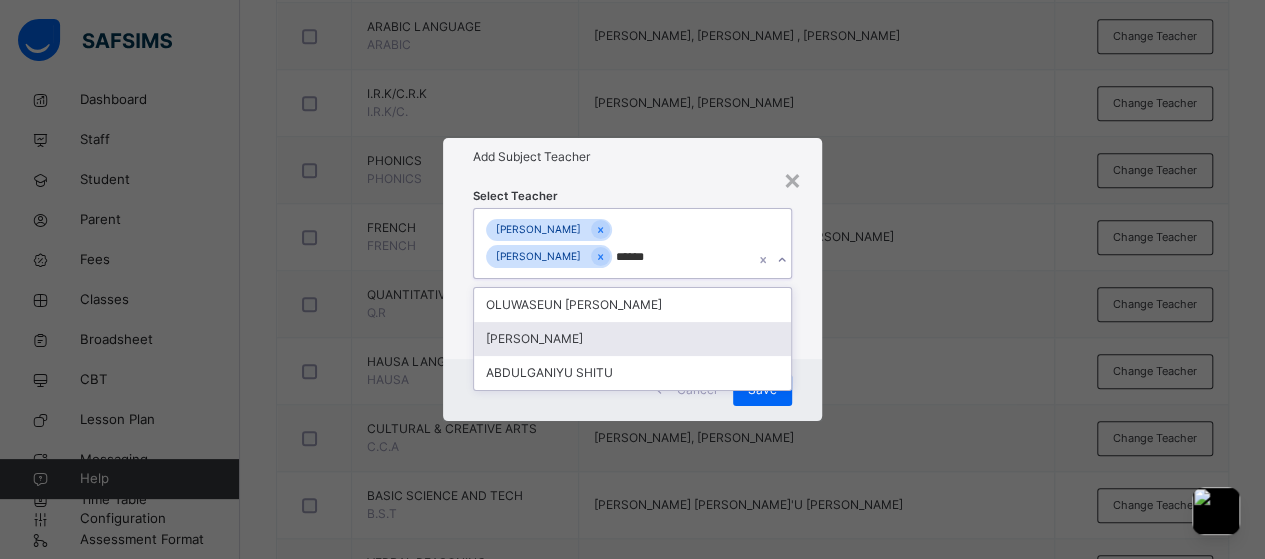 click on "ABDULGANIYU  ABUBAKAR" at bounding box center (633, 339) 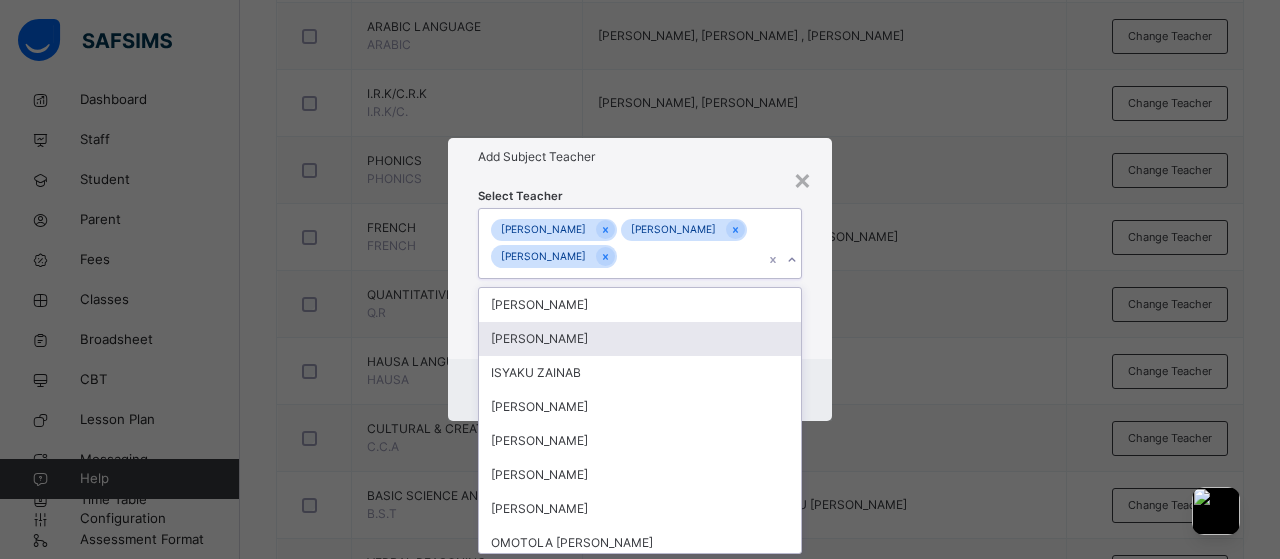 click on "Select Teacher   option ABDULGANIYU  ABUBAKAR, selected.    option Sherifat  Abdulrazak focused, 2 of 263. 260 results available. Use Up and Down to choose options, press Enter to select the currently focused option, press Escape to exit the menu, press Tab to select the option and exit the menu. DANIEL ANAJA OKEME HALIMA TANIMU  ABDULGANIYU  ABUBAKAR SALIHA  SULEIMAN Sherifat  Abdulrazak ISYAKU  ZAINAB CATHERINE  OLIVER AISHA  ABDULWAHID ADAMU  HUSSAINI HABIBA  DAHIRU OMOTOLA Rosemary  ADEYINKA NA'IMAT DAURA USMAN AISHA KURFI RABI'U Glory Ekeh Chimuanya AISHA IDRIS MUHAMMAD AISHA  YAKUBU SAMAILA  SANI Charity  Augustine Support  Team MARYAM  ISHAQ JAMILU  HALILU IJEOMA  IJEOMA YOHANNA WAZIRI ISHAKU MUHAMMAD SULEIMAN DIKKO Balikis Abike Suleiman STEPHINE NAANEPWAR DABIT LINUS  GBENDA CYNTHIA  OLUYORI ASOH  FELICIA RISIKATU OLADUNI ABDUL USMAN  ABUBAKAR KABIR OMOLAJA LAWAL DIKKO  Tsauri SUPER  ADMIN FATIMA ABDULLAHI UMAR FATIMA SADAUKI YAHAYA ZAINAB ABDU LAWAL AMINA  YA'U RUKAYYA MUHAMMAD SALISU AISHA  BALA" at bounding box center [640, 267] 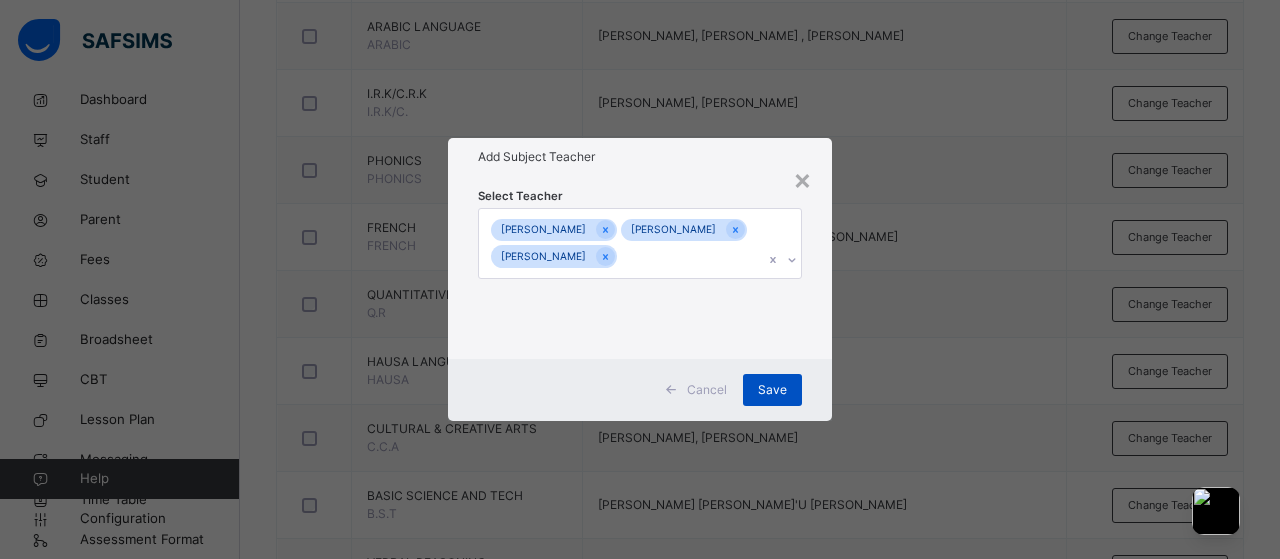 click on "Save" at bounding box center [772, 390] 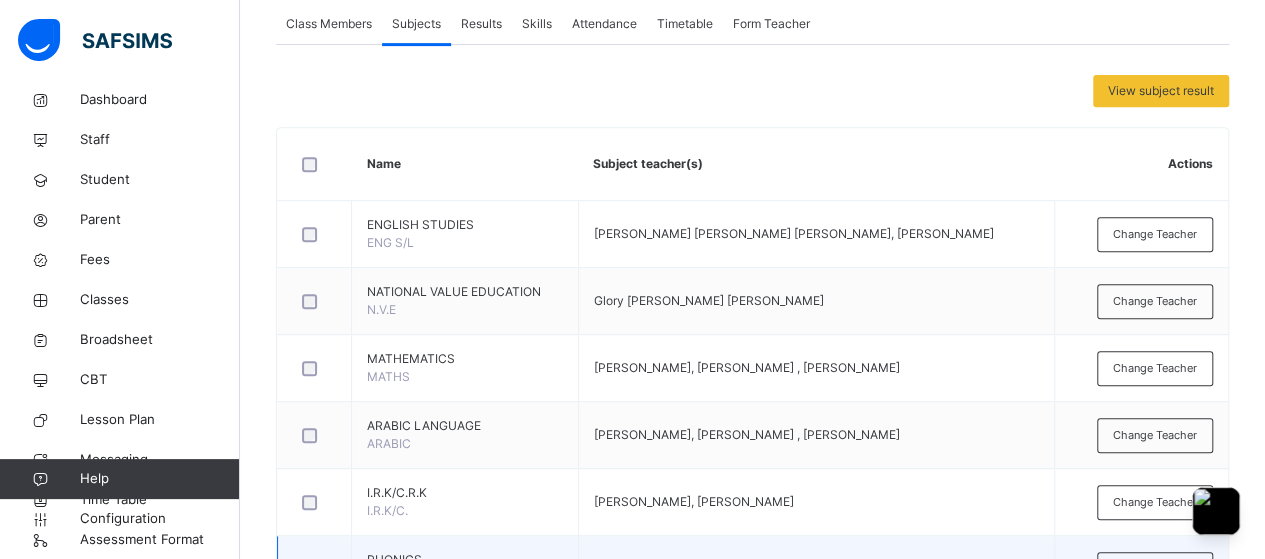 scroll, scrollTop: 371, scrollLeft: 0, axis: vertical 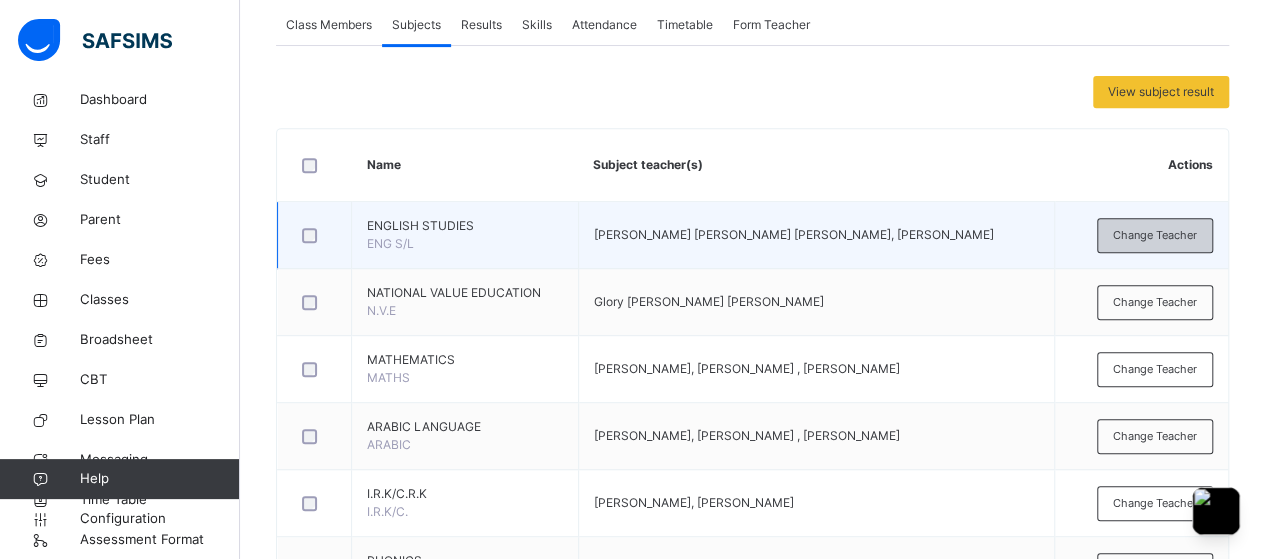 click on "Change Teacher" at bounding box center [1155, 235] 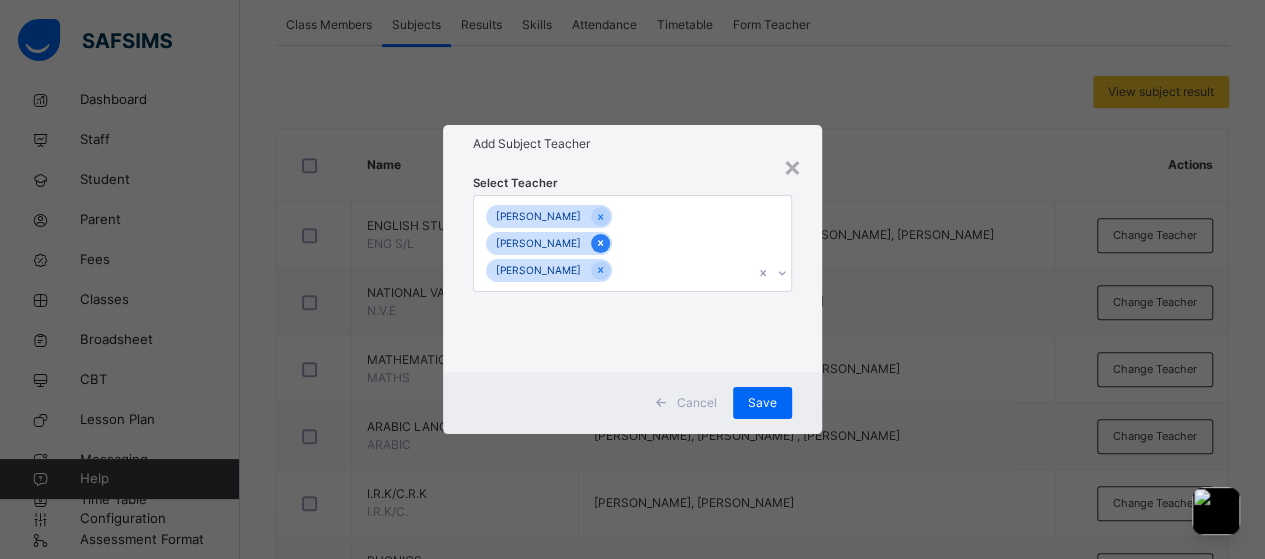 click 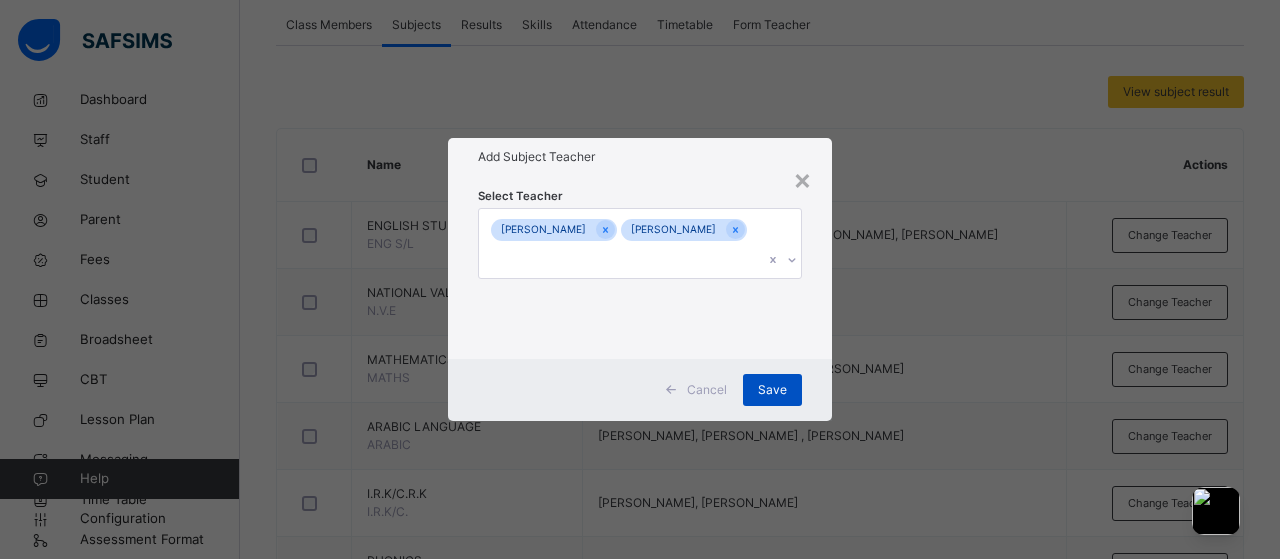 click on "Save" at bounding box center [772, 390] 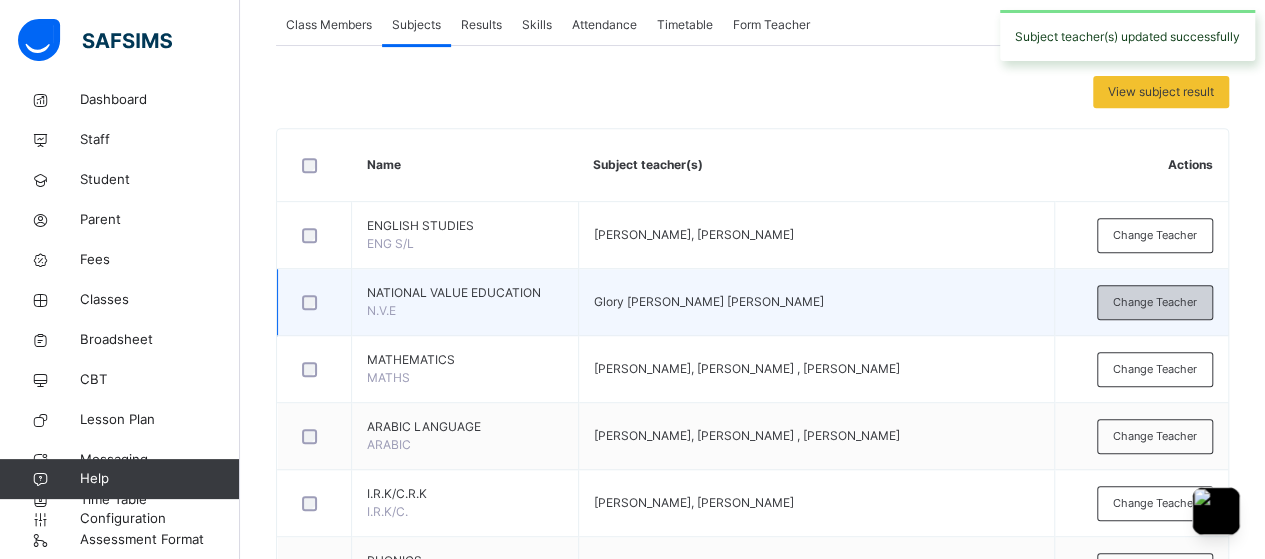 click on "Change Teacher" at bounding box center [1155, 302] 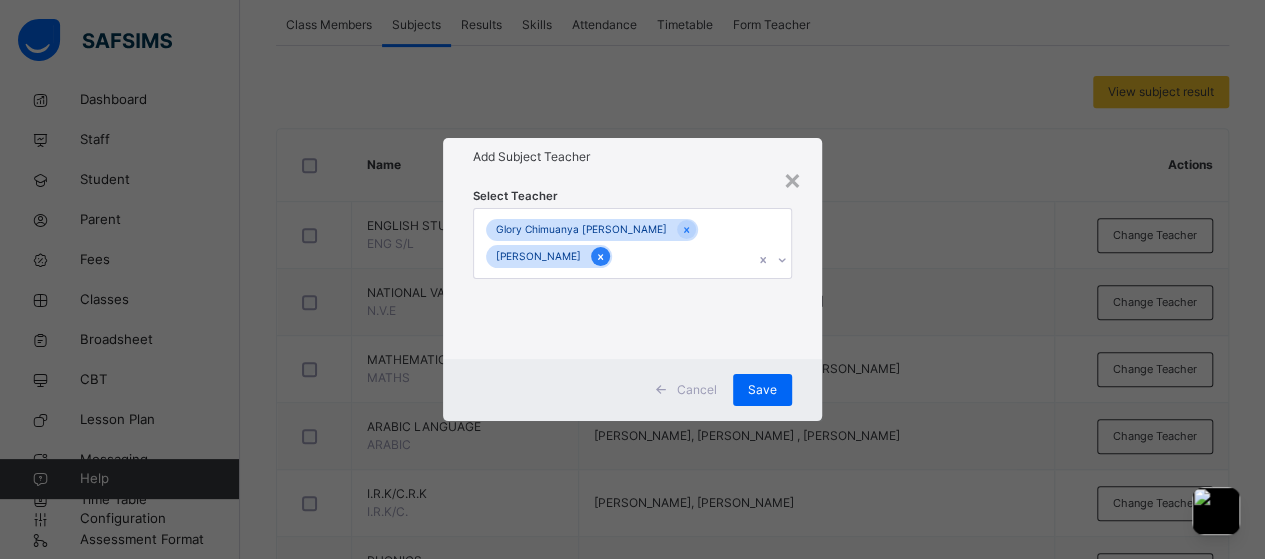 click 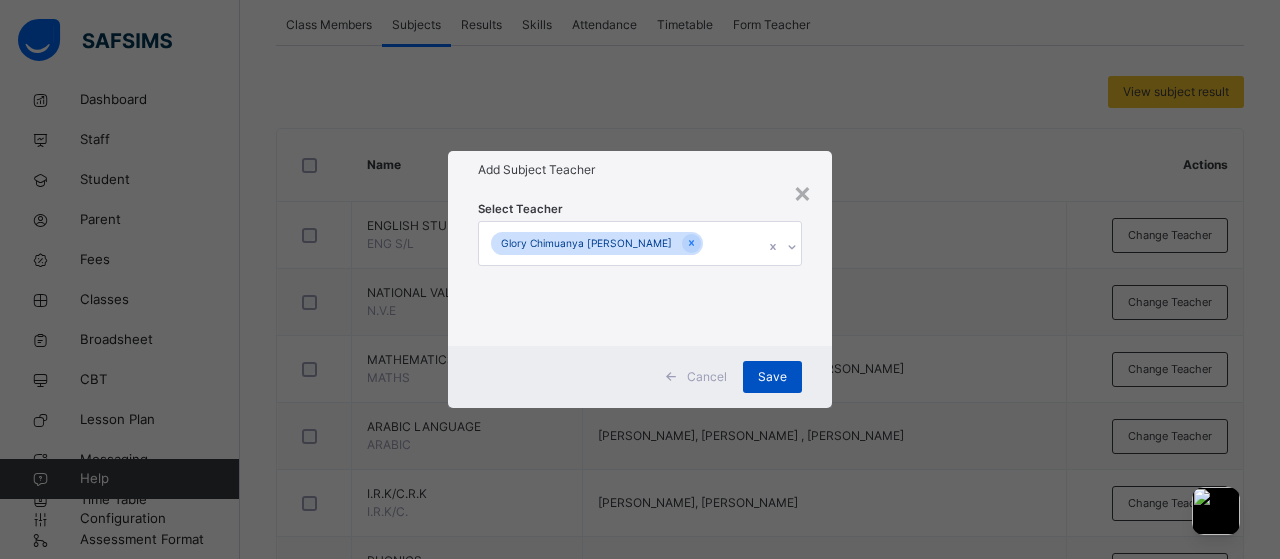 click on "Save" at bounding box center [772, 377] 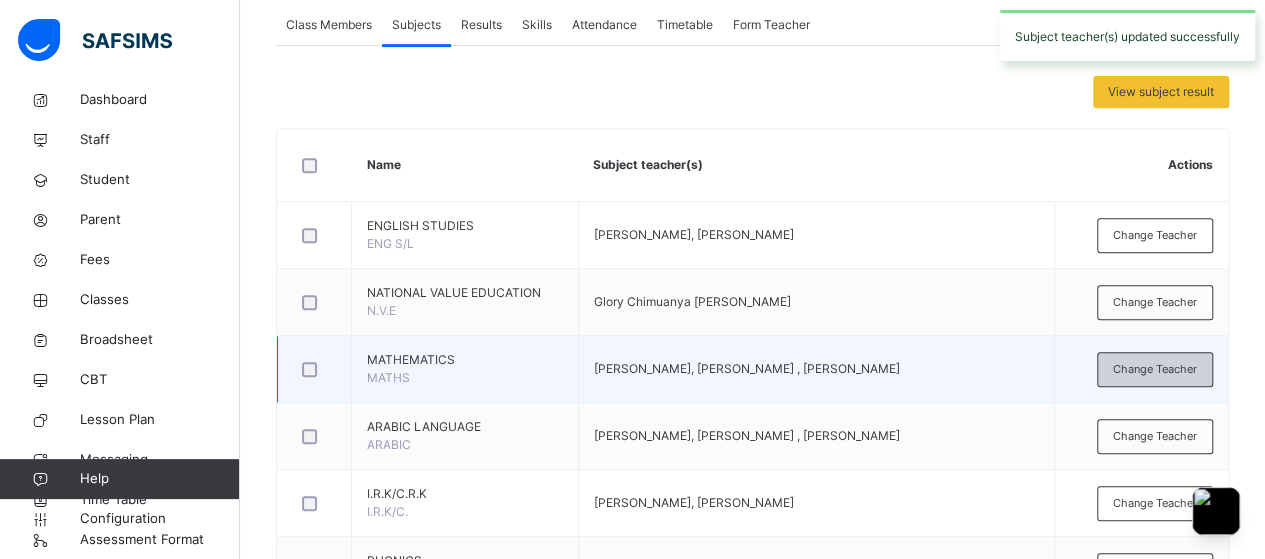 click on "Change Teacher" at bounding box center (1155, 369) 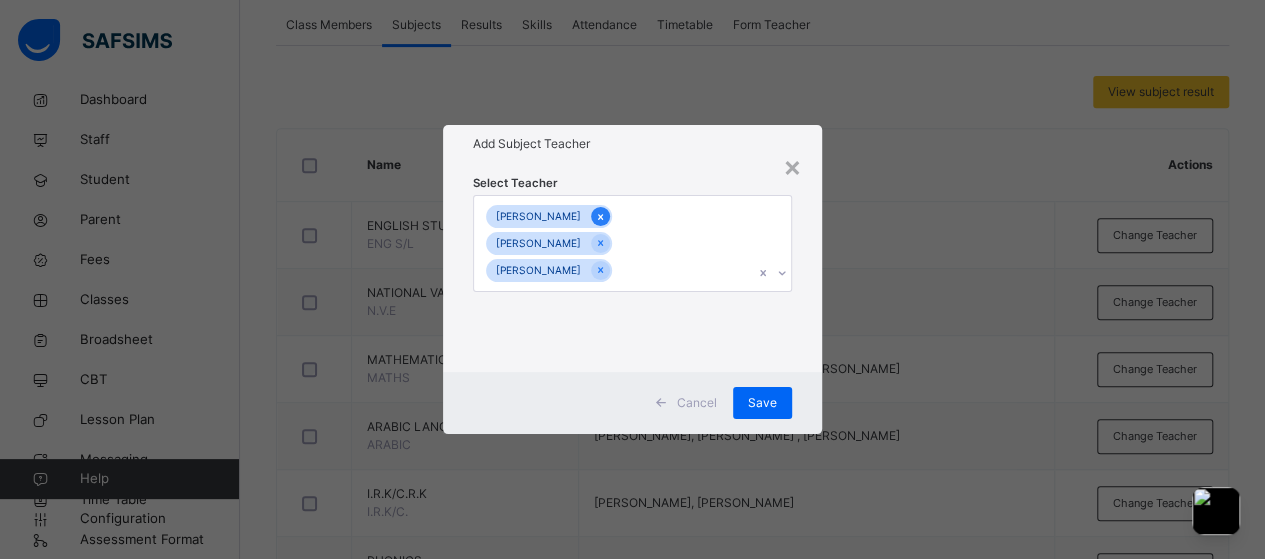 click 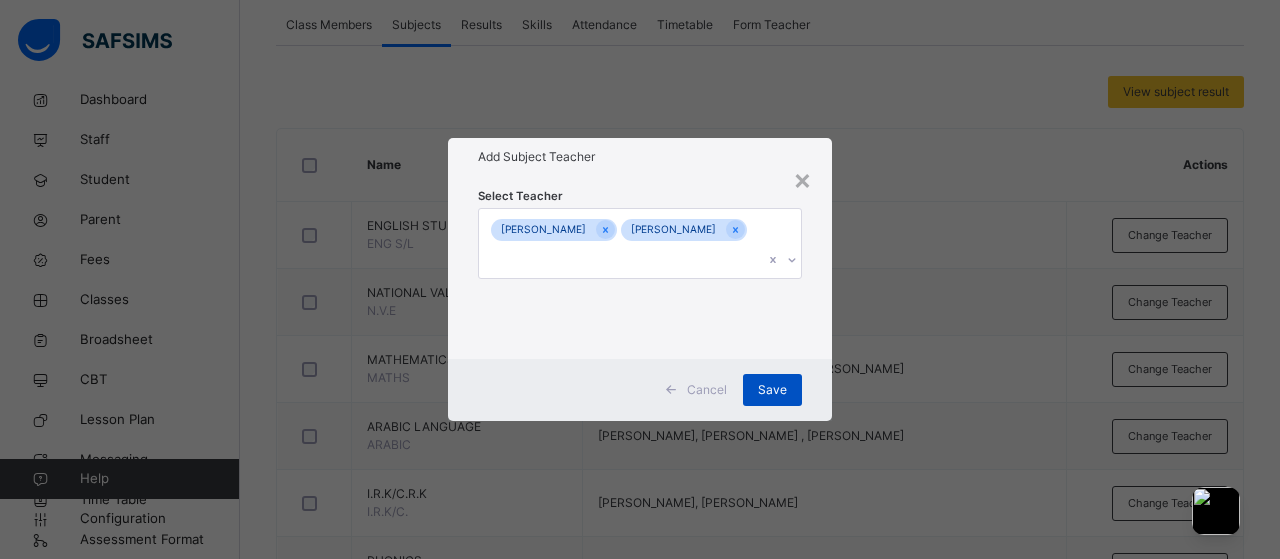 click on "Save" at bounding box center [772, 390] 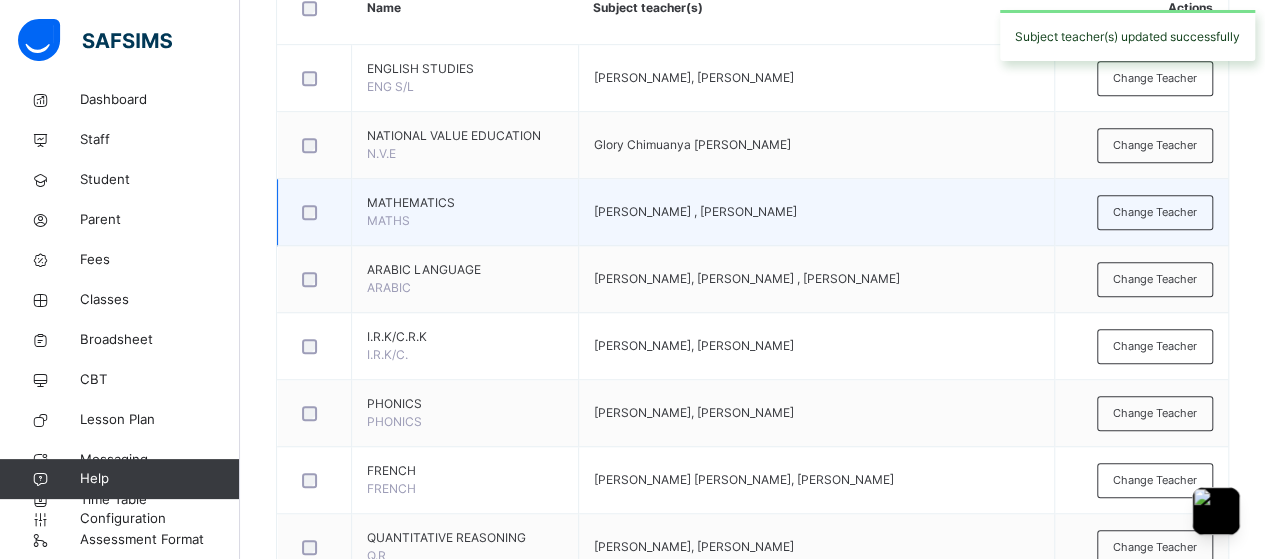 scroll, scrollTop: 532, scrollLeft: 0, axis: vertical 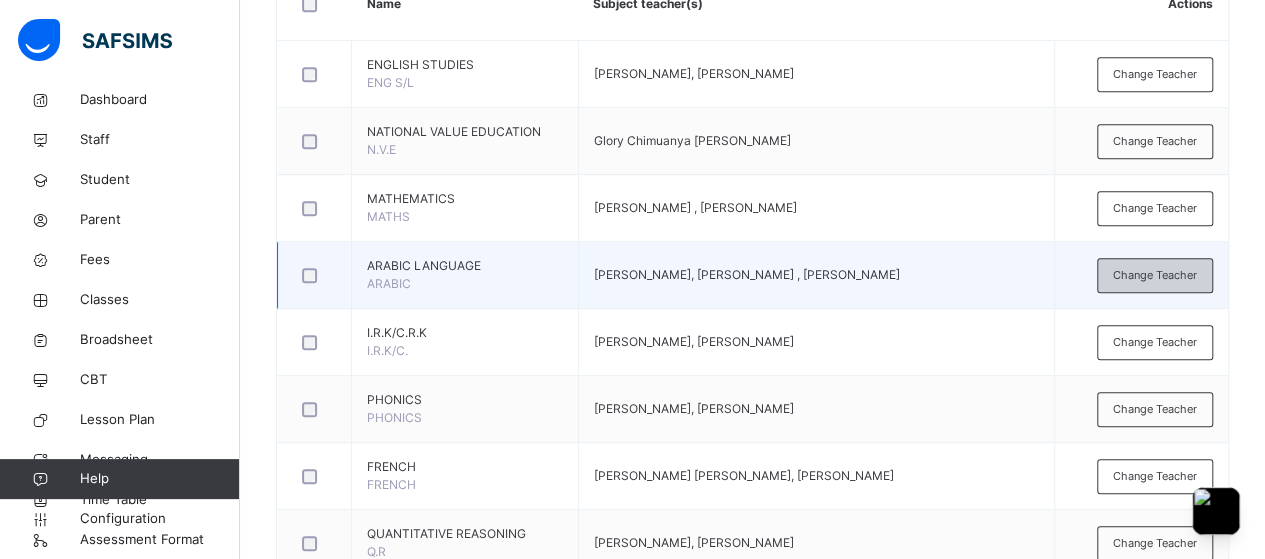 click on "Change Teacher" at bounding box center [1155, 275] 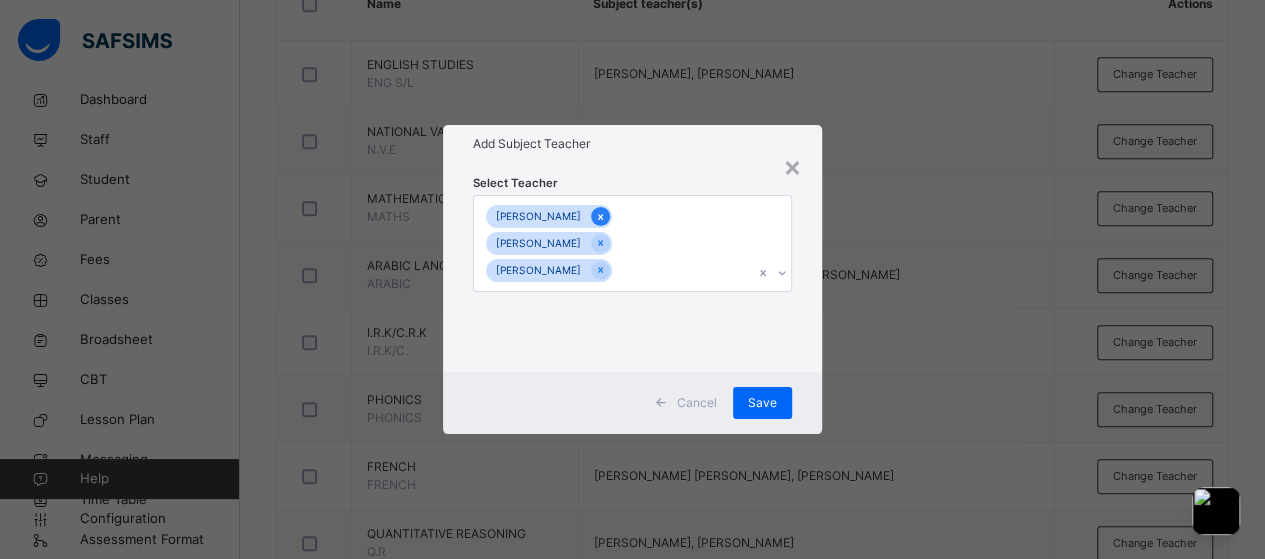 click 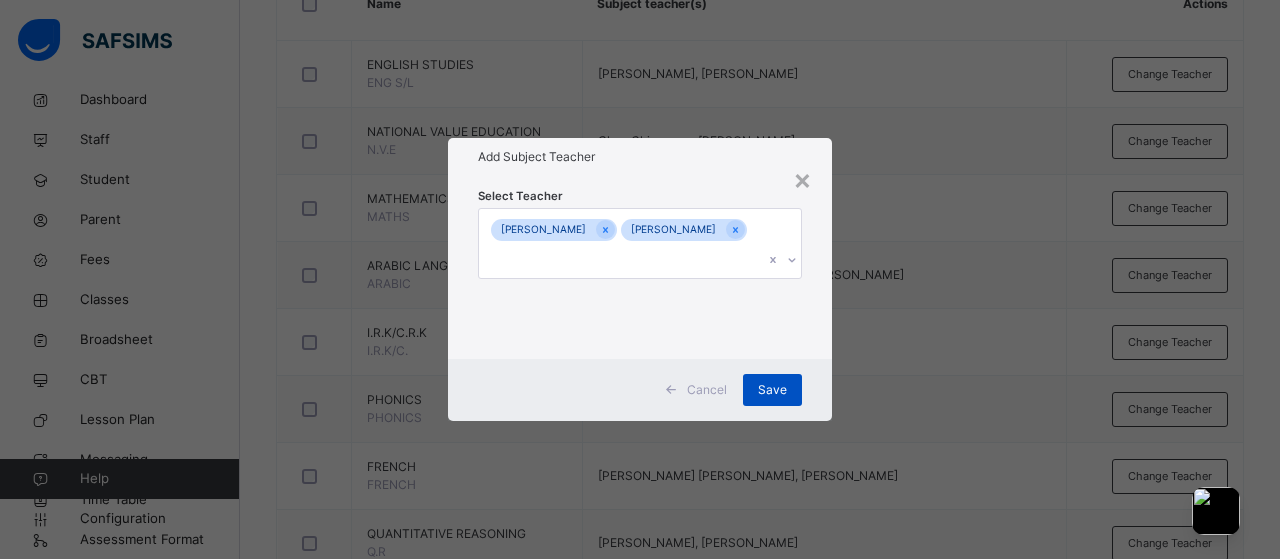click on "Save" at bounding box center [772, 390] 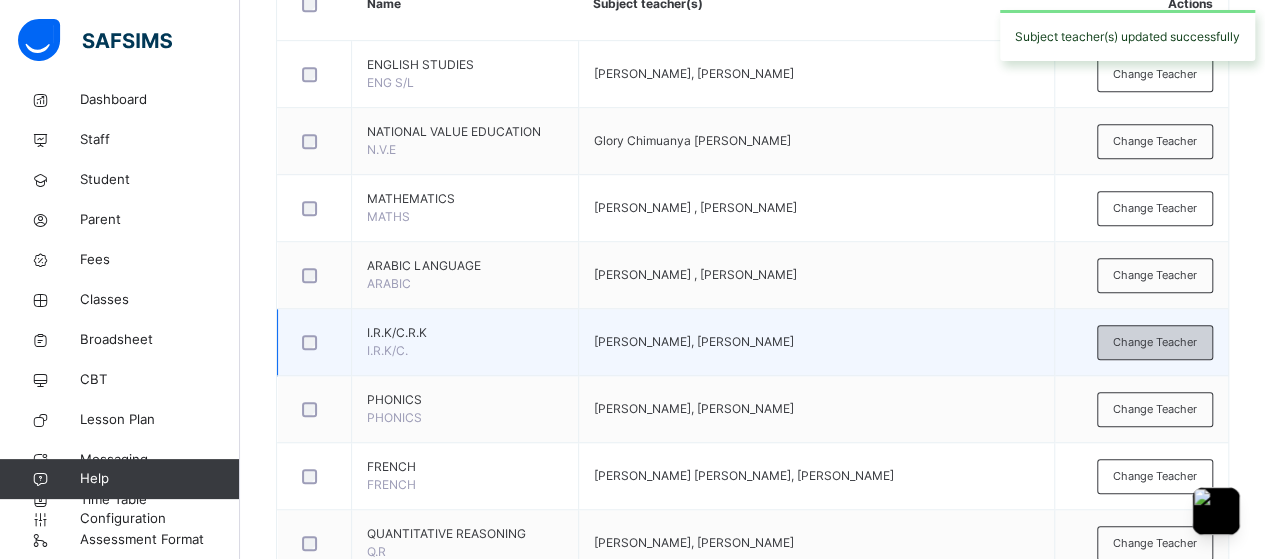 click on "Change Teacher" at bounding box center [1155, 342] 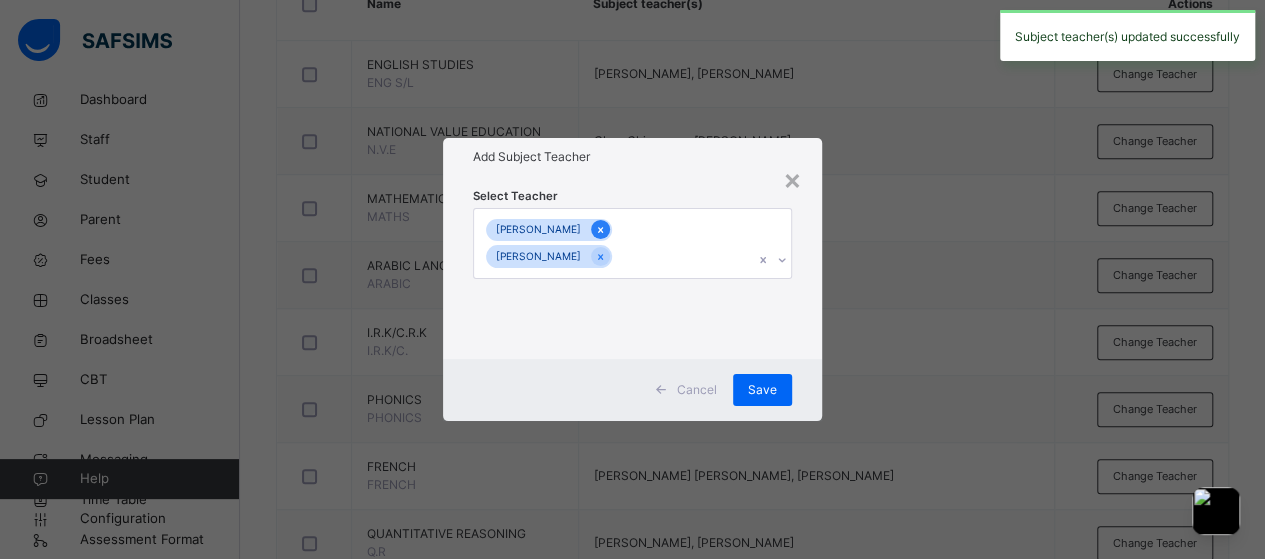 click 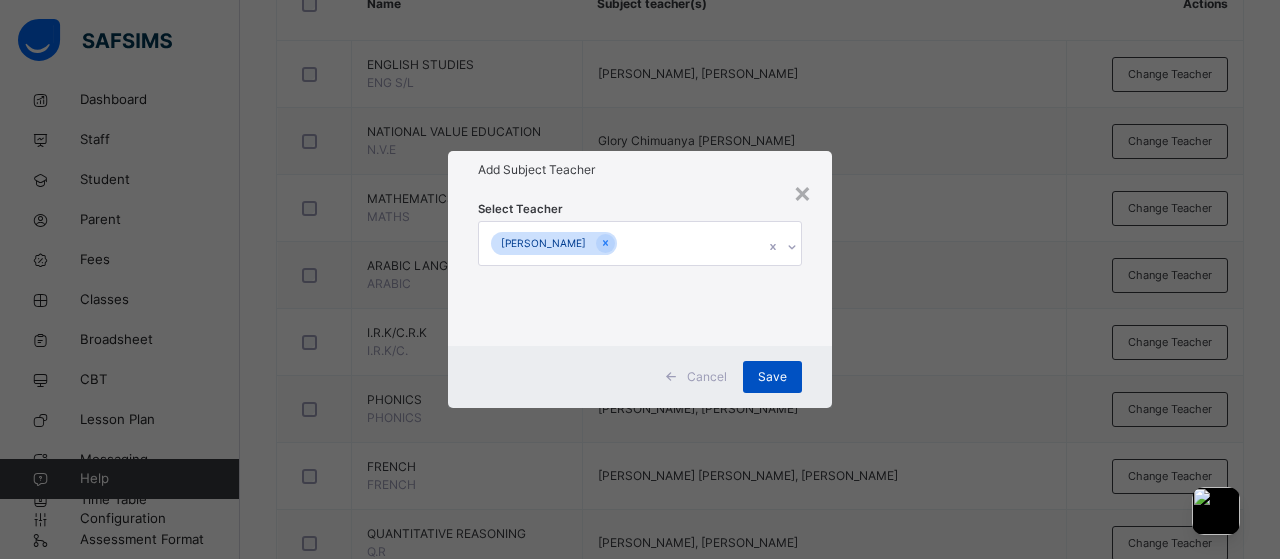 click on "Save" at bounding box center (772, 377) 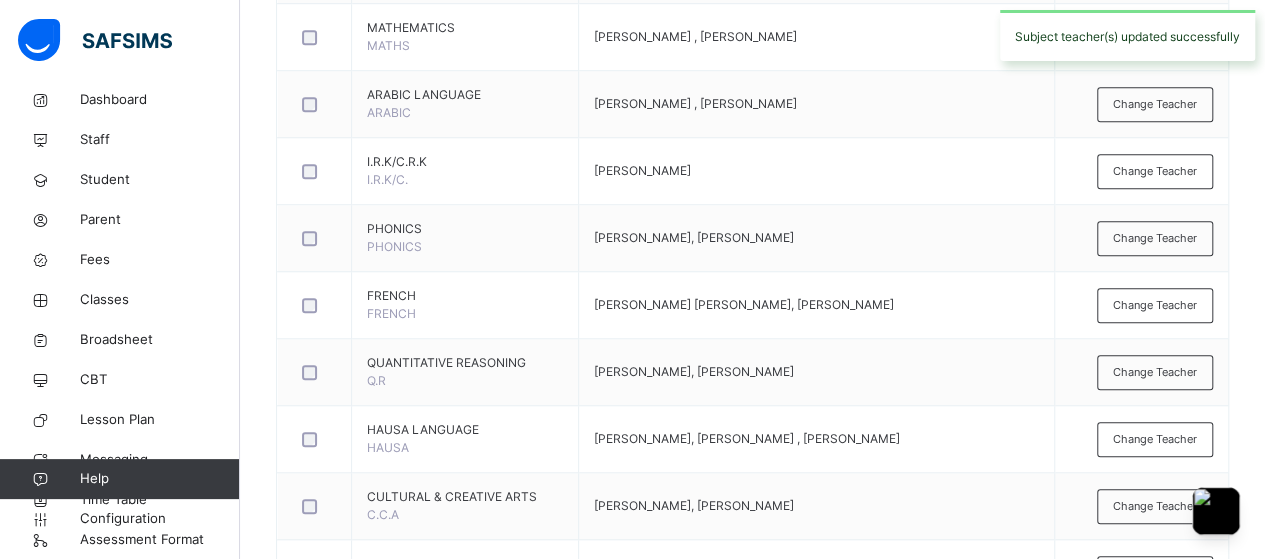 scroll, scrollTop: 704, scrollLeft: 0, axis: vertical 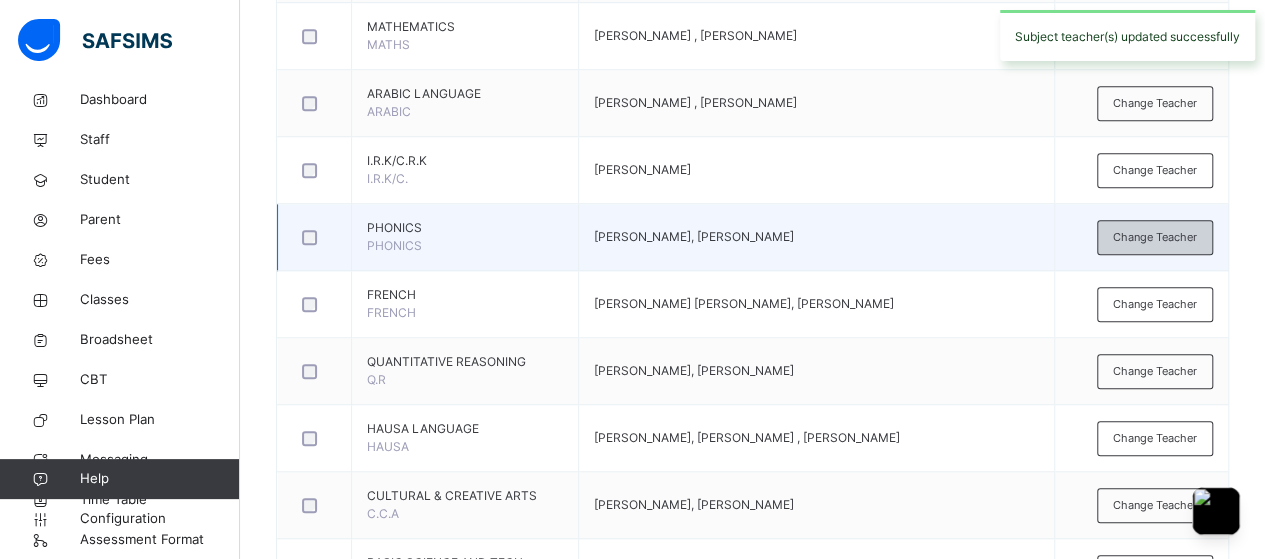 click on "Change Teacher" at bounding box center [1155, 237] 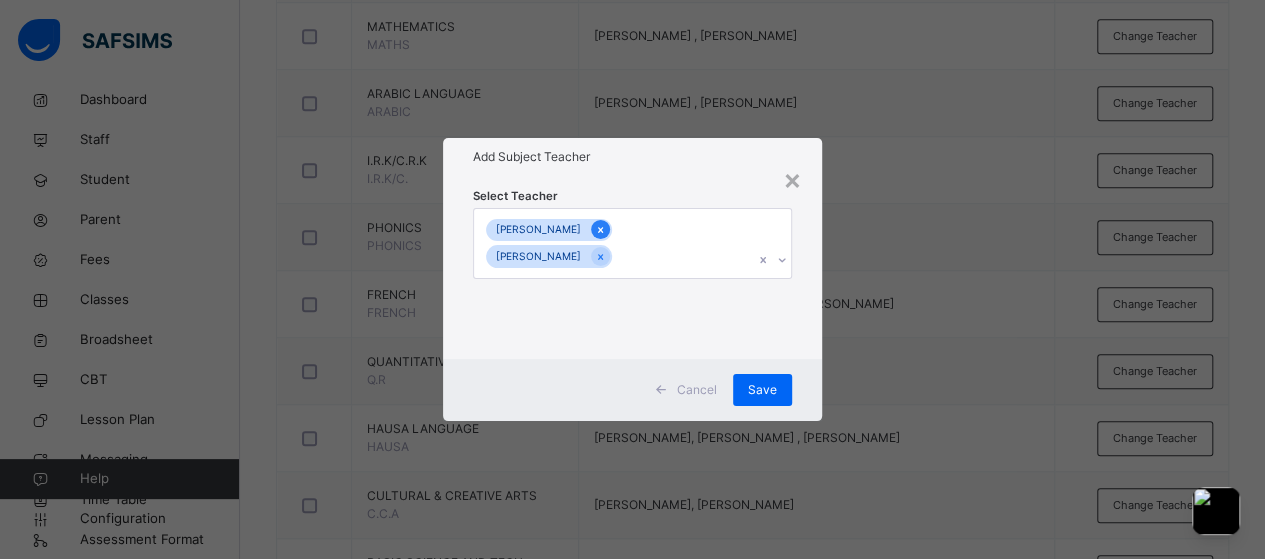 click 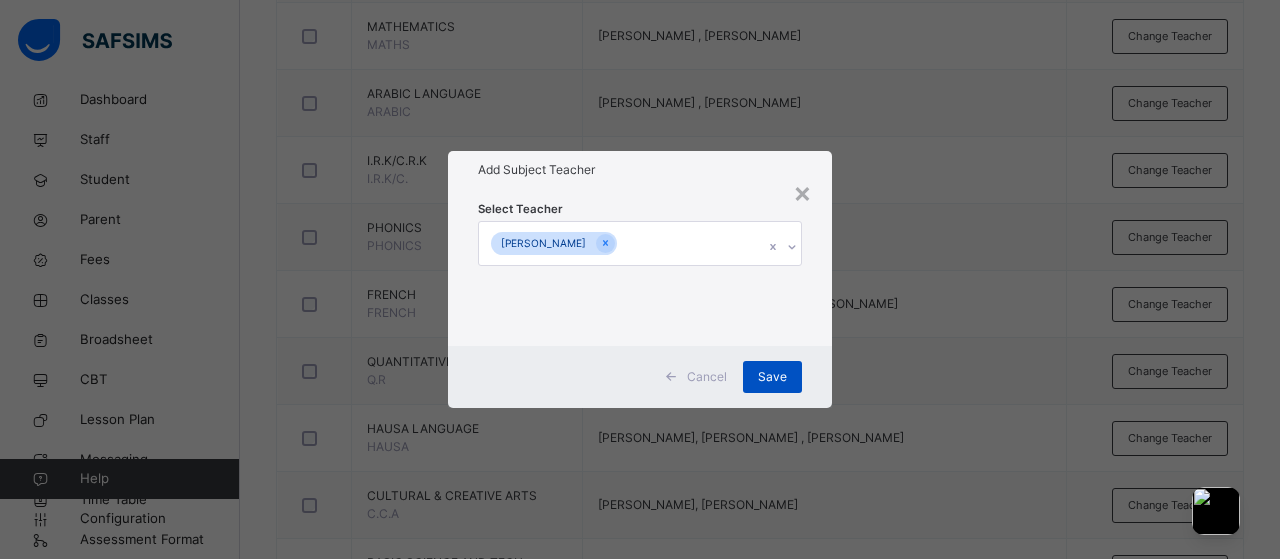 click on "Save" at bounding box center (772, 377) 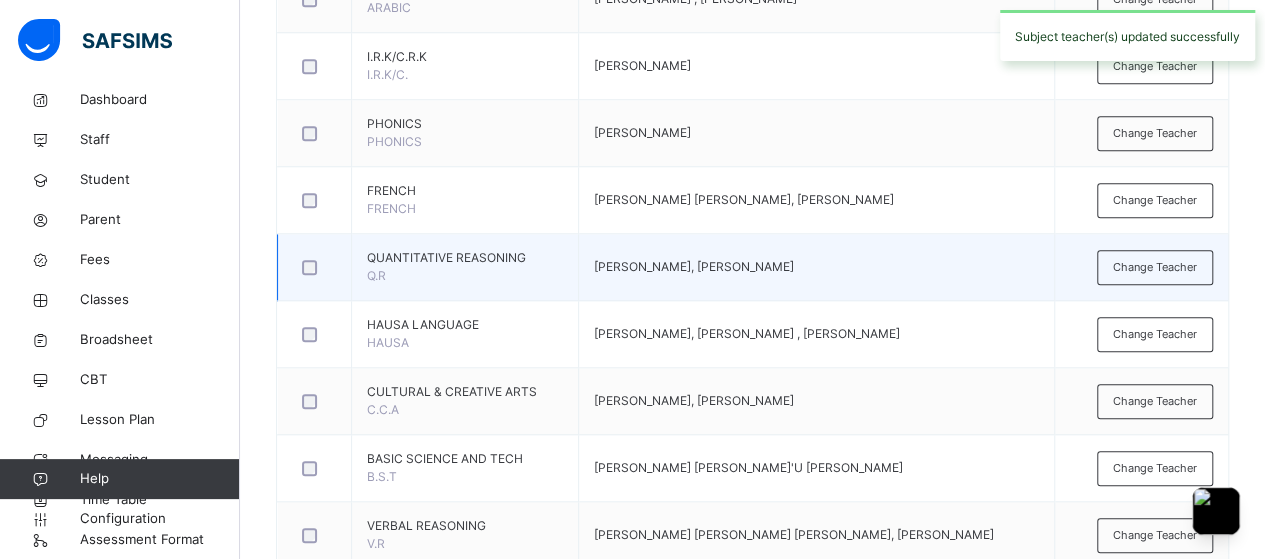 scroll, scrollTop: 813, scrollLeft: 0, axis: vertical 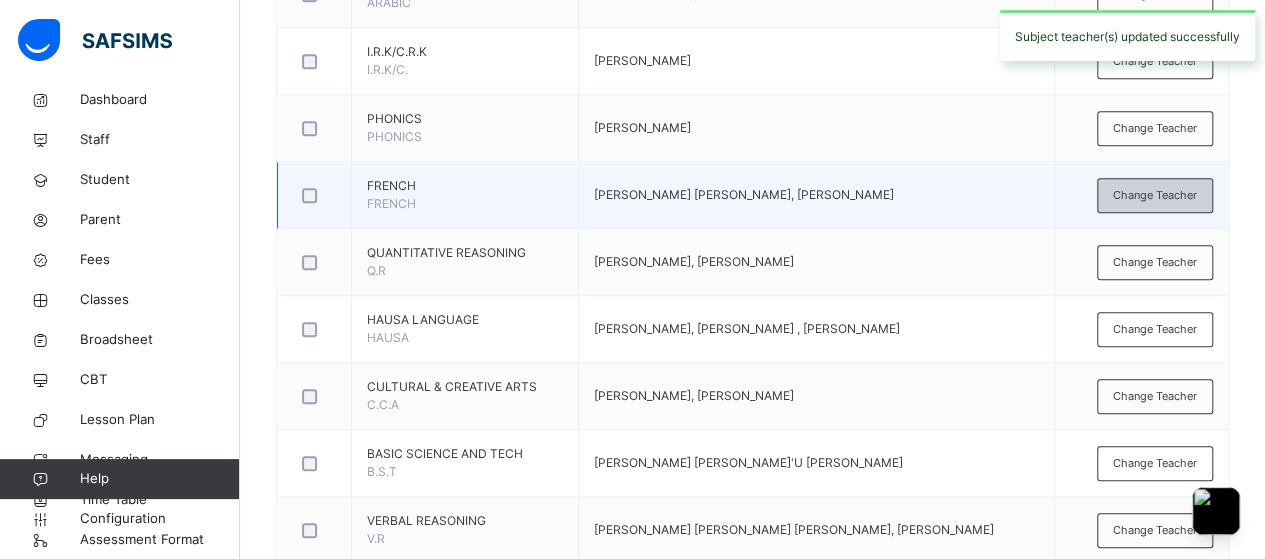 click on "Change Teacher" at bounding box center [1155, 195] 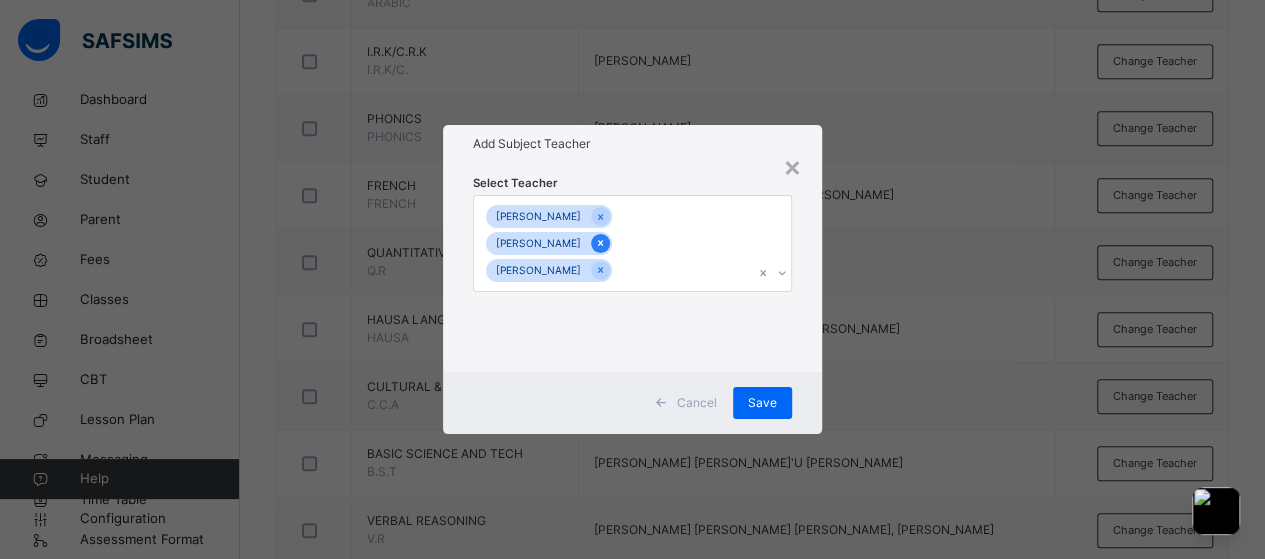 click 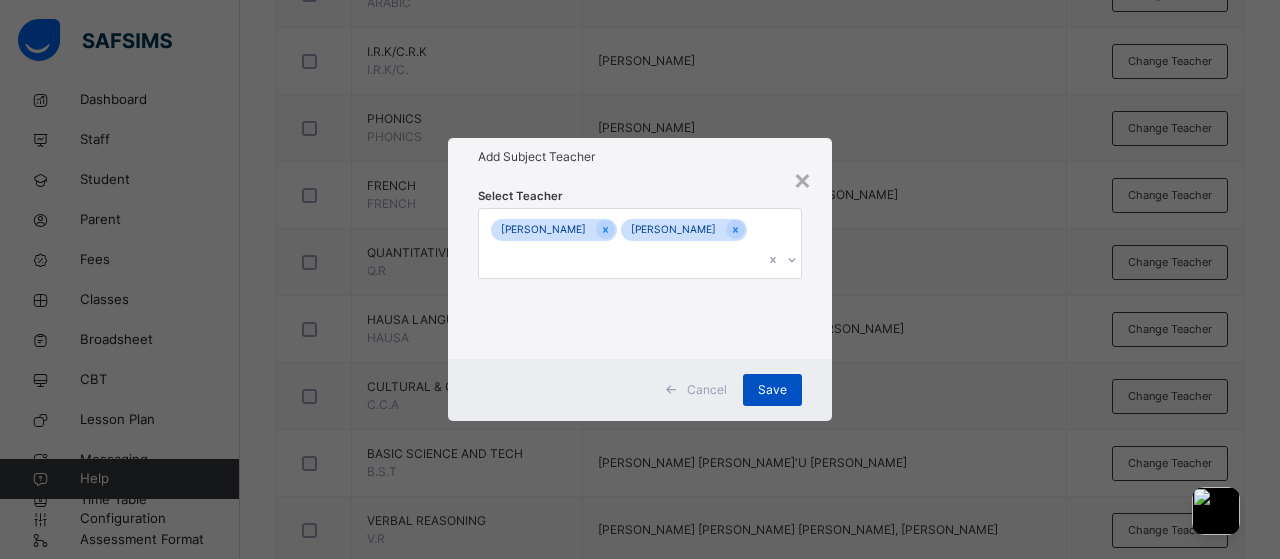 click on "Save" at bounding box center (772, 390) 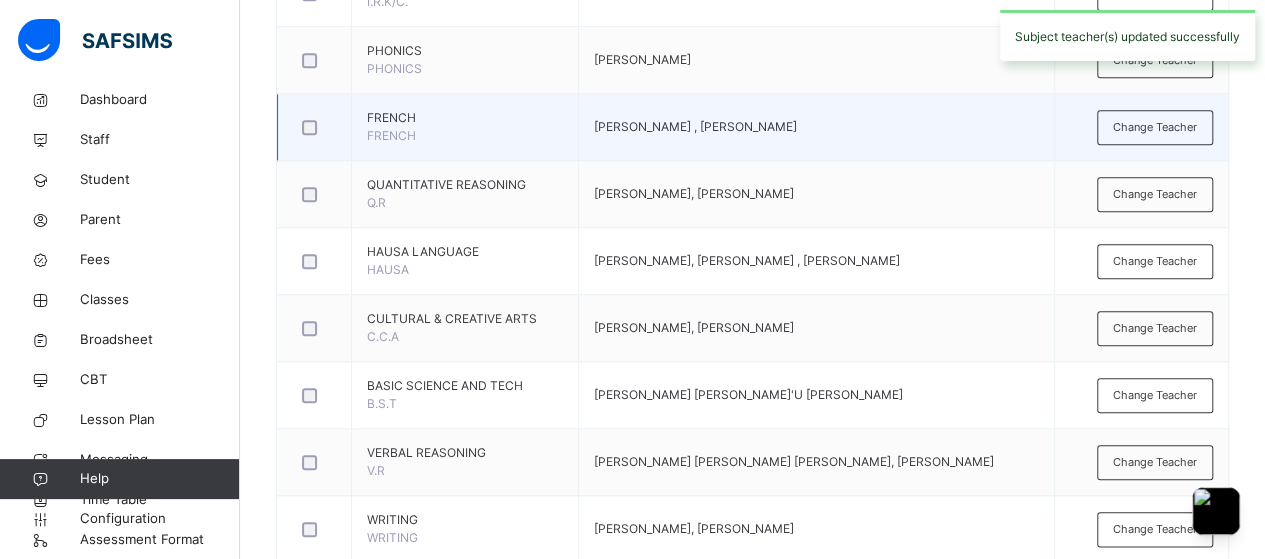 scroll, scrollTop: 882, scrollLeft: 0, axis: vertical 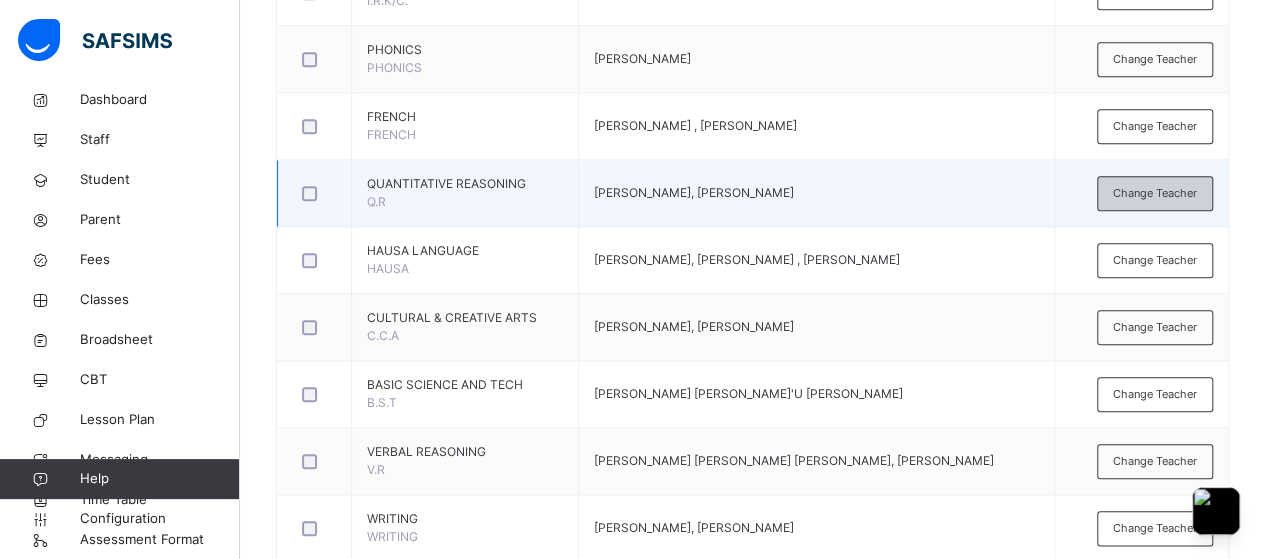 click on "Change Teacher" at bounding box center (1155, 193) 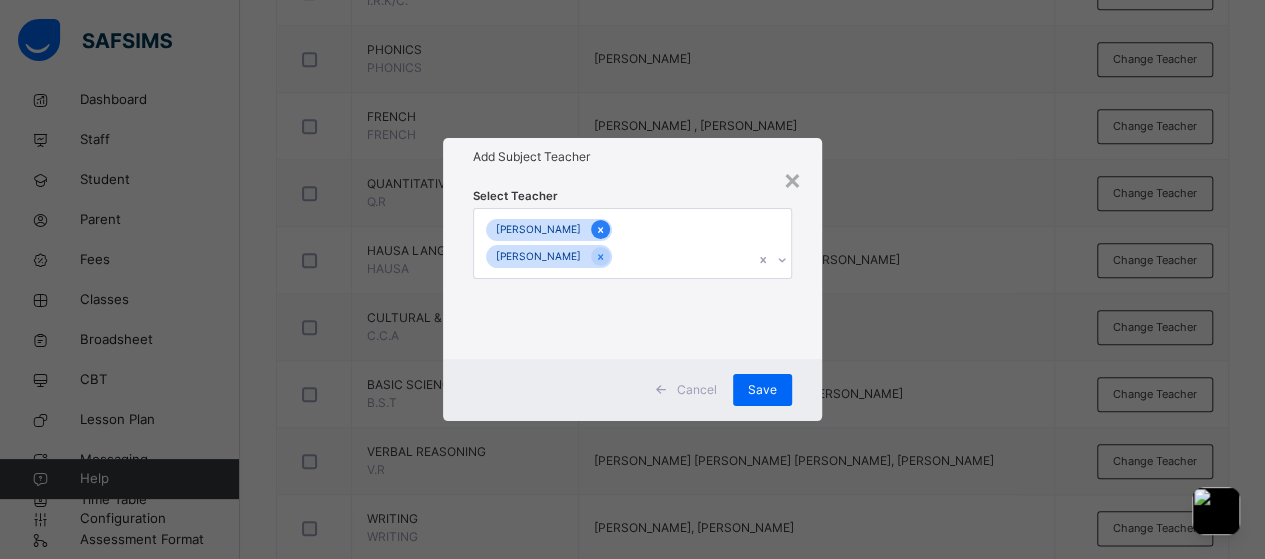 click 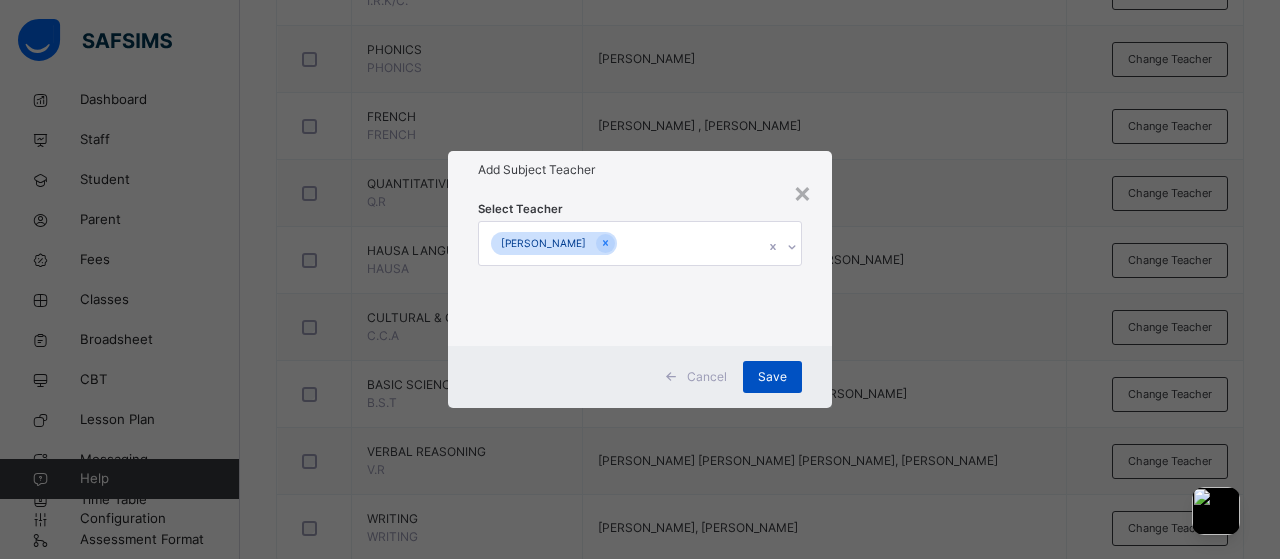 click on "Save" at bounding box center (772, 377) 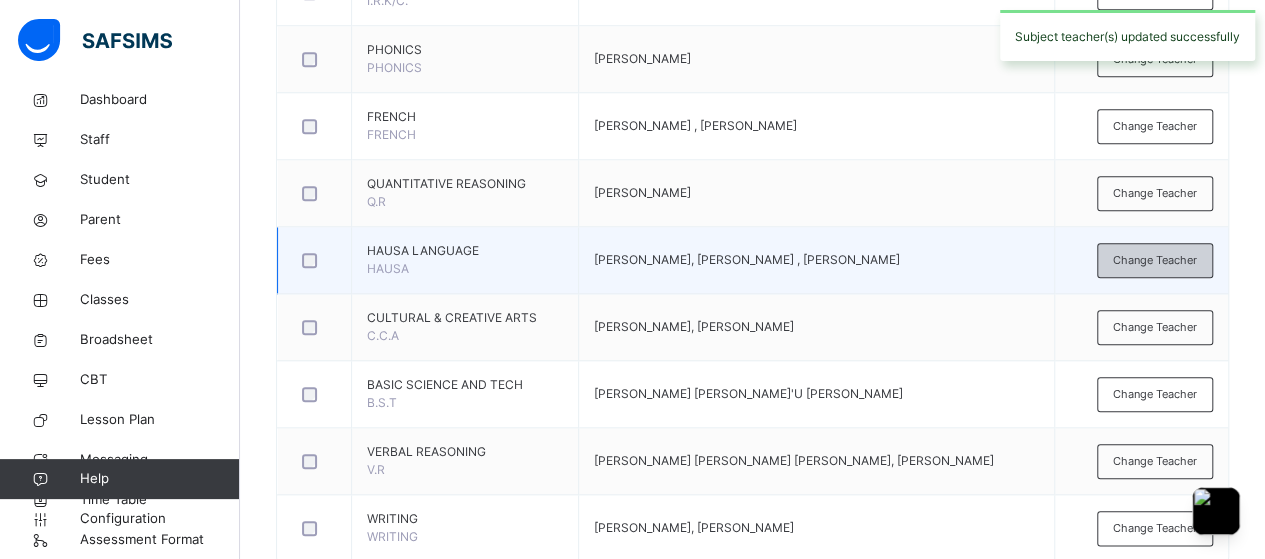 click on "Change Teacher" at bounding box center [1155, 260] 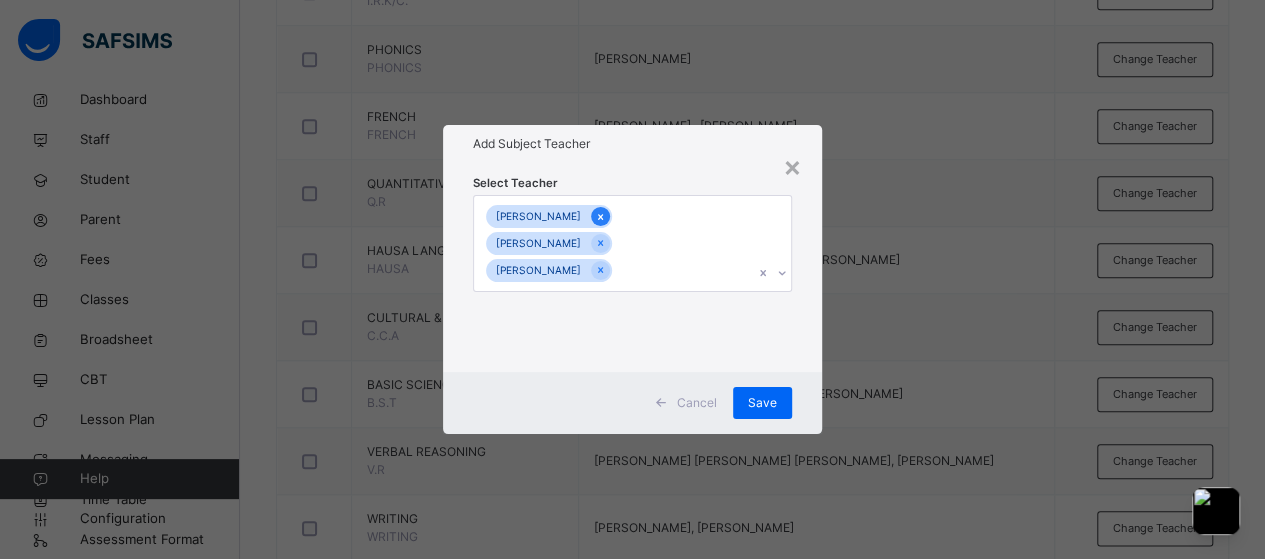 click 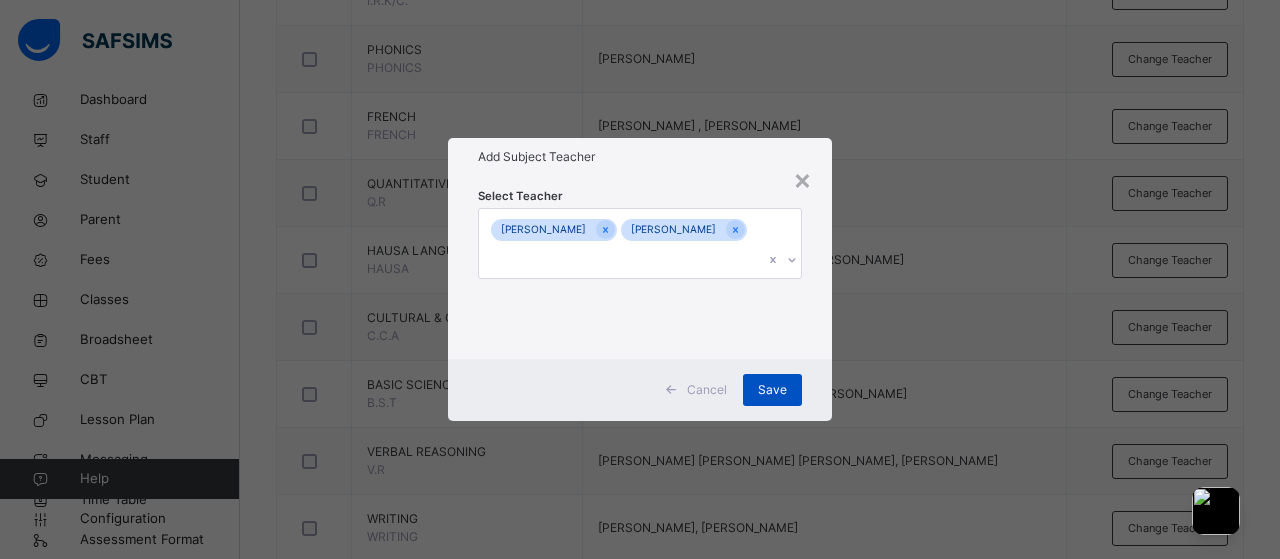 click on "Save" at bounding box center [772, 390] 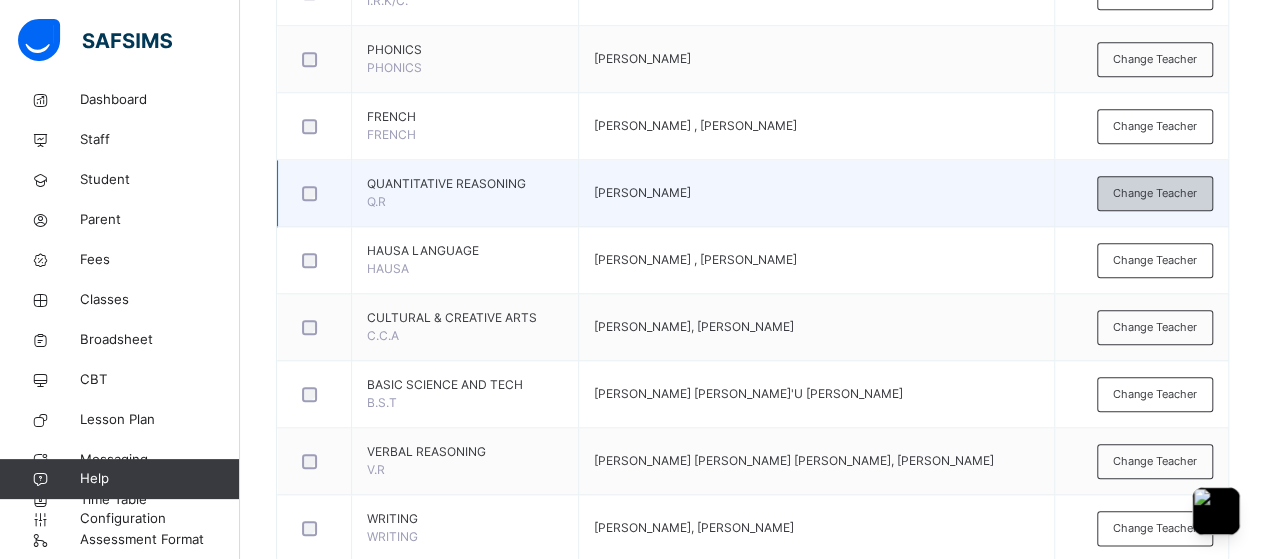 click on "Change Teacher" at bounding box center (1155, 193) 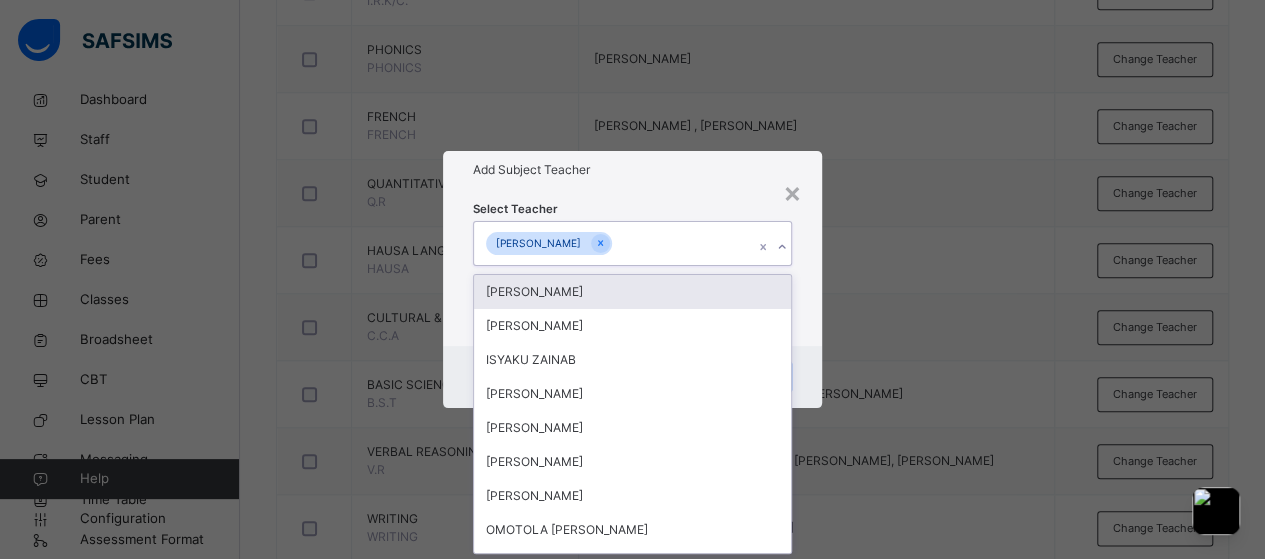 scroll, scrollTop: 0, scrollLeft: 0, axis: both 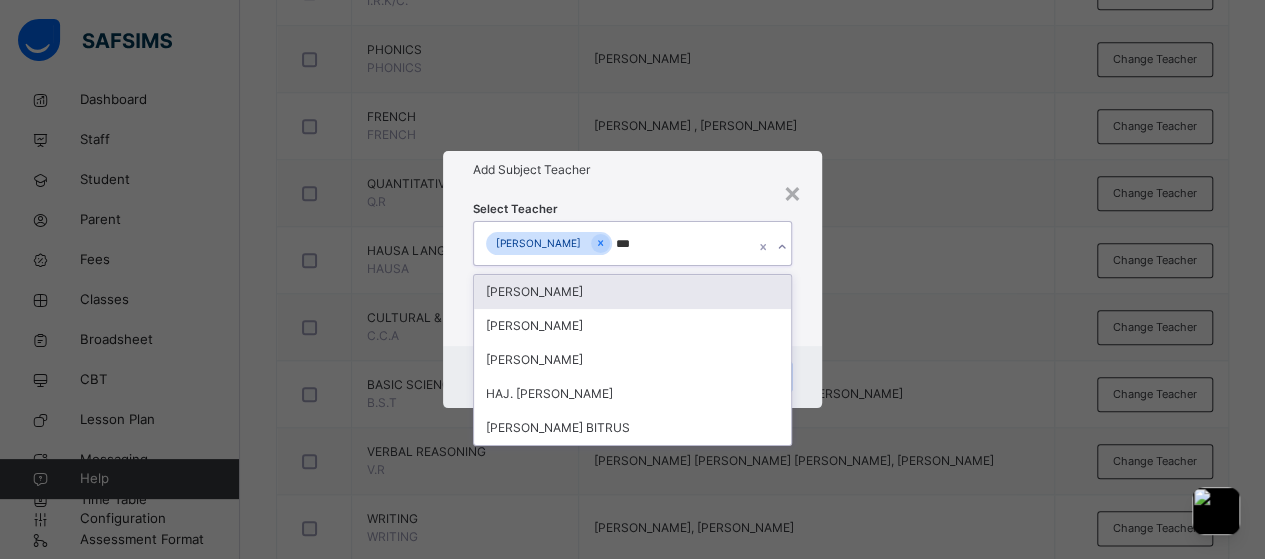 type on "****" 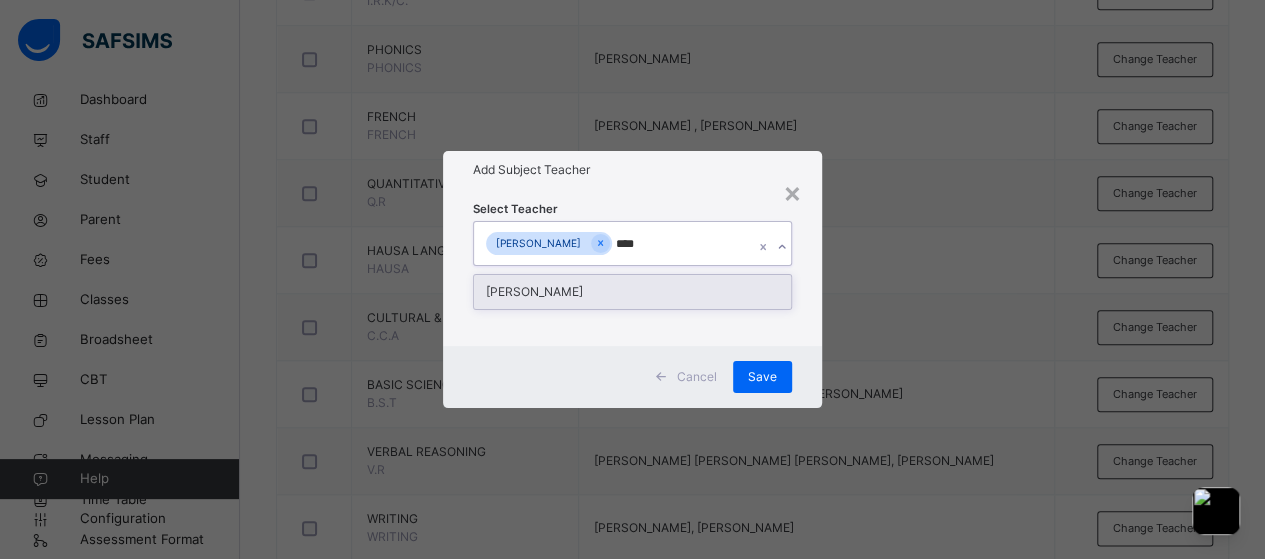 click on "DANIEL OKEME ANAJA" at bounding box center (633, 292) 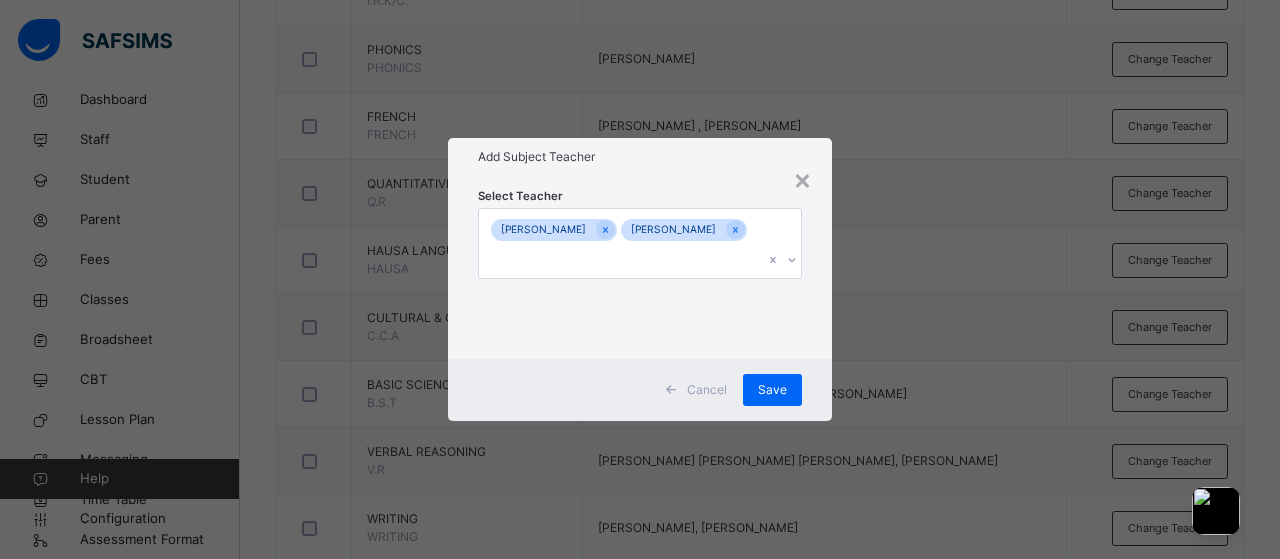 click on "Cancel Save" at bounding box center [640, 390] 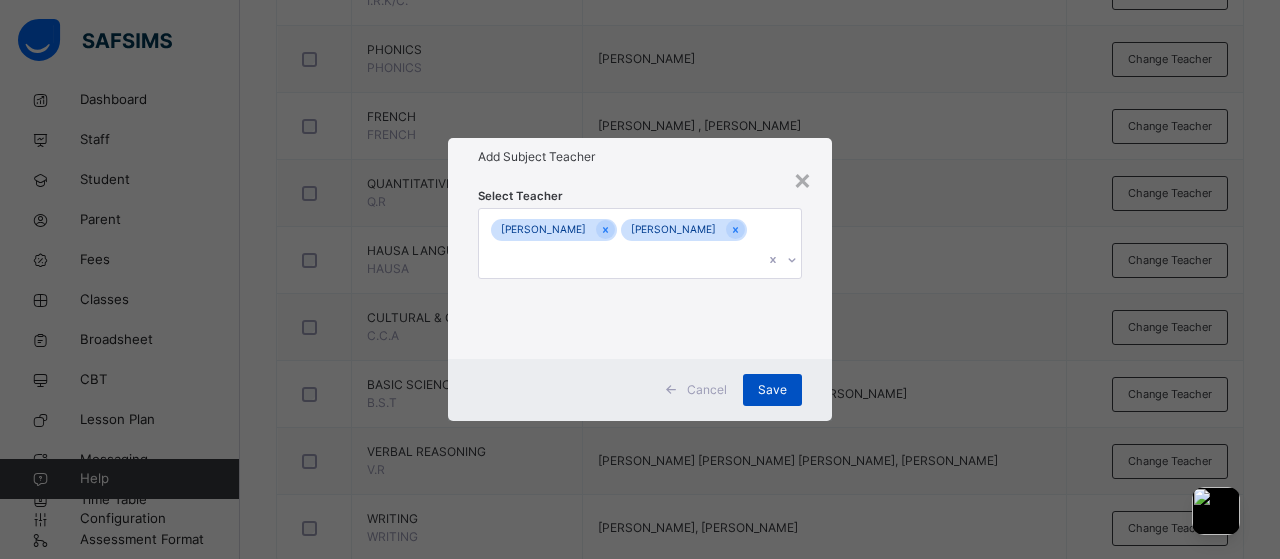 click on "Save" at bounding box center (772, 390) 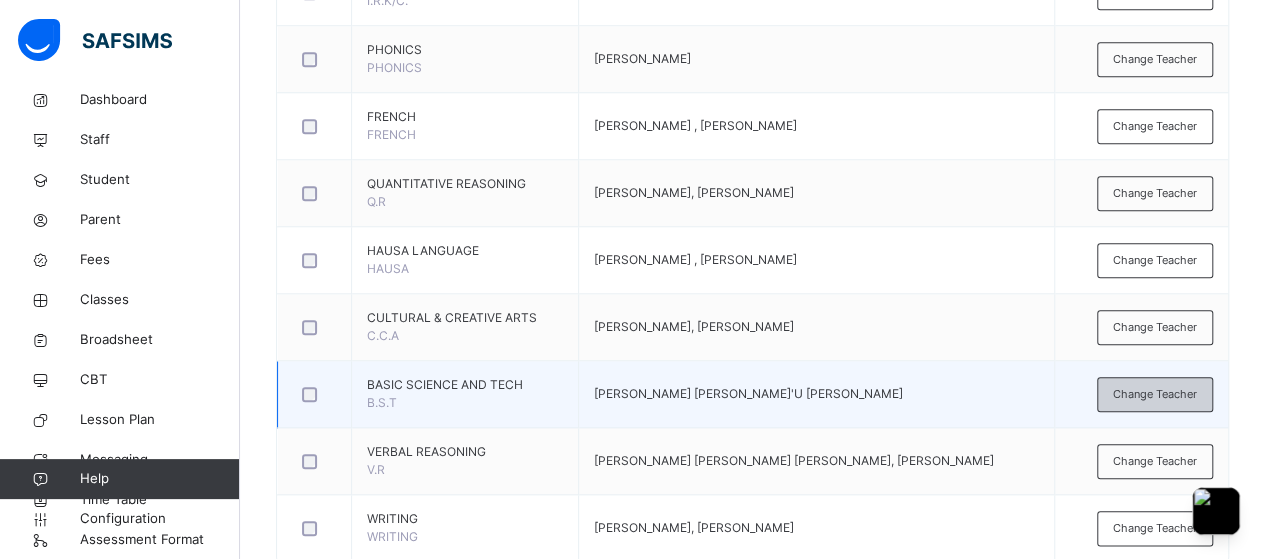 click on "Change Teacher" at bounding box center [1155, 394] 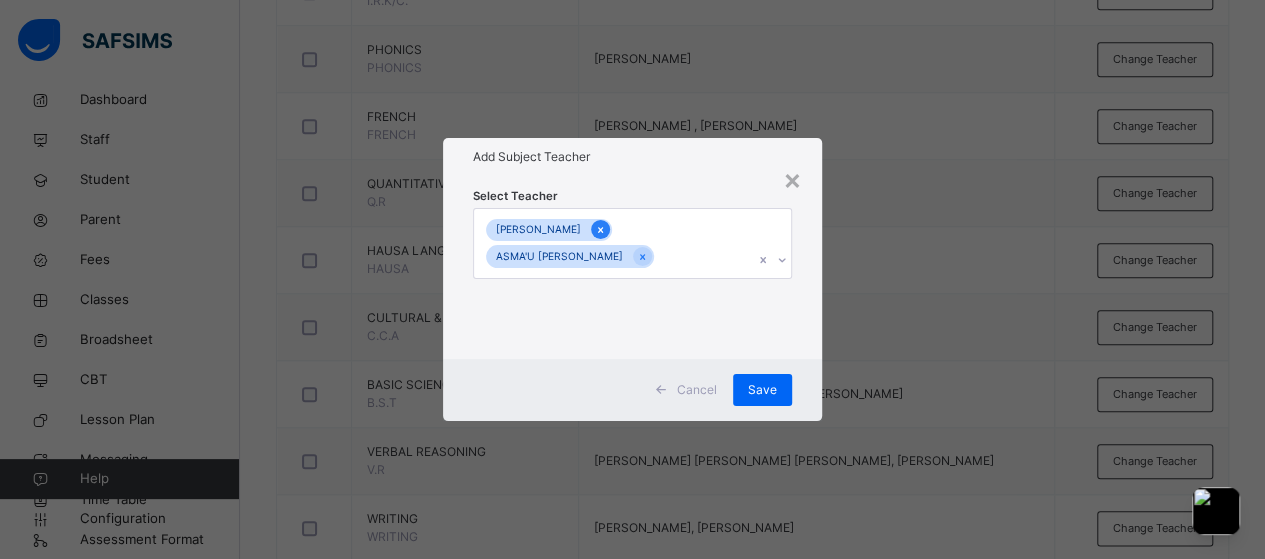 click 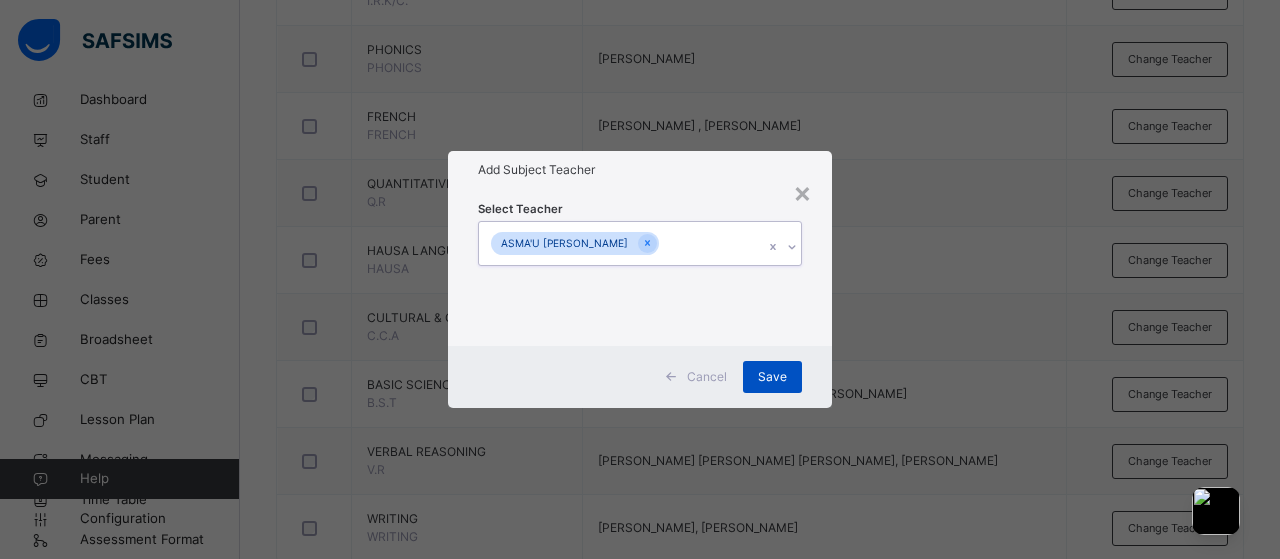 click on "Save" at bounding box center (772, 377) 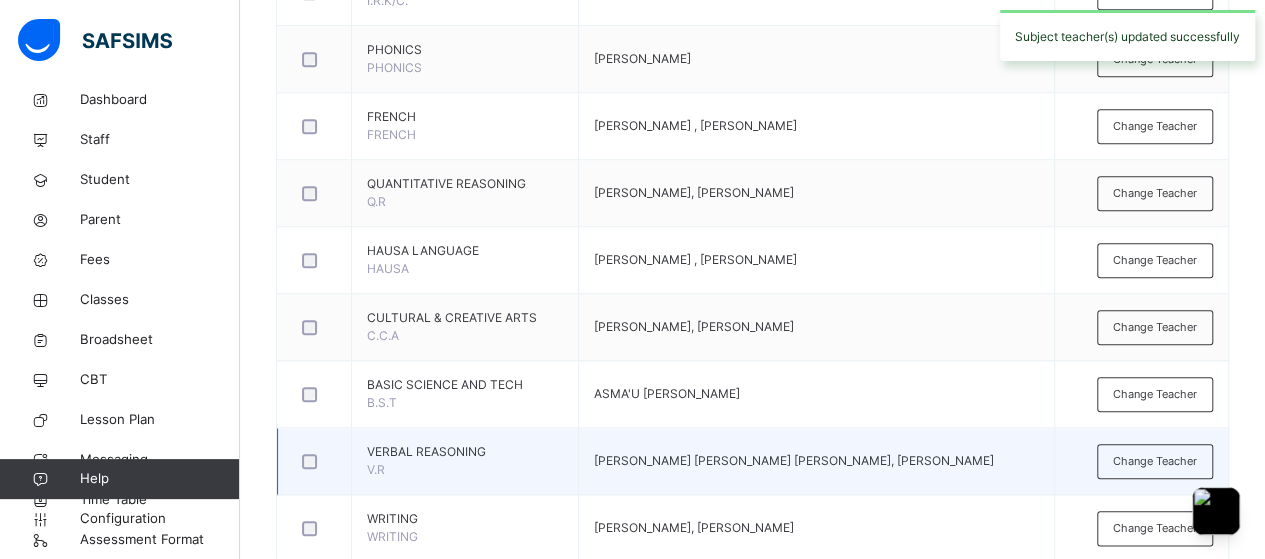 scroll, scrollTop: 929, scrollLeft: 0, axis: vertical 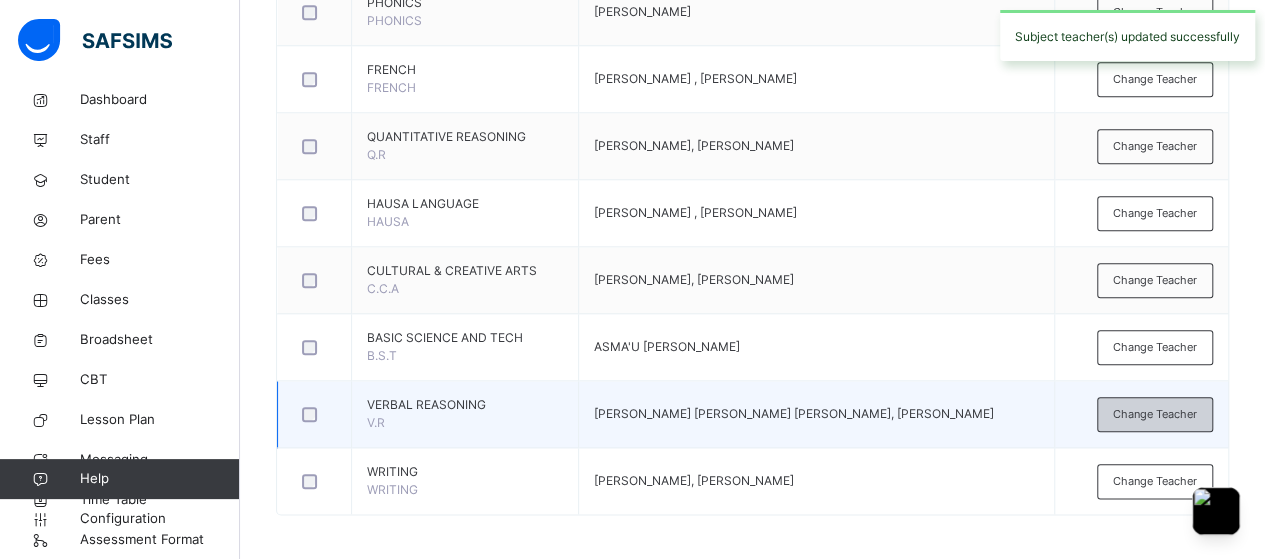 click on "Change Teacher" at bounding box center [1155, 414] 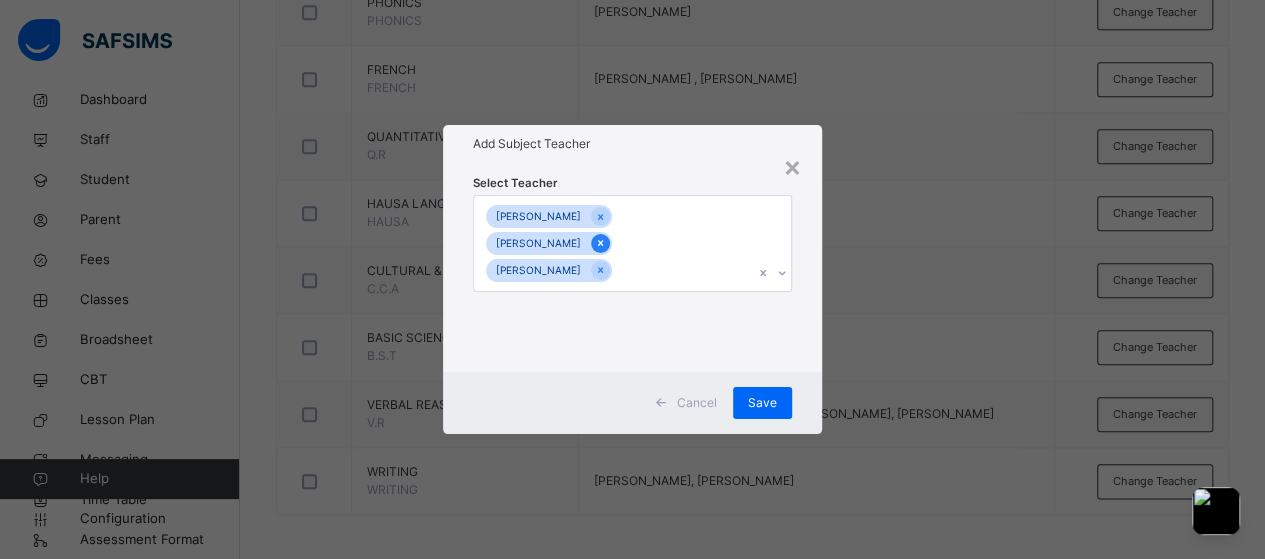 click 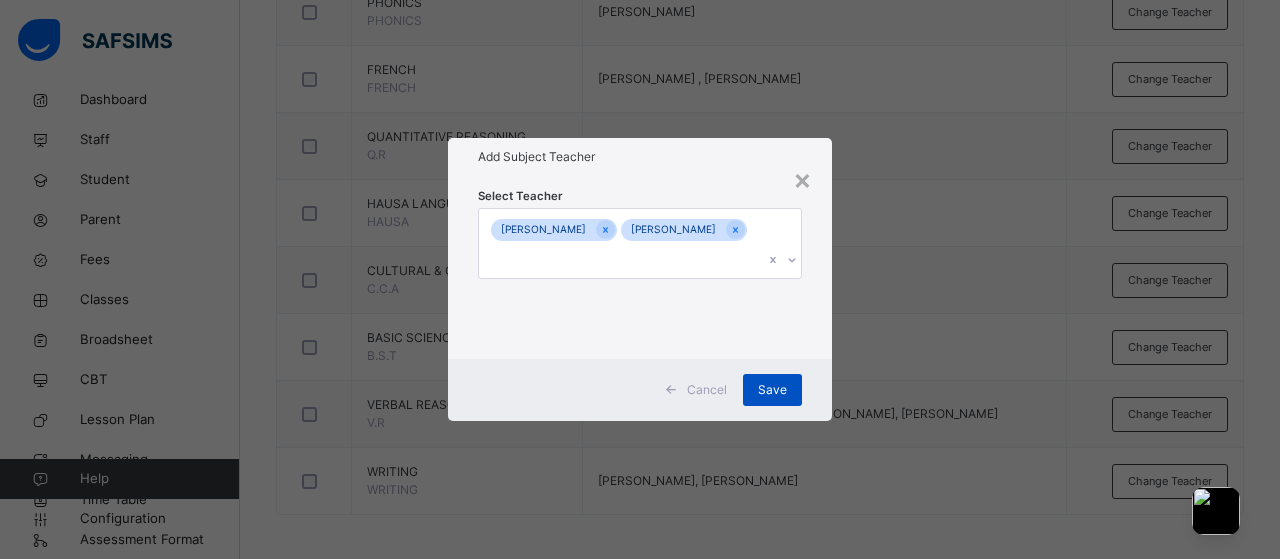 click on "Save" at bounding box center [772, 390] 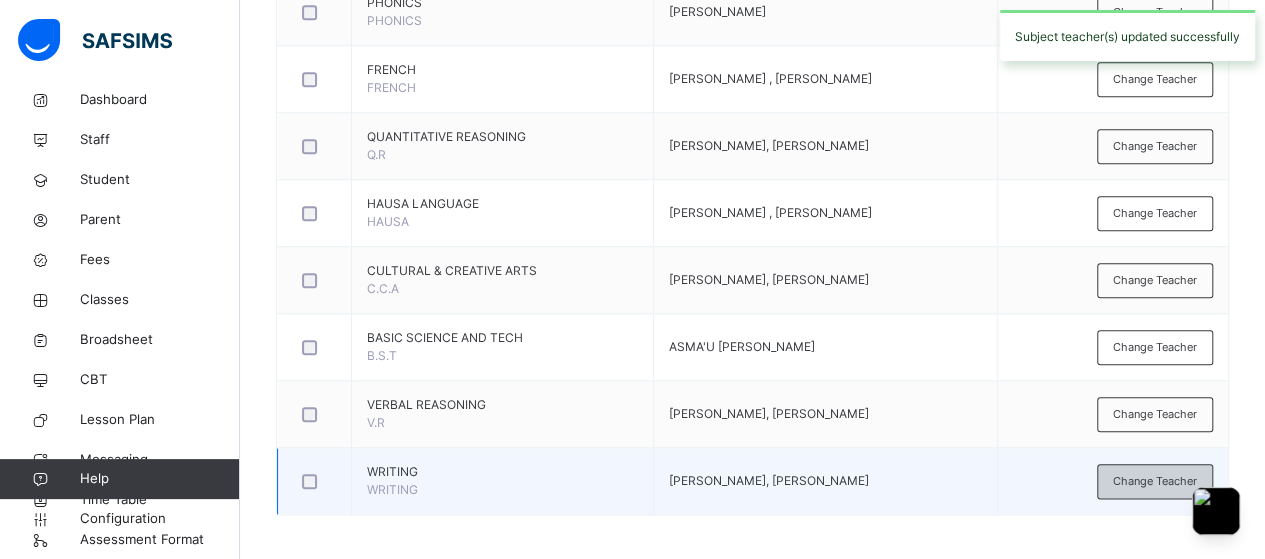click on "Change Teacher" at bounding box center [1155, 481] 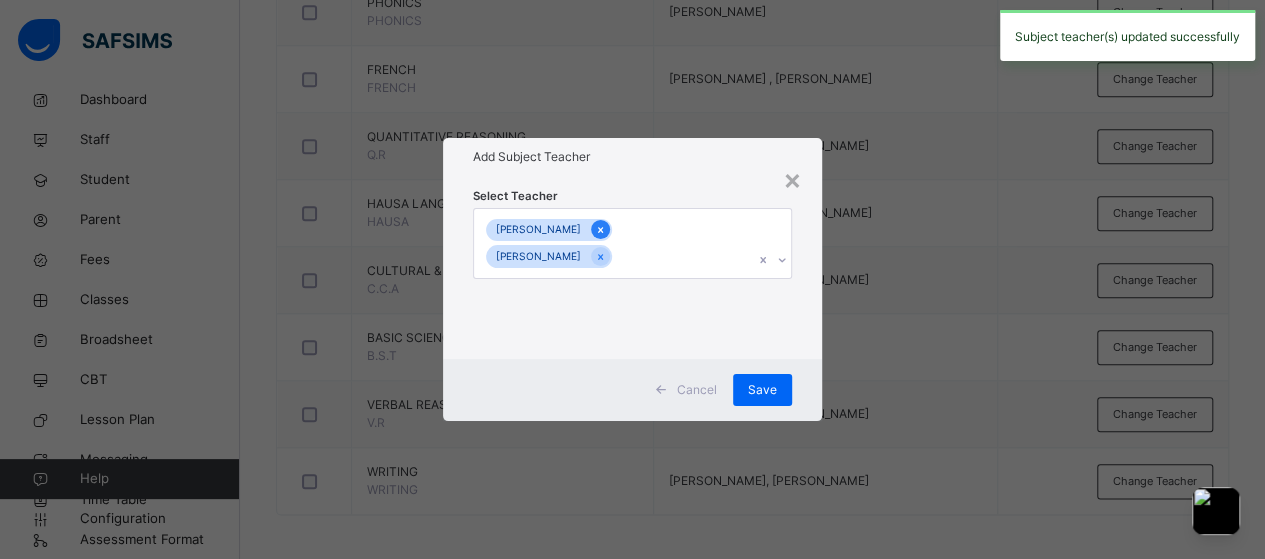 click 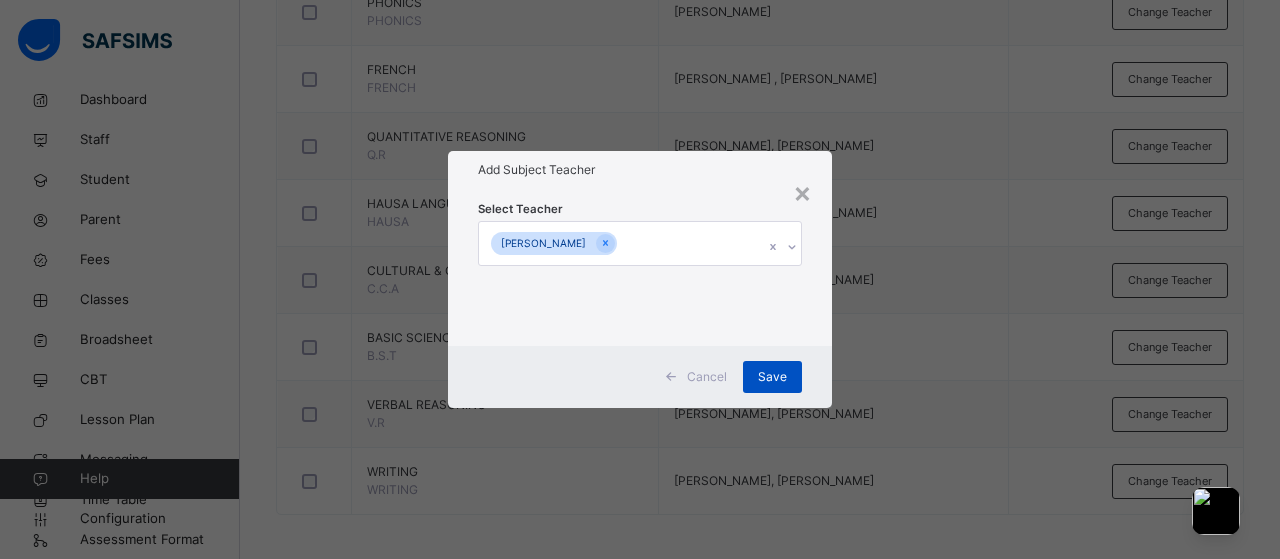 click on "Save" at bounding box center (772, 377) 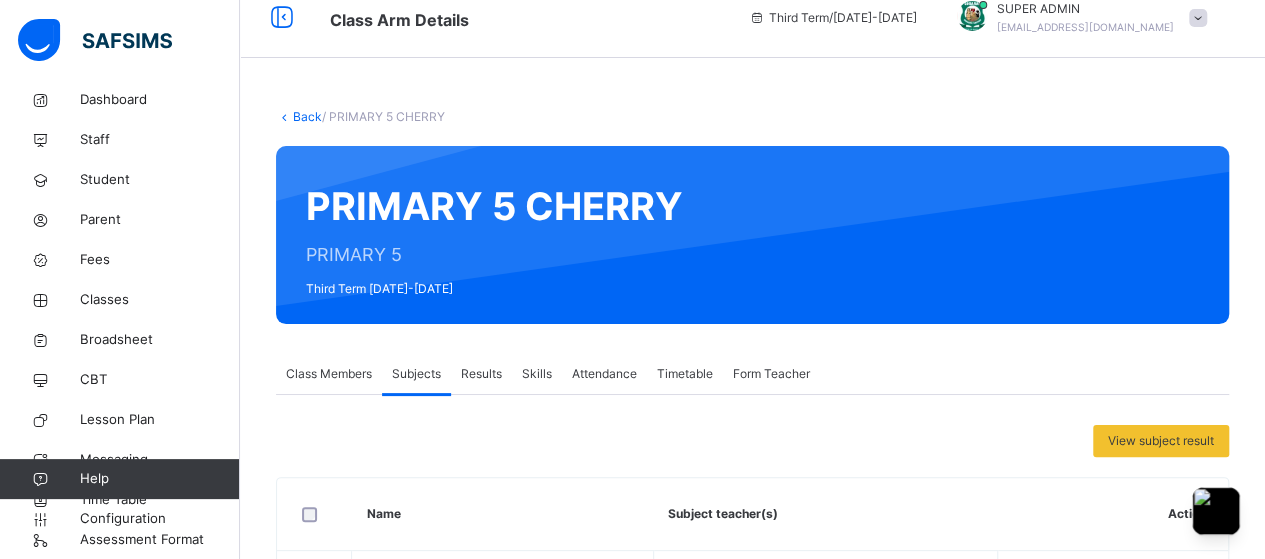 scroll, scrollTop: 21, scrollLeft: 0, axis: vertical 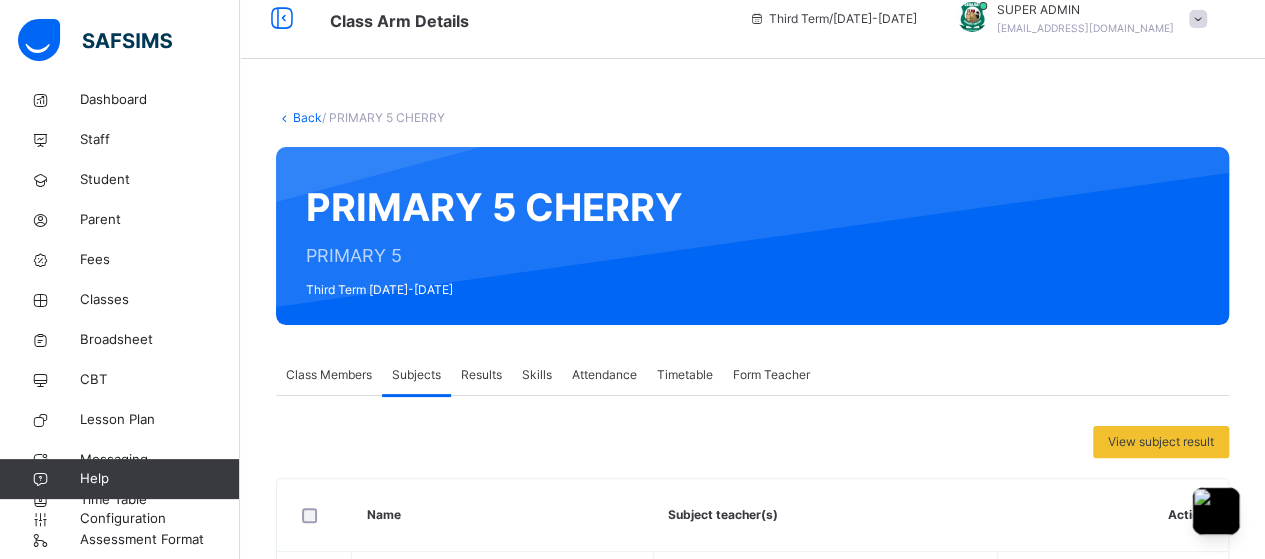 click on "Back" at bounding box center (307, 117) 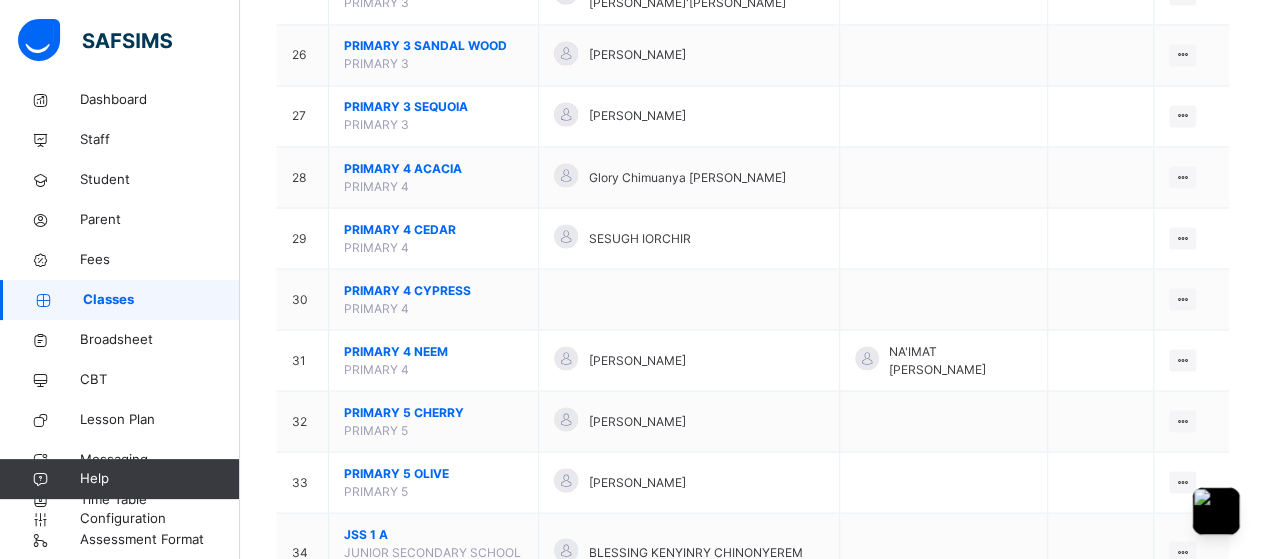 scroll, scrollTop: 1755, scrollLeft: 0, axis: vertical 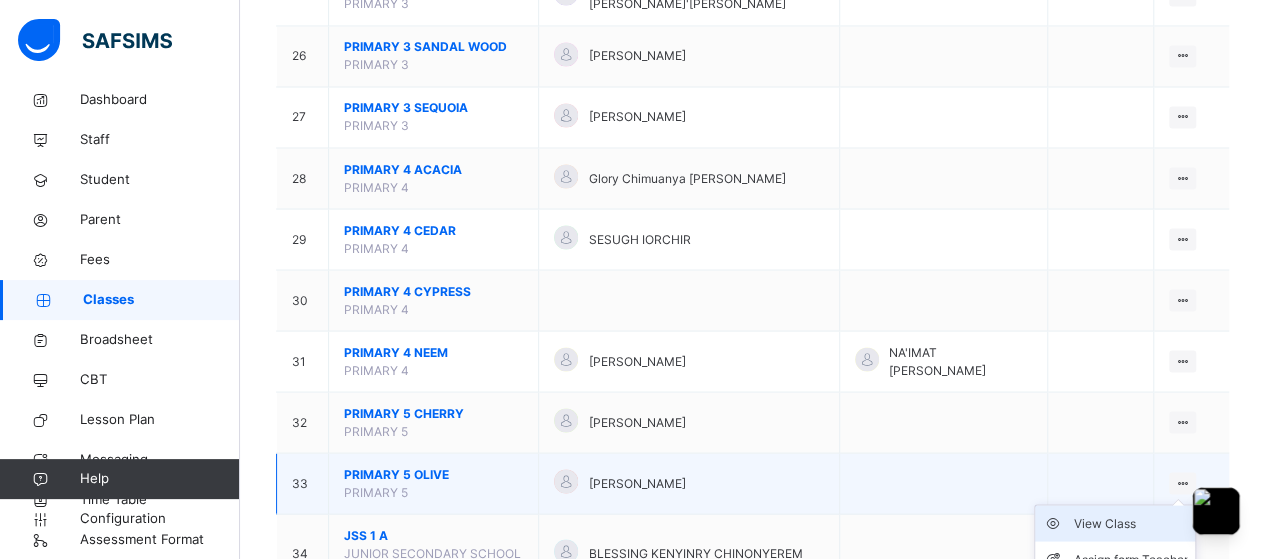 click on "View Class" at bounding box center (1130, 523) 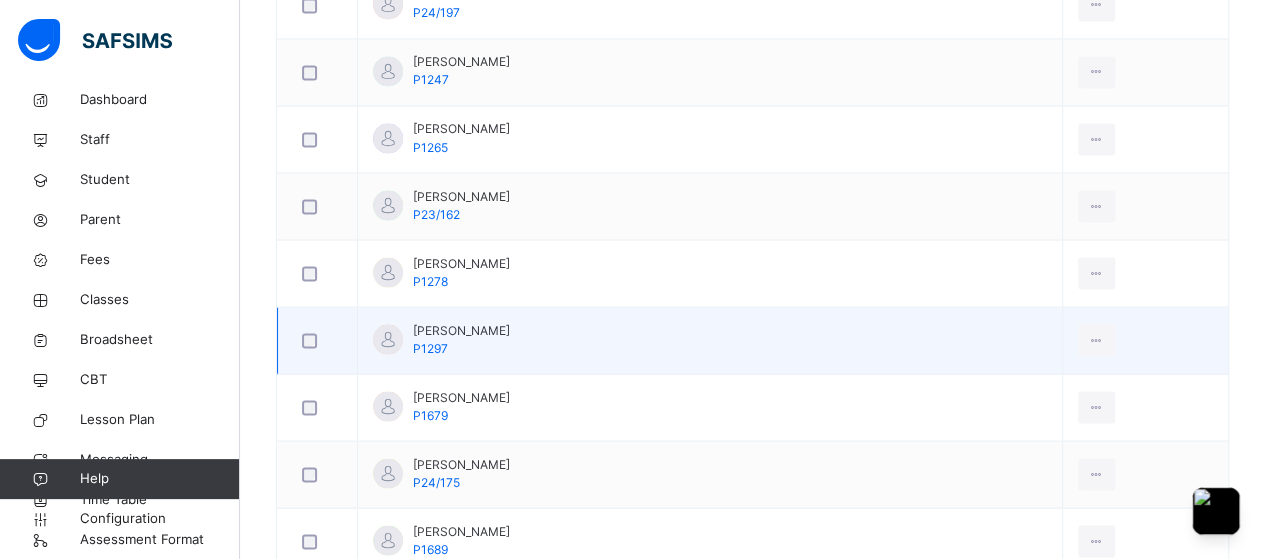 scroll, scrollTop: 210, scrollLeft: 0, axis: vertical 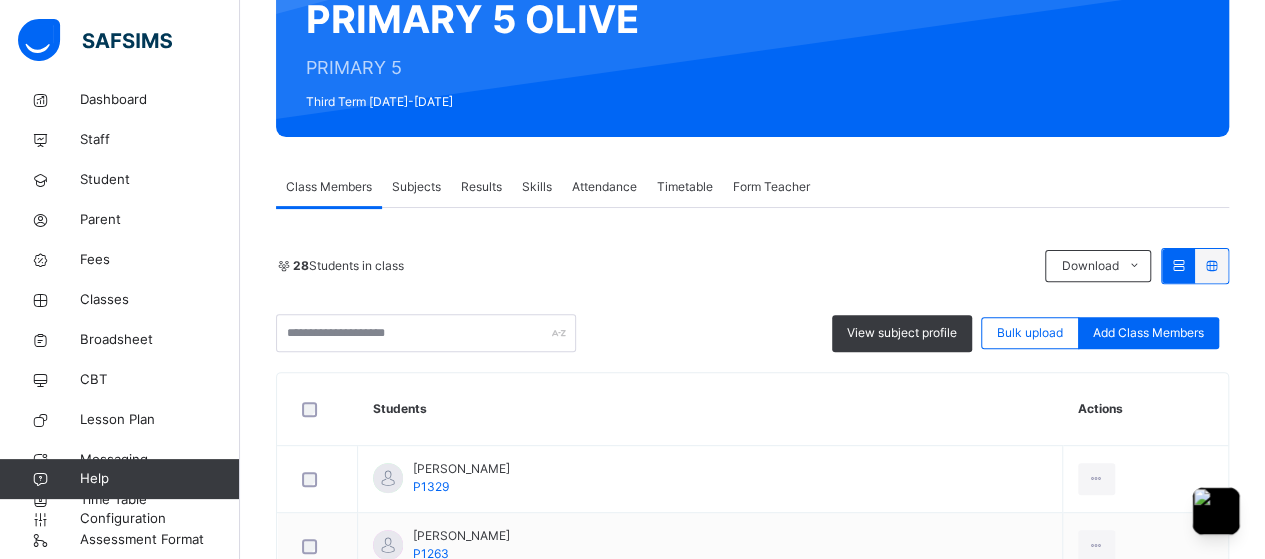 click on "Subjects" at bounding box center [416, 187] 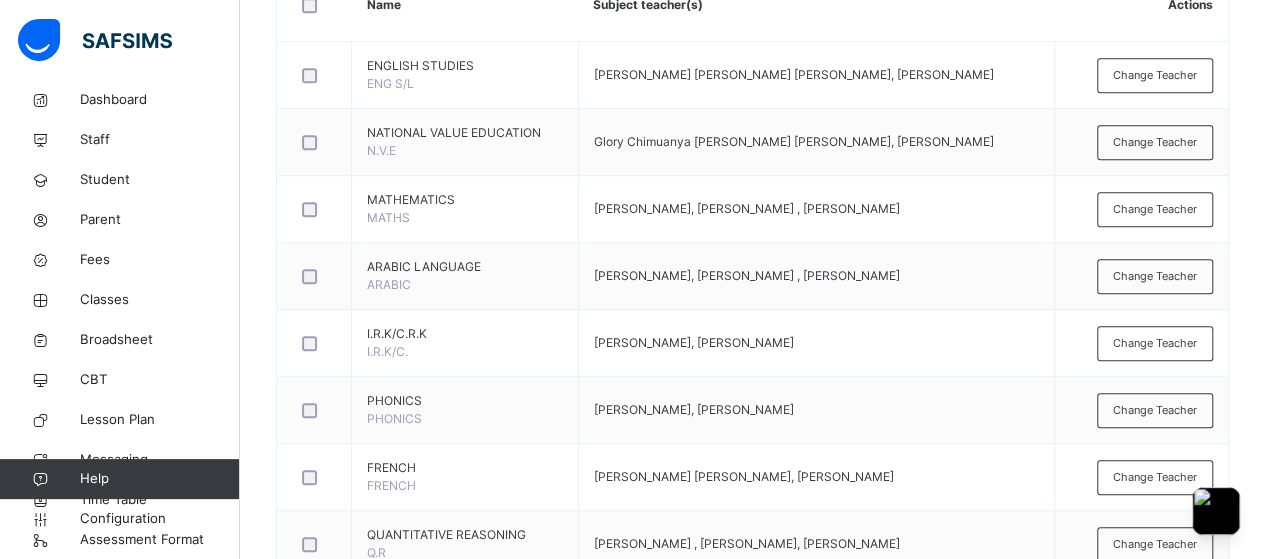 scroll, scrollTop: 534, scrollLeft: 0, axis: vertical 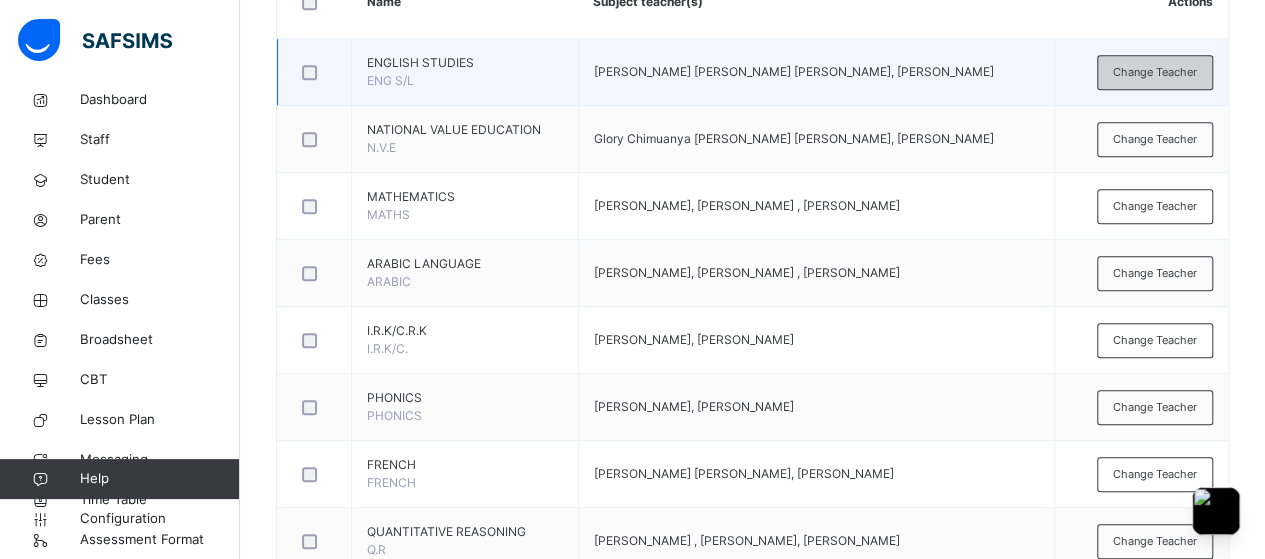 click on "Change Teacher" at bounding box center (1155, 72) 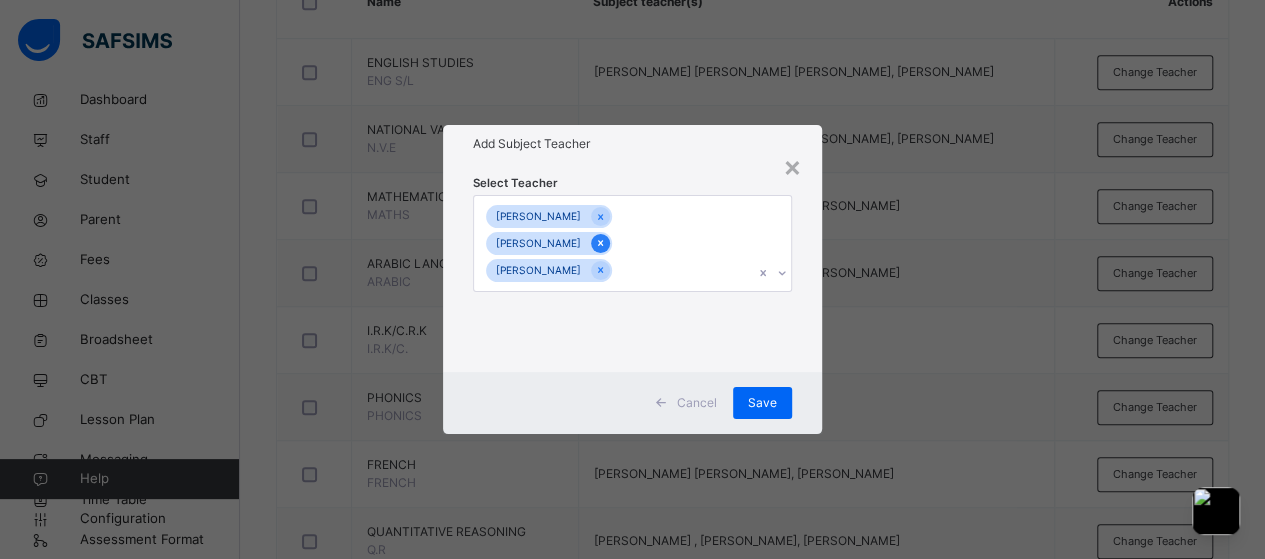 click 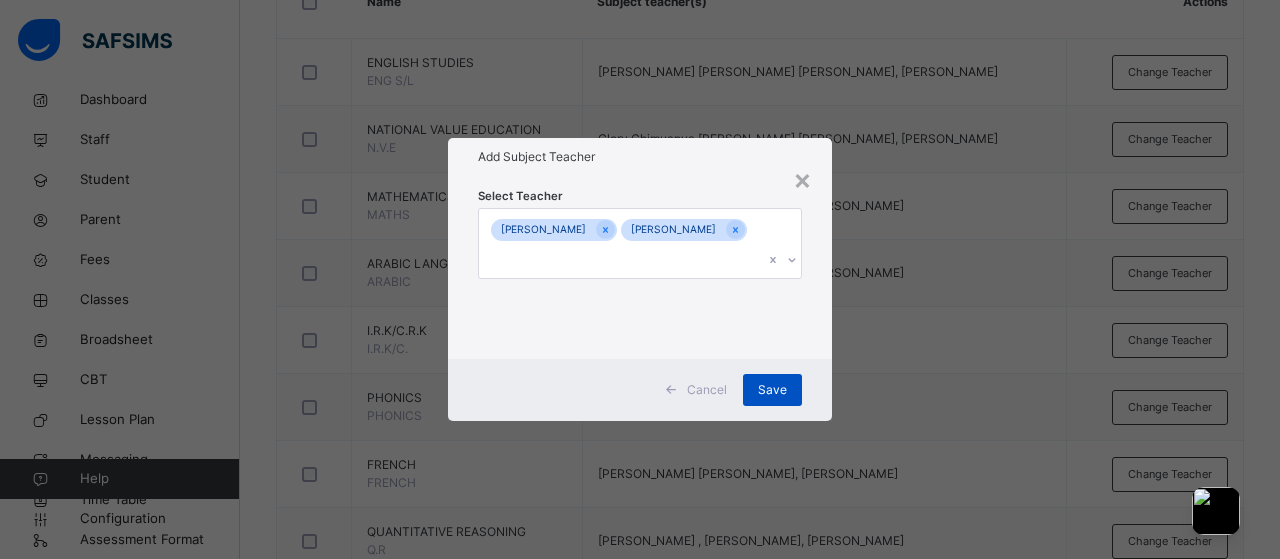 click on "Save" at bounding box center [772, 390] 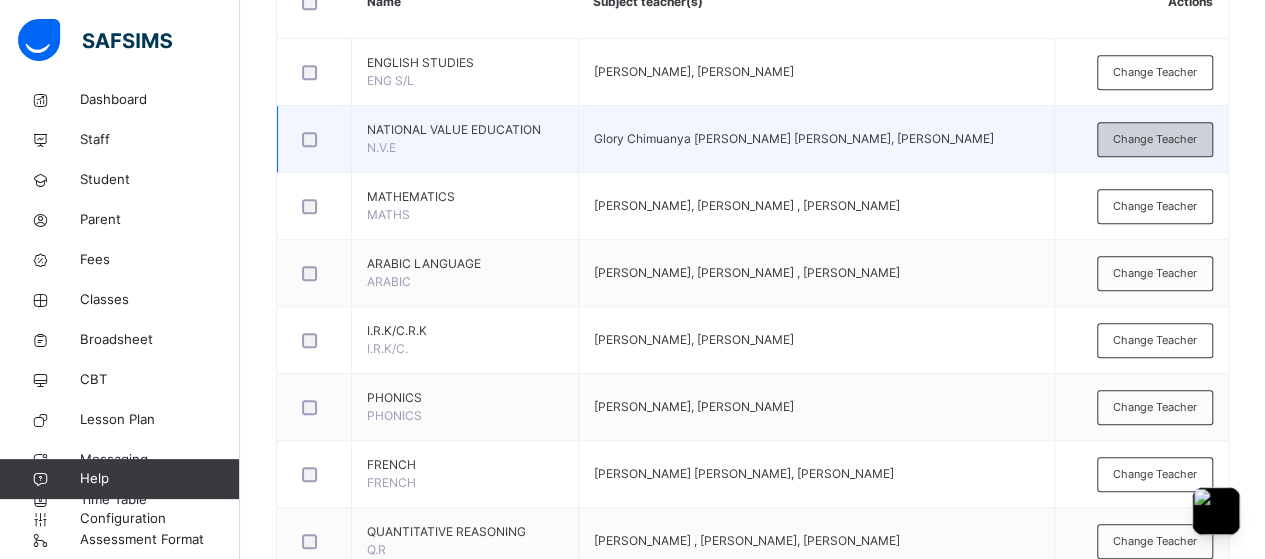 click on "Change Teacher" at bounding box center (1155, 139) 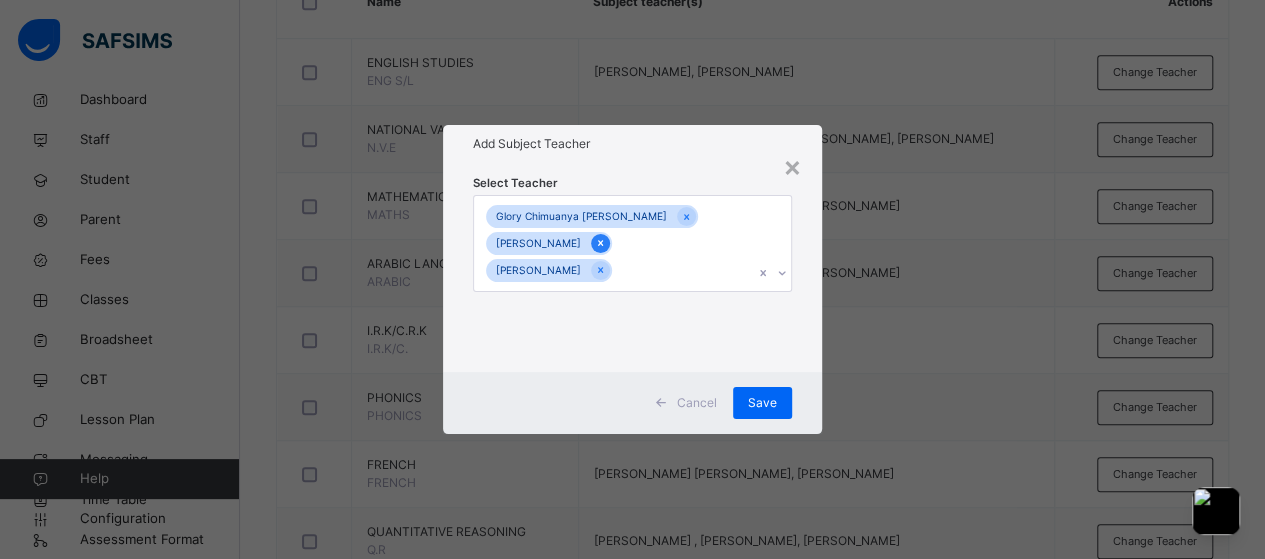 click 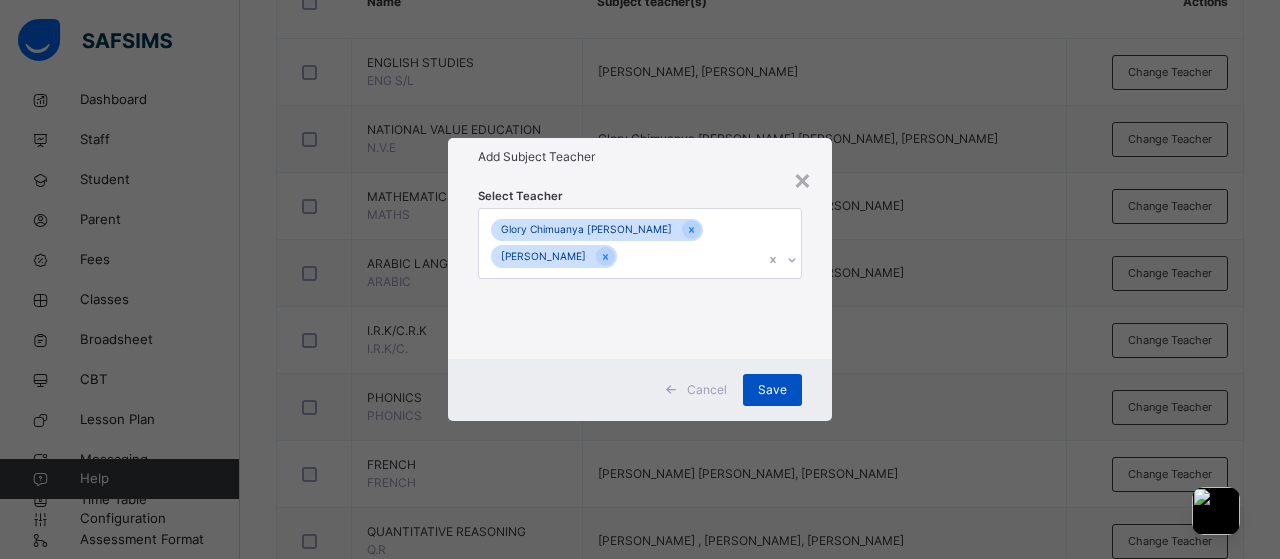 click on "Save" at bounding box center (772, 390) 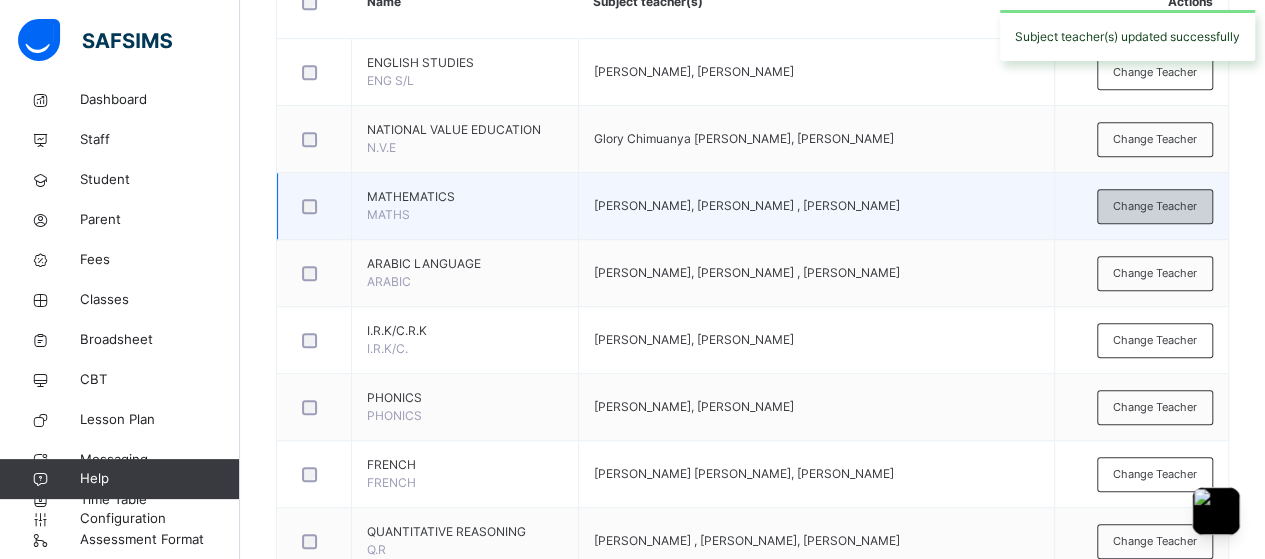 click on "Change Teacher" at bounding box center [1155, 206] 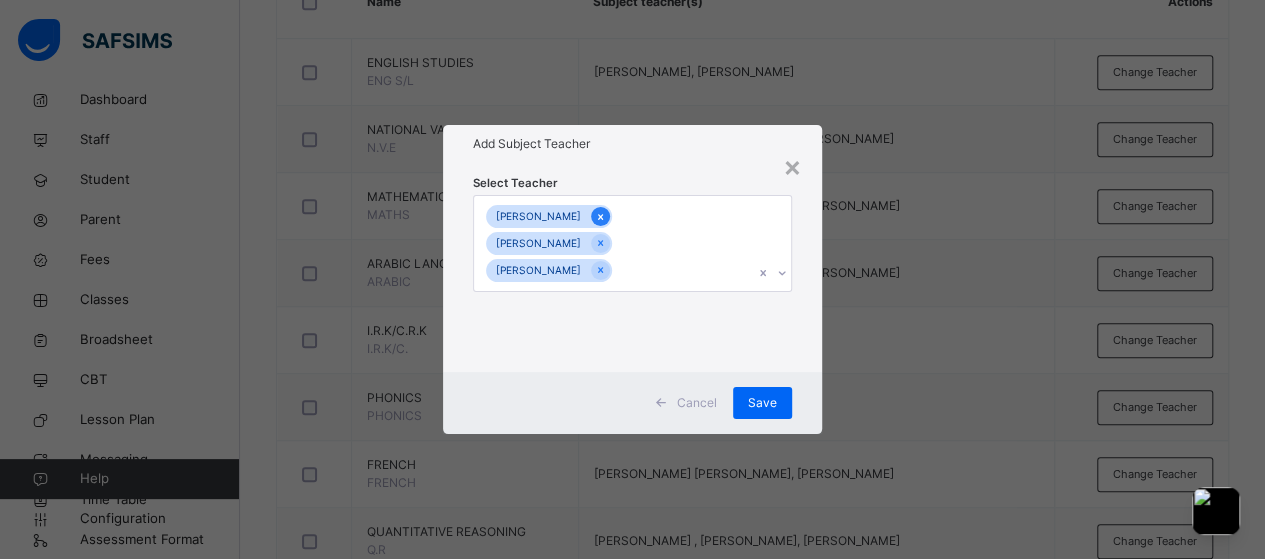click 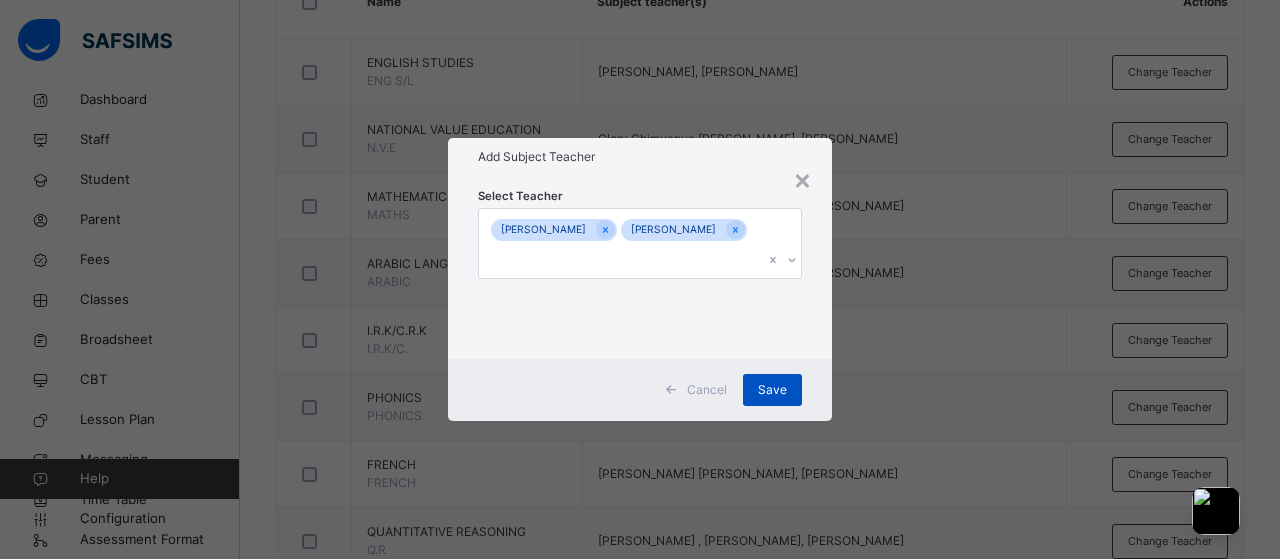 click on "Save" at bounding box center [772, 390] 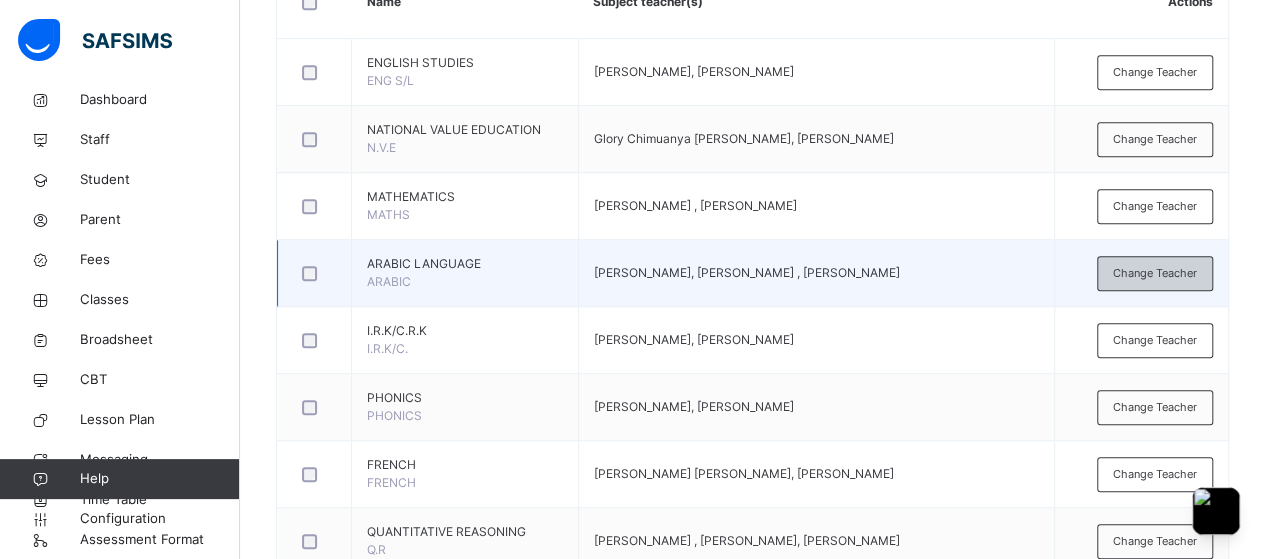 click on "Change Teacher" at bounding box center (1155, 273) 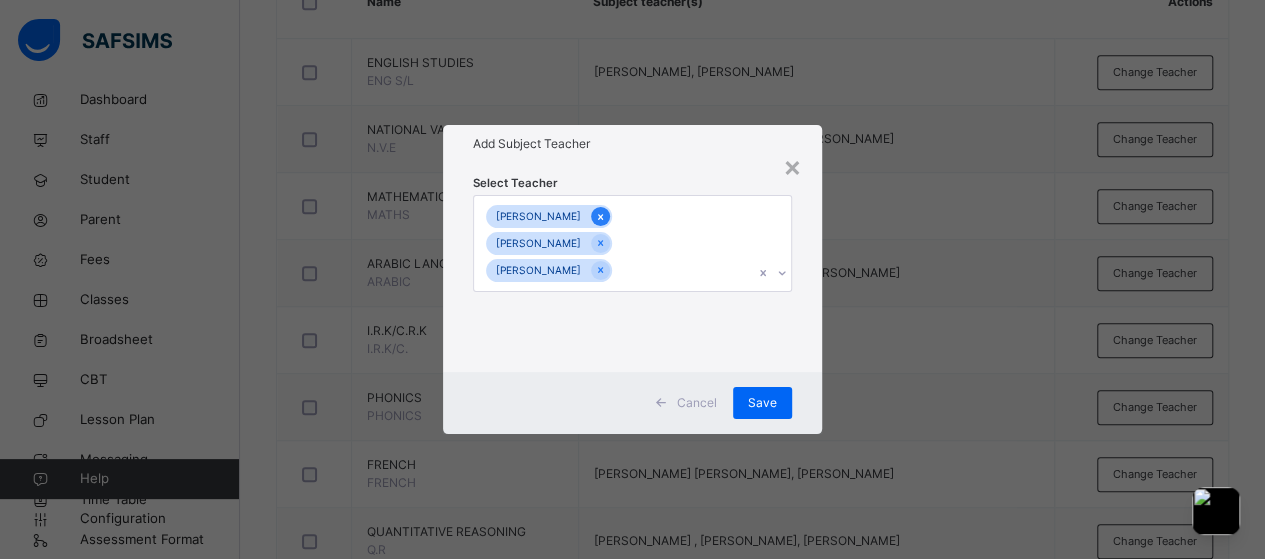 click 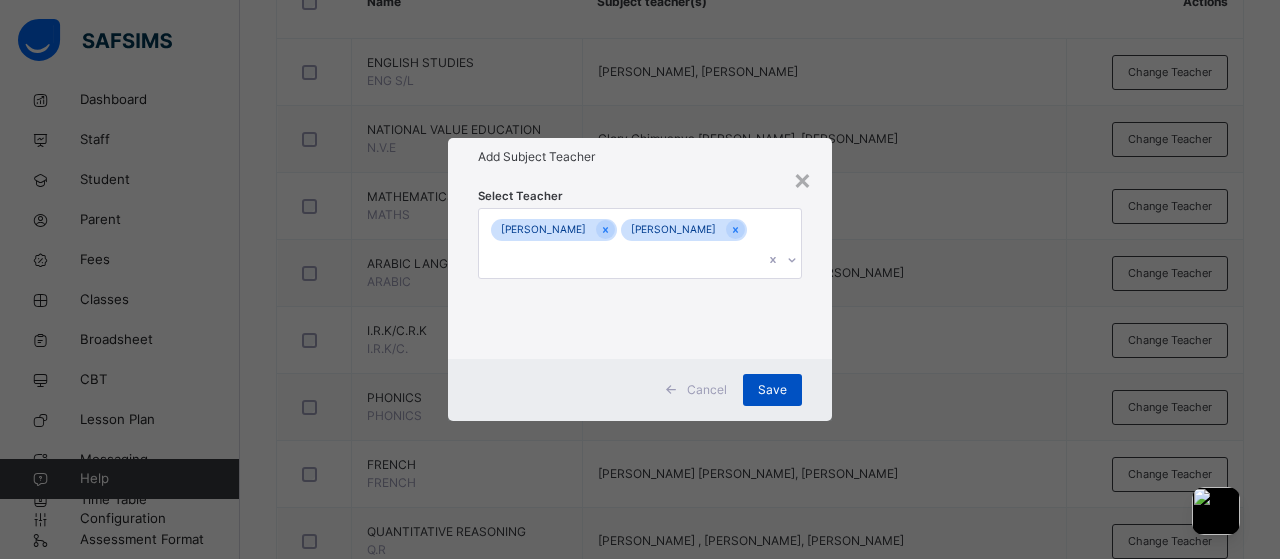 click on "Save" at bounding box center (772, 390) 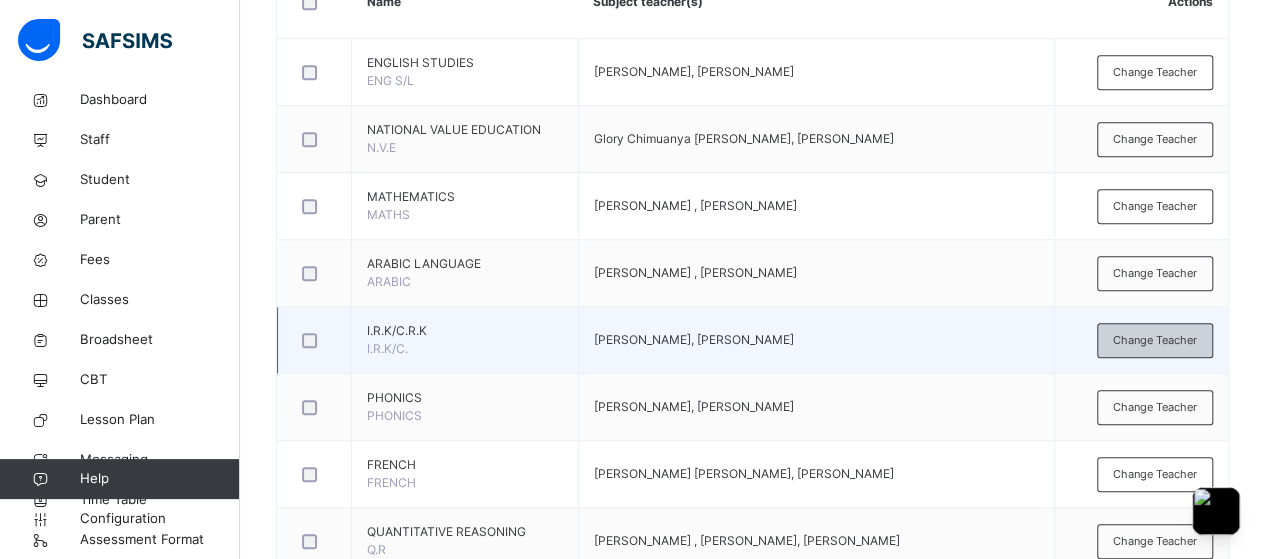 click on "Change Teacher" at bounding box center [1155, 340] 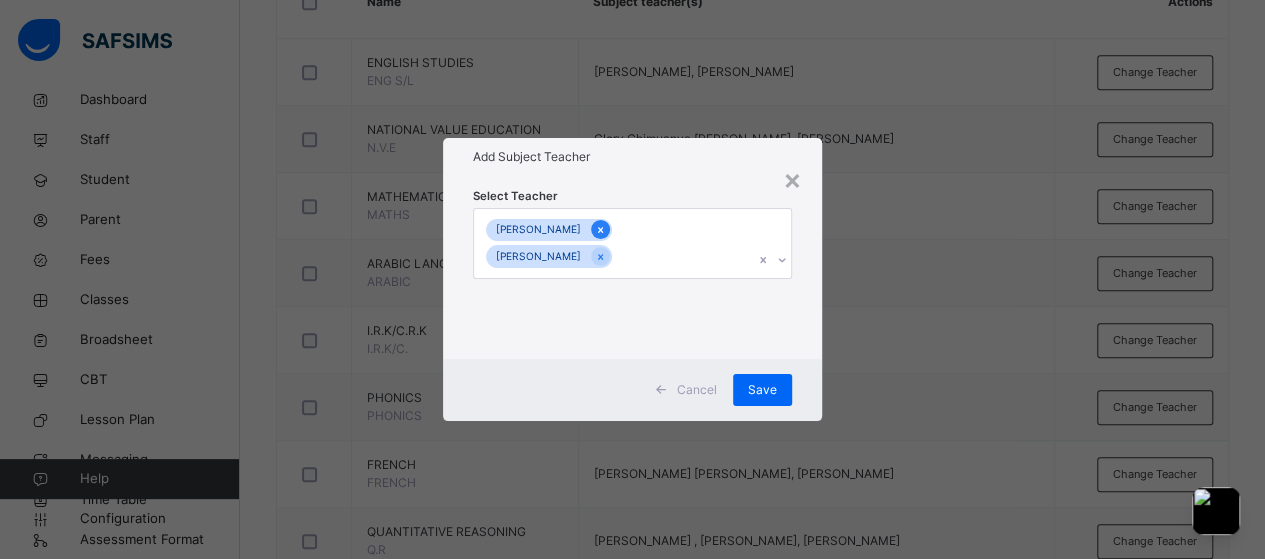 click 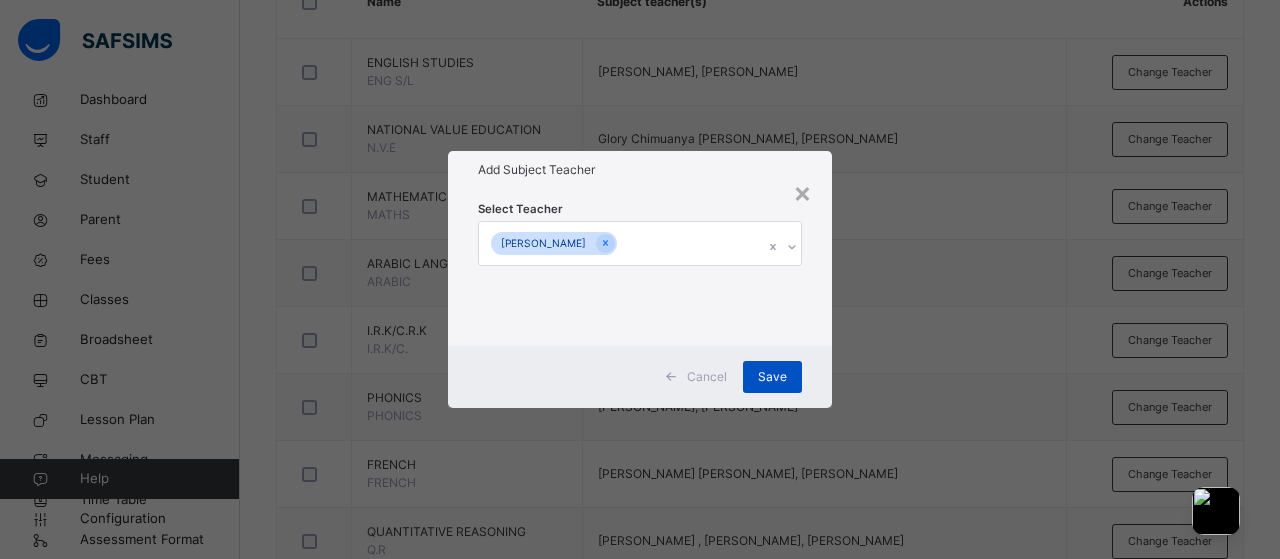 click on "Save" at bounding box center [772, 377] 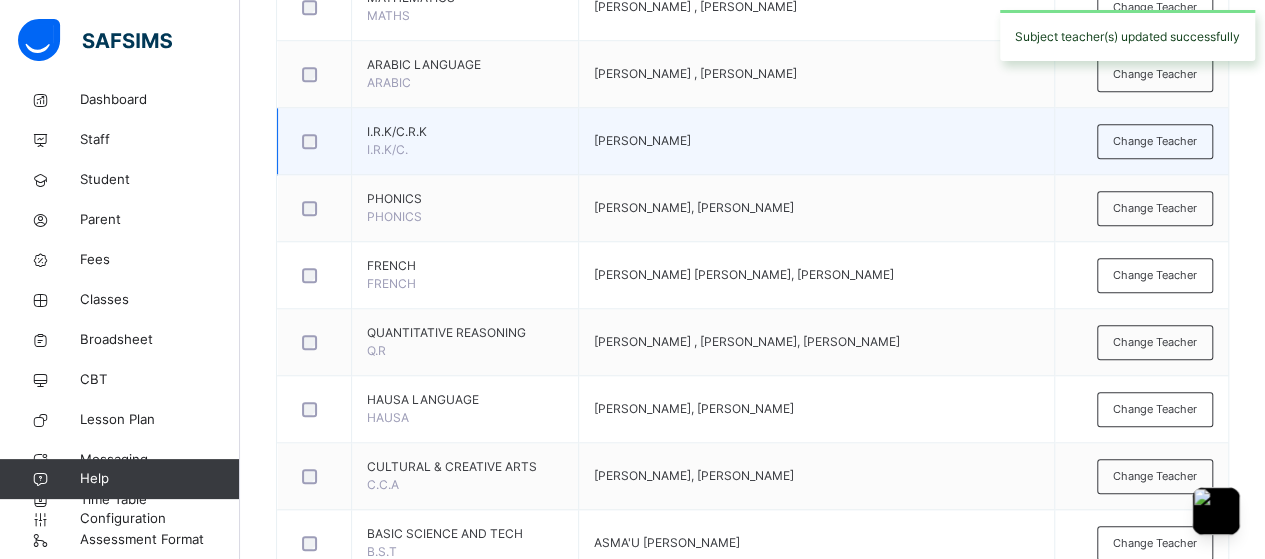 scroll, scrollTop: 734, scrollLeft: 0, axis: vertical 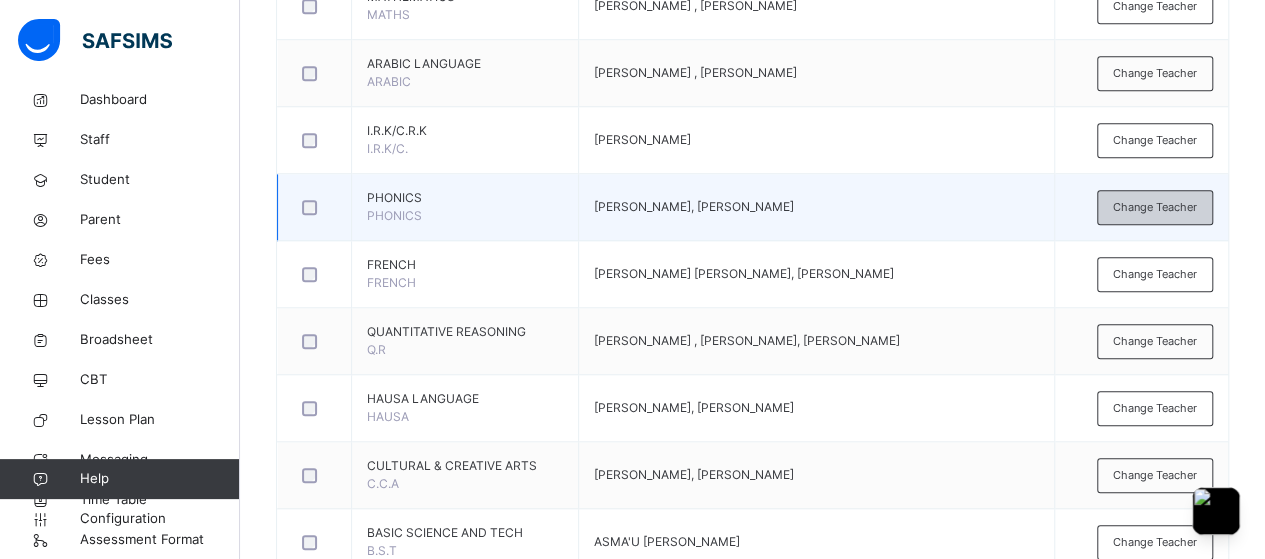 click on "Change Teacher" at bounding box center [1155, 207] 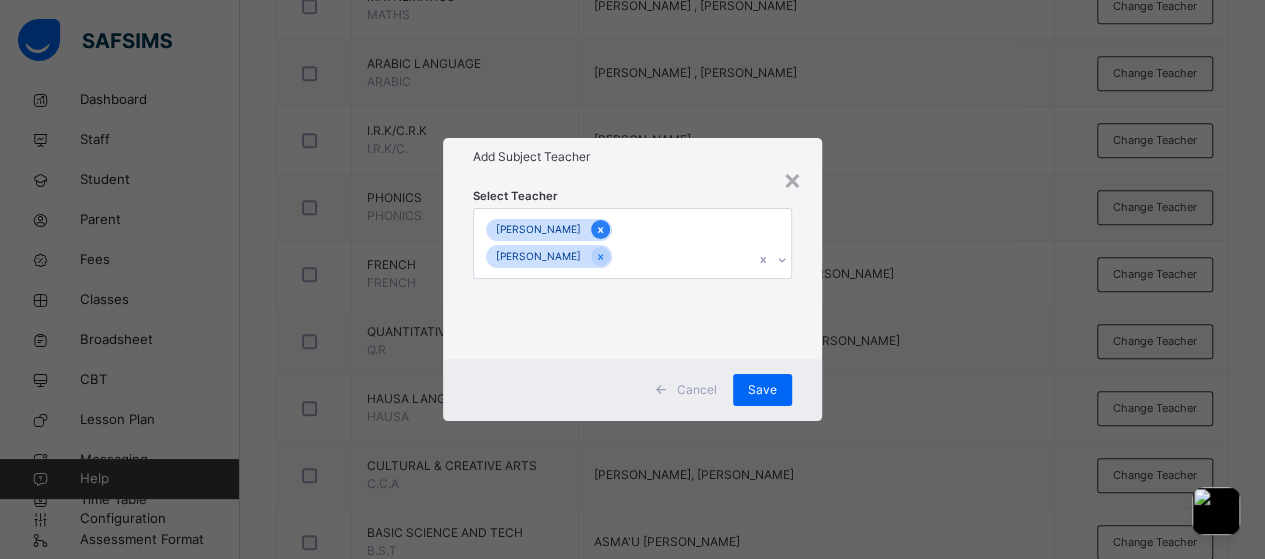 click 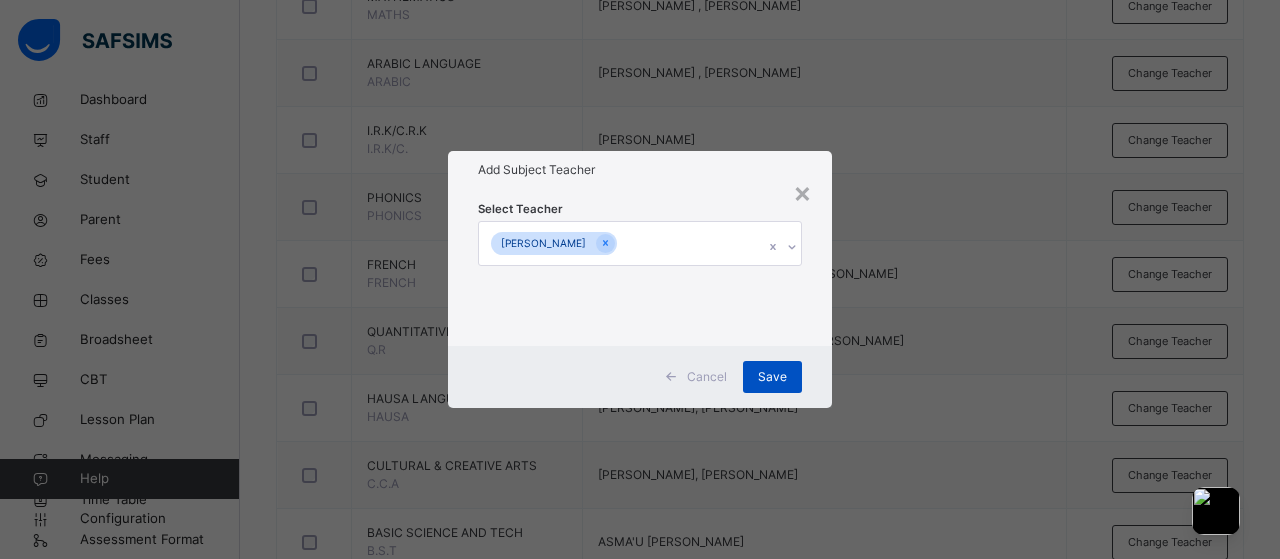 click on "Save" at bounding box center [772, 377] 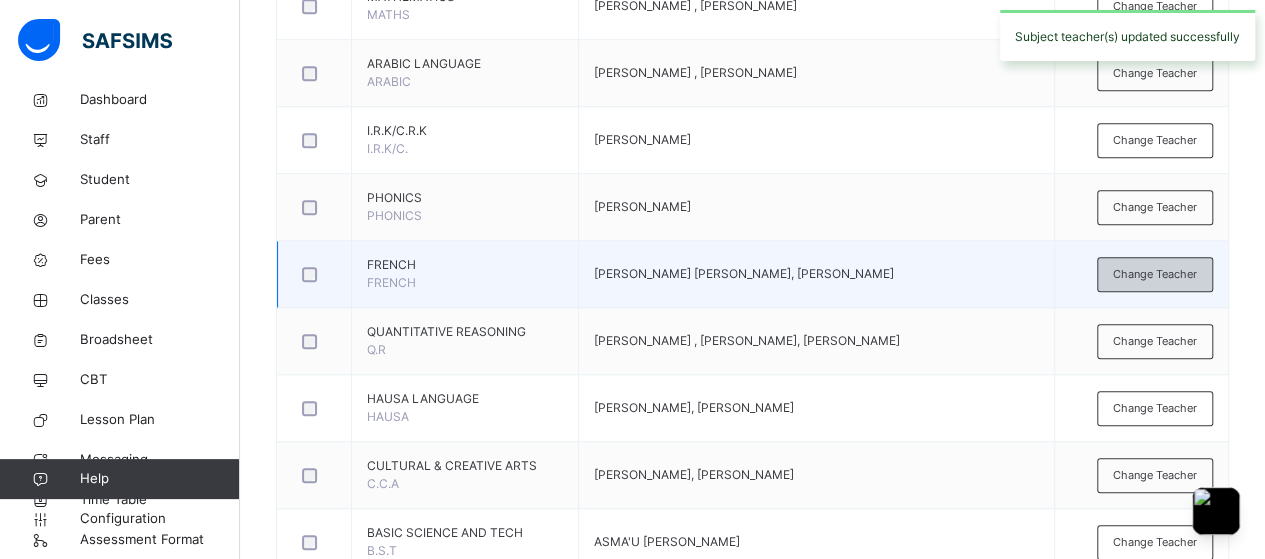 click on "Change Teacher" at bounding box center (1155, 274) 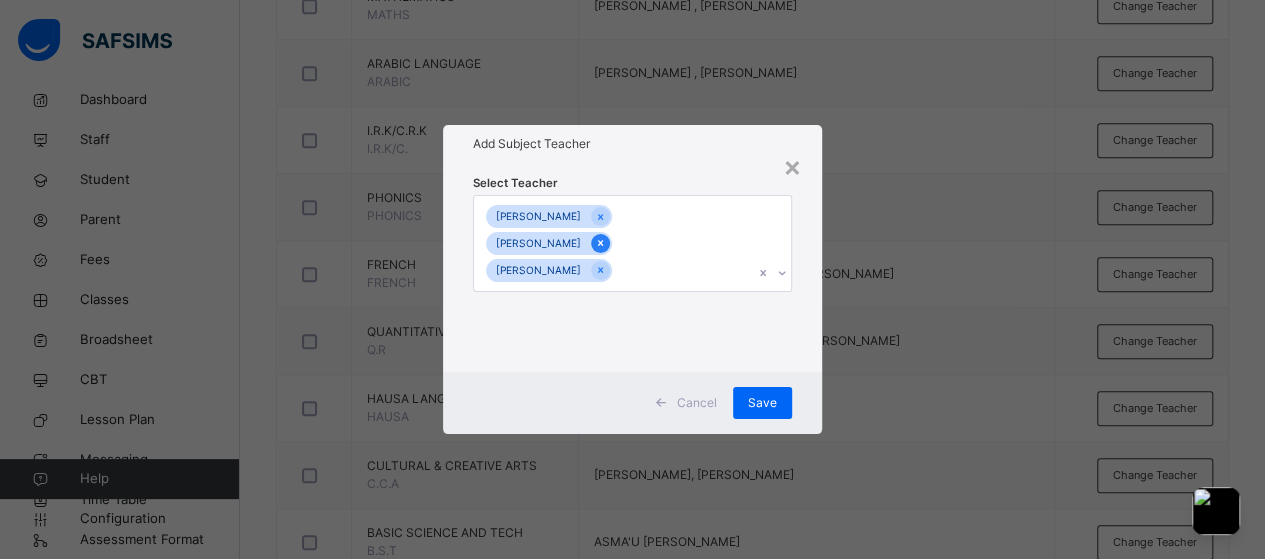 click 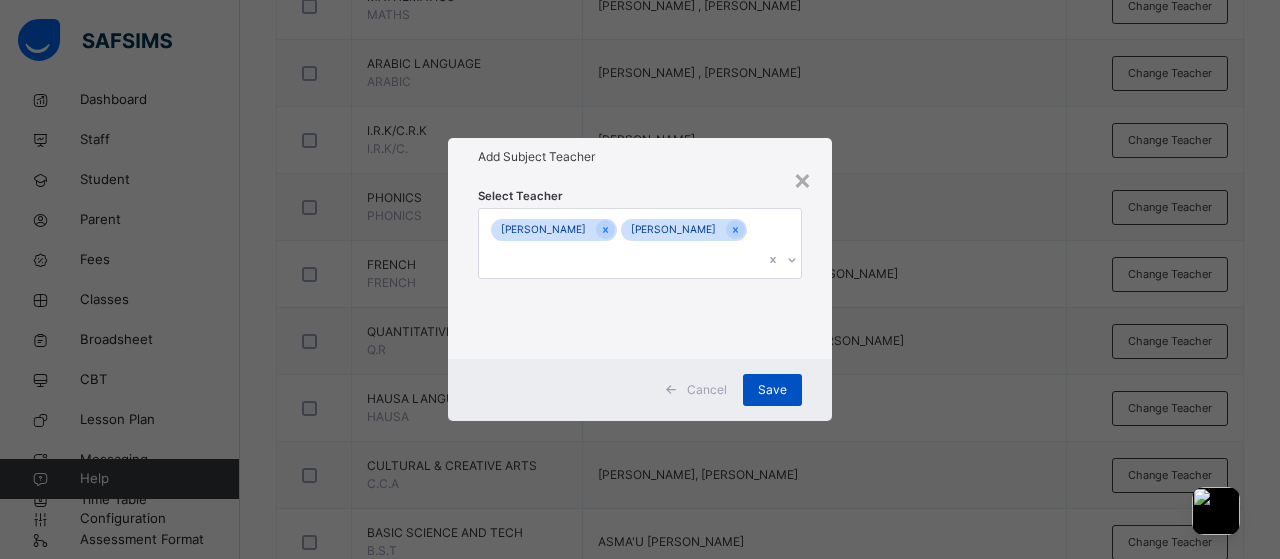 click on "Save" at bounding box center [772, 390] 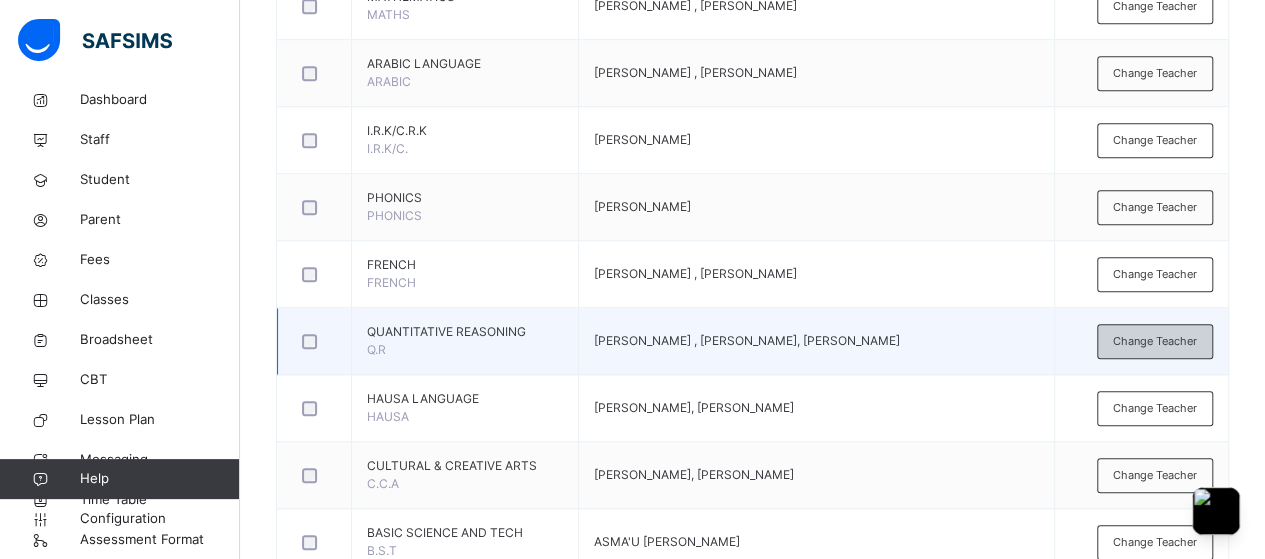 click on "Change Teacher" at bounding box center [1155, 341] 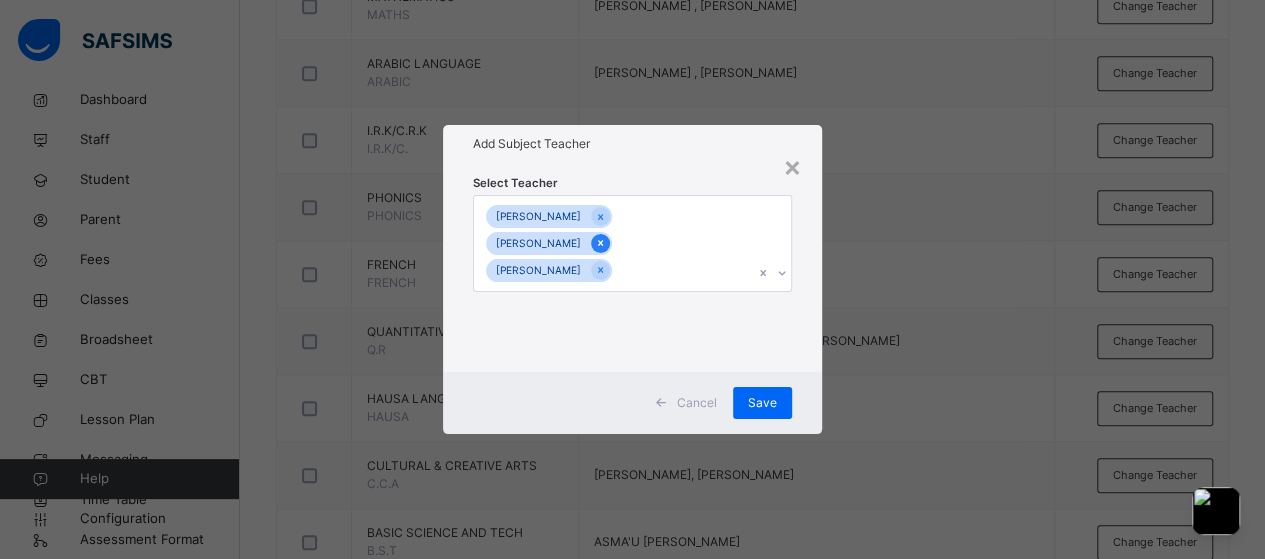 click 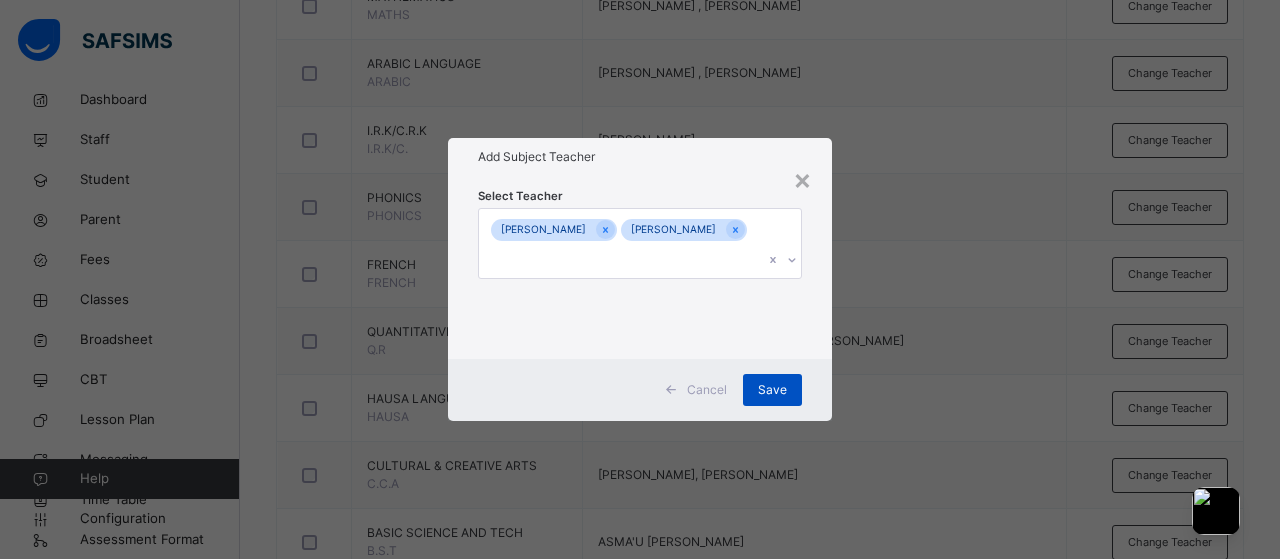 click on "Save" at bounding box center (772, 390) 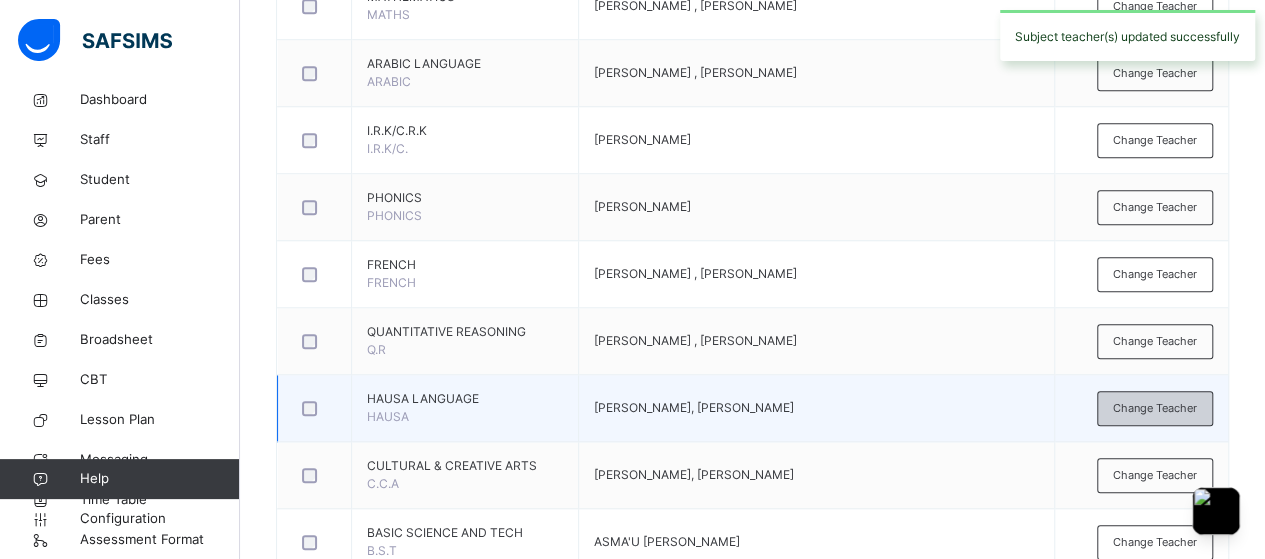 click on "Change Teacher" at bounding box center [1155, 408] 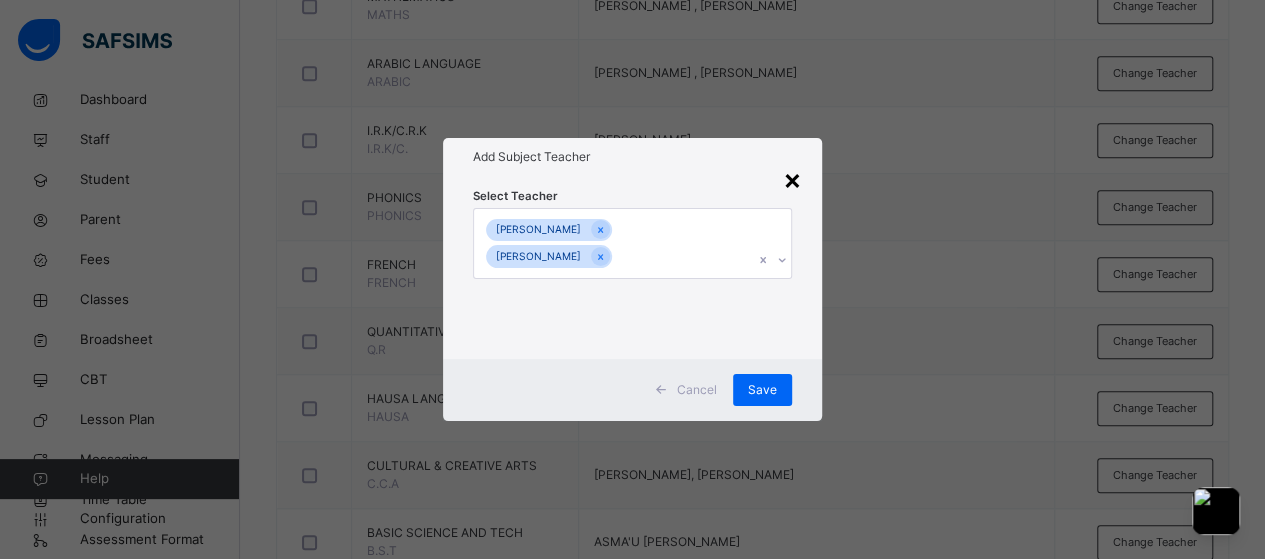 click on "×" at bounding box center (792, 179) 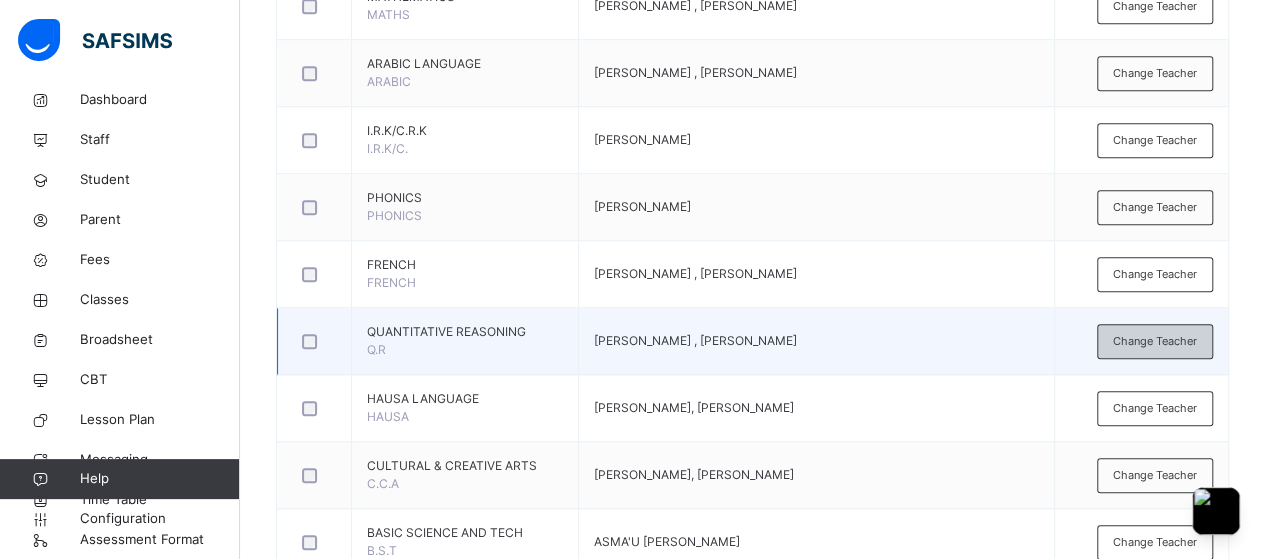 click on "Change Teacher" at bounding box center (1155, 341) 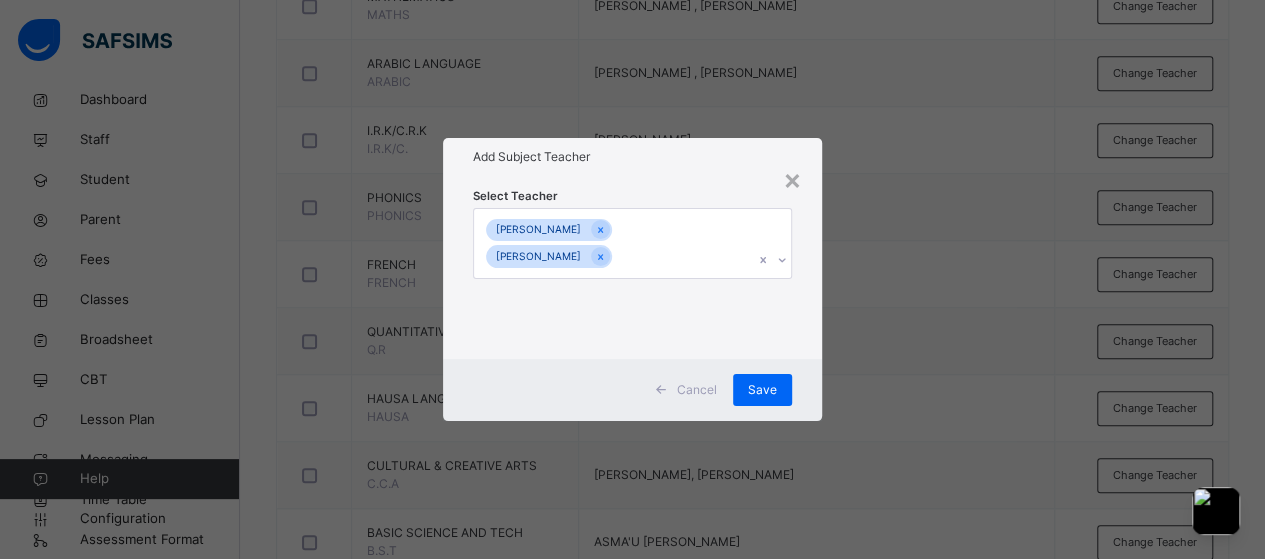 scroll, scrollTop: 0, scrollLeft: 0, axis: both 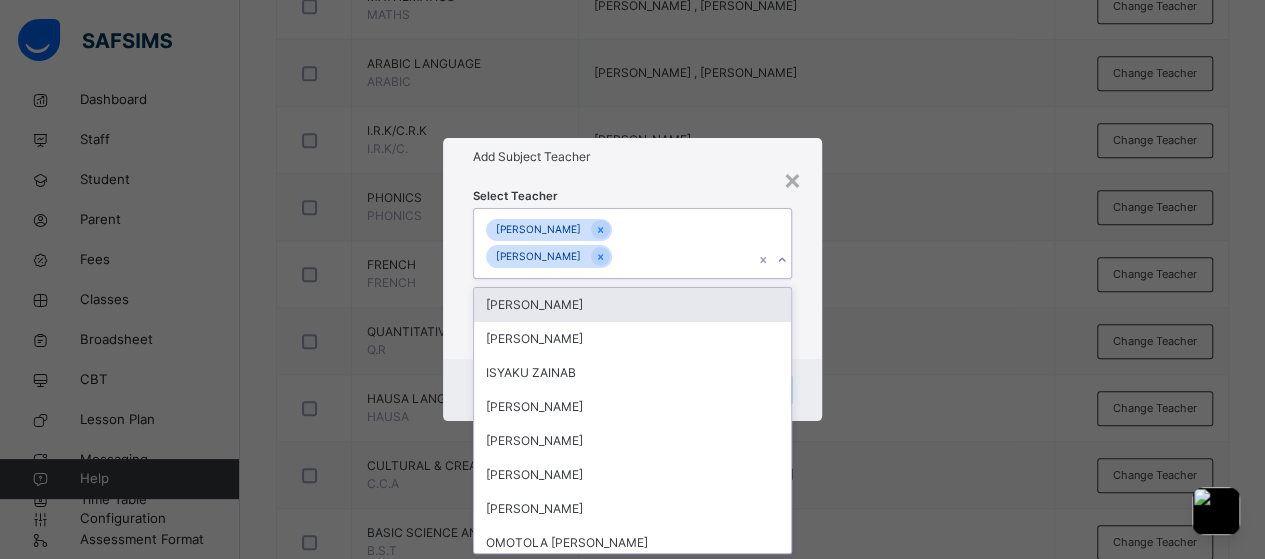 click on "MARYAM MUHAMMAD  ABDULGANIYU ABUBAKAR" at bounding box center (614, 243) 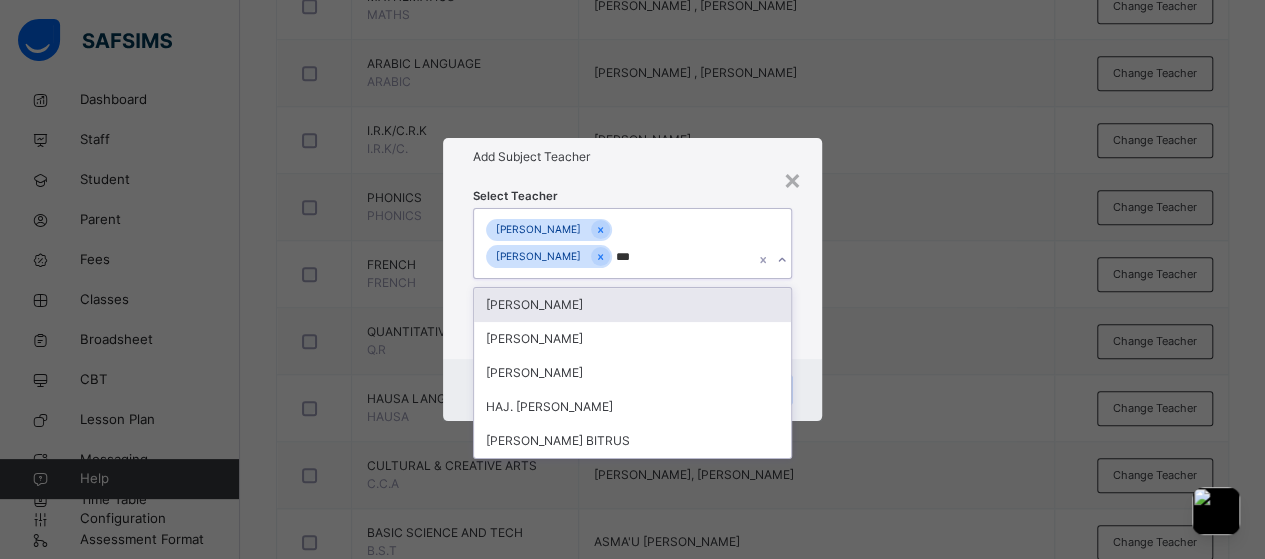 type on "****" 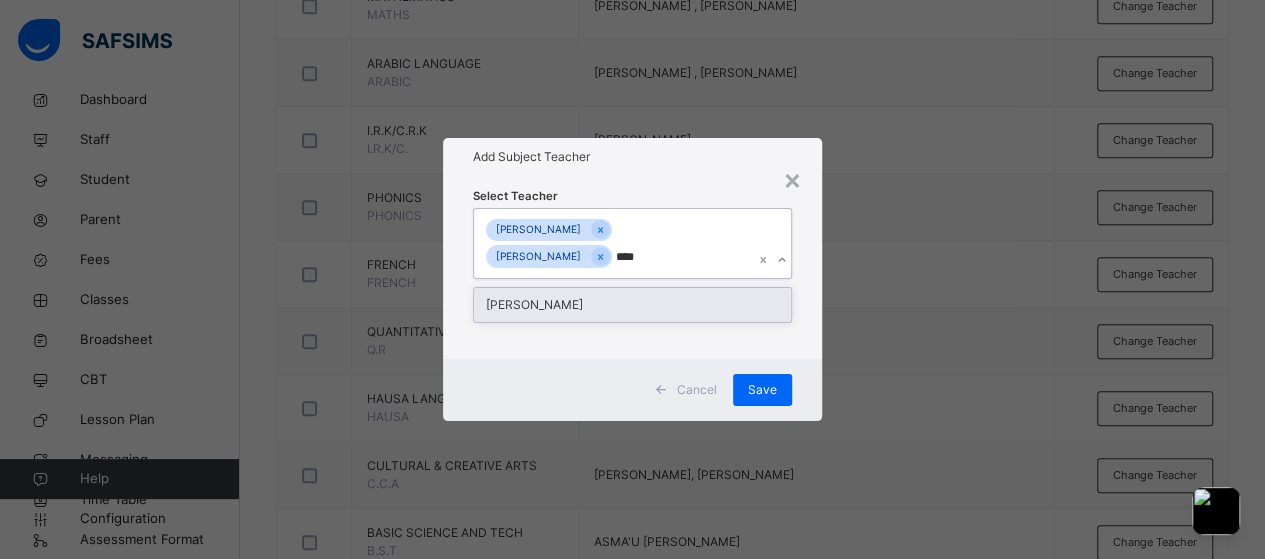 click on "DANIEL OKEME ANAJA" at bounding box center [633, 305] 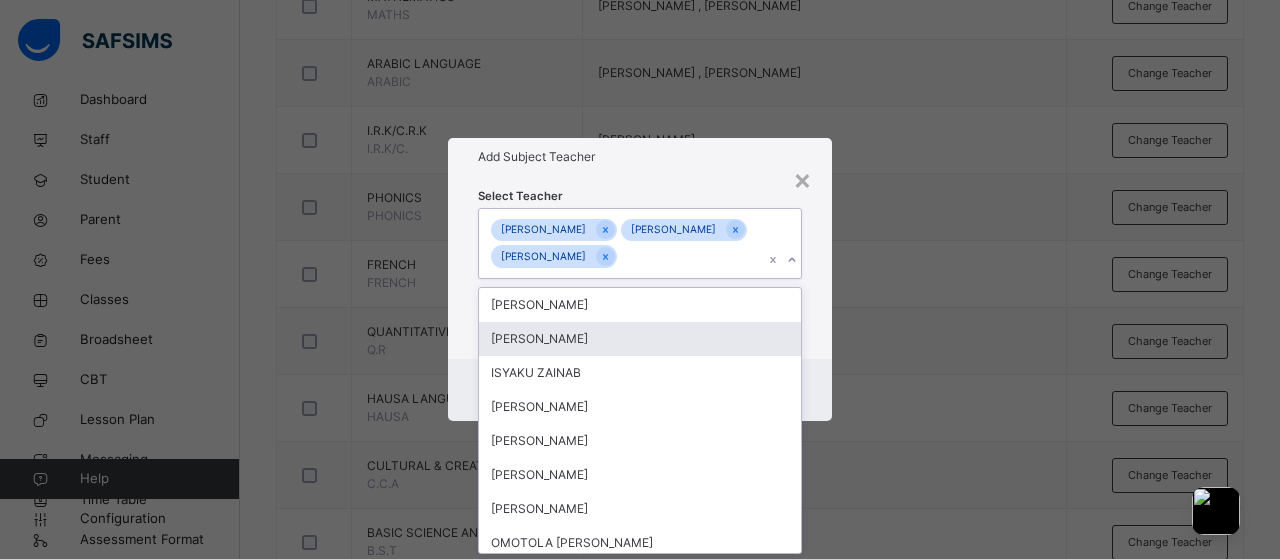 click on "Cancel Save" at bounding box center [640, 390] 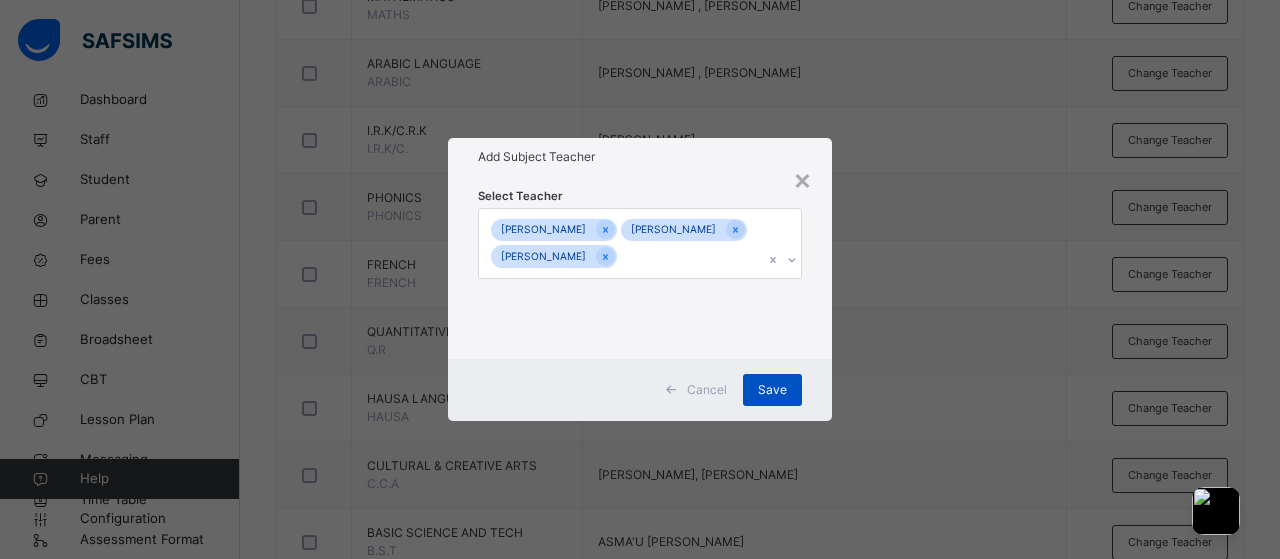 click on "Save" at bounding box center [772, 390] 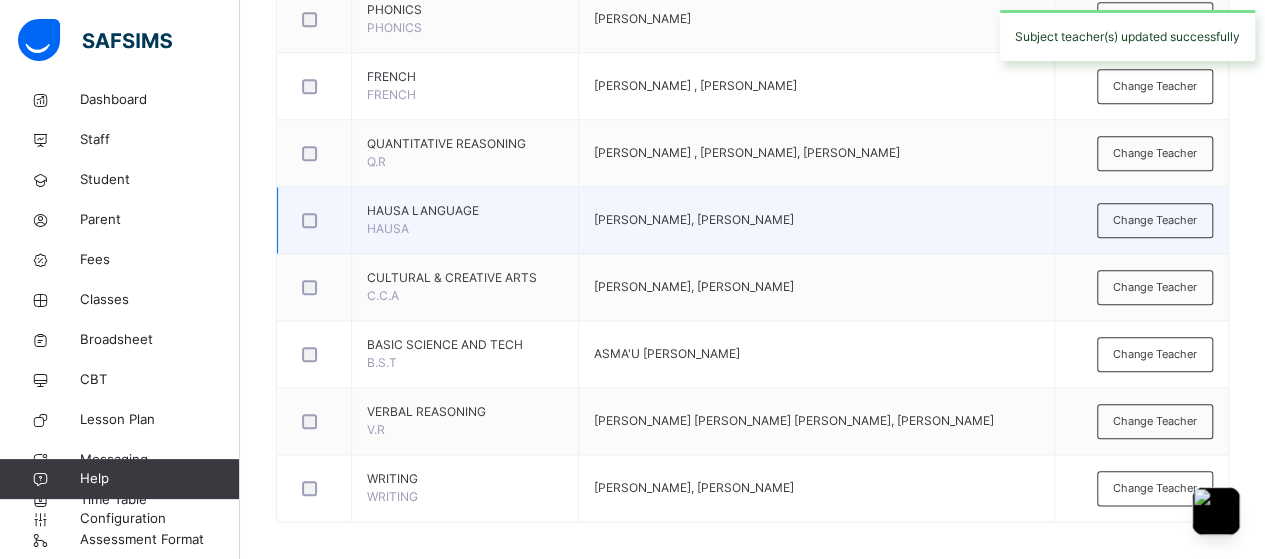 scroll, scrollTop: 923, scrollLeft: 0, axis: vertical 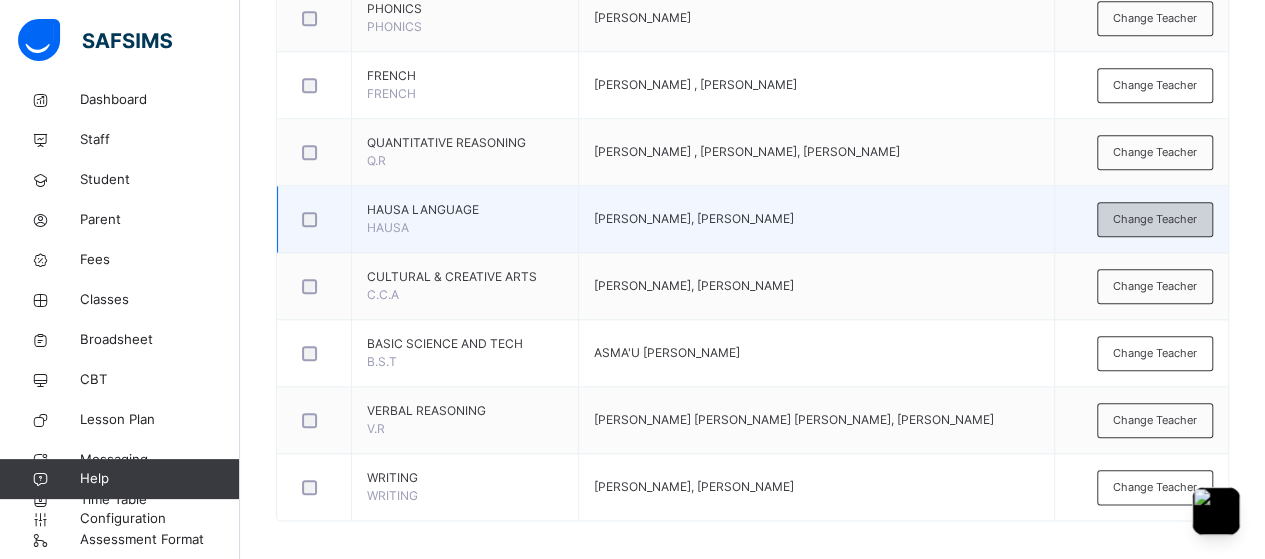 click on "Change Teacher" at bounding box center [1155, 219] 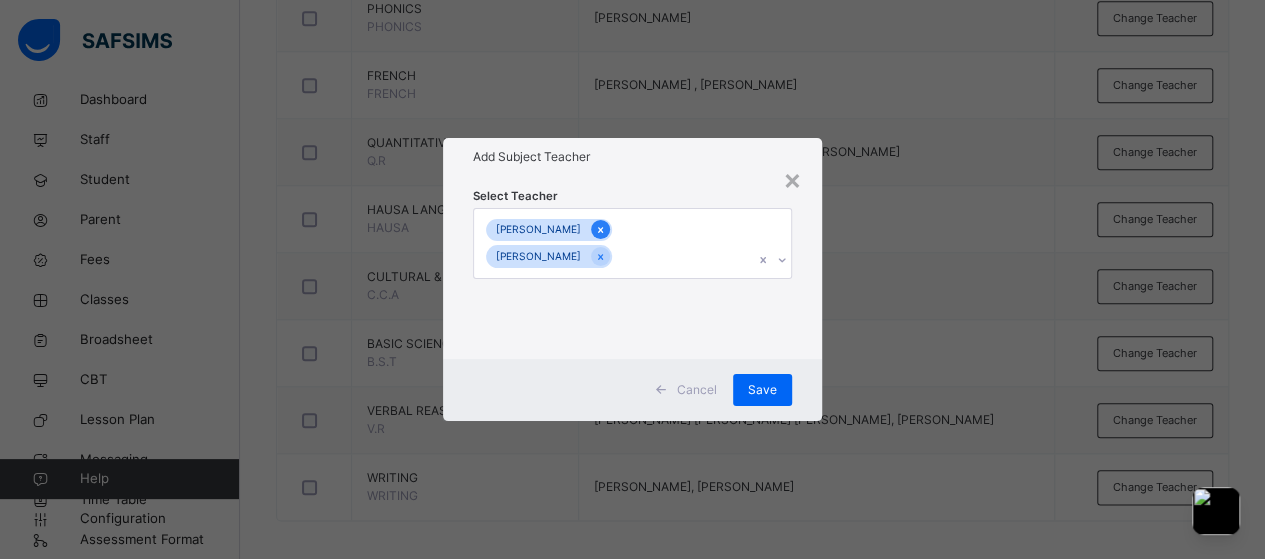 click 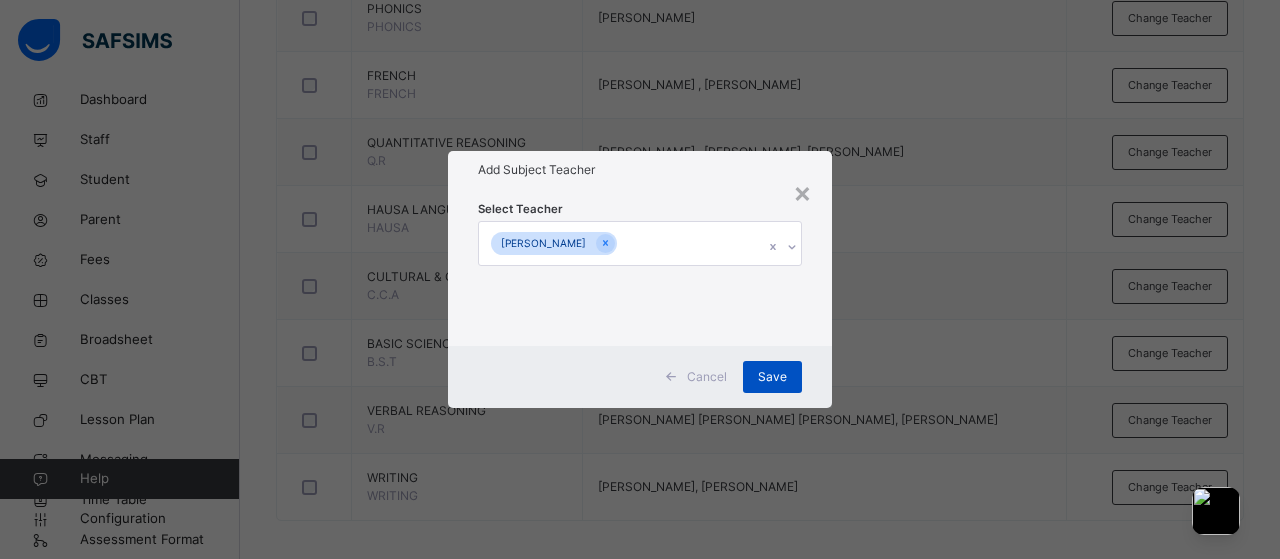 click on "Save" at bounding box center (772, 377) 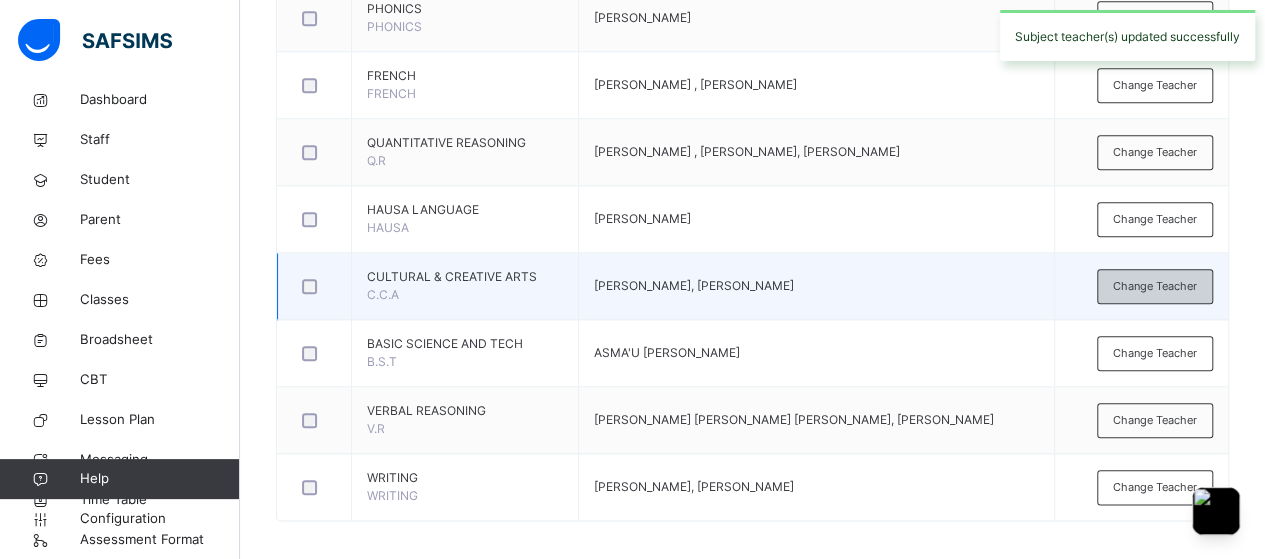 click on "Change Teacher" at bounding box center (1155, 286) 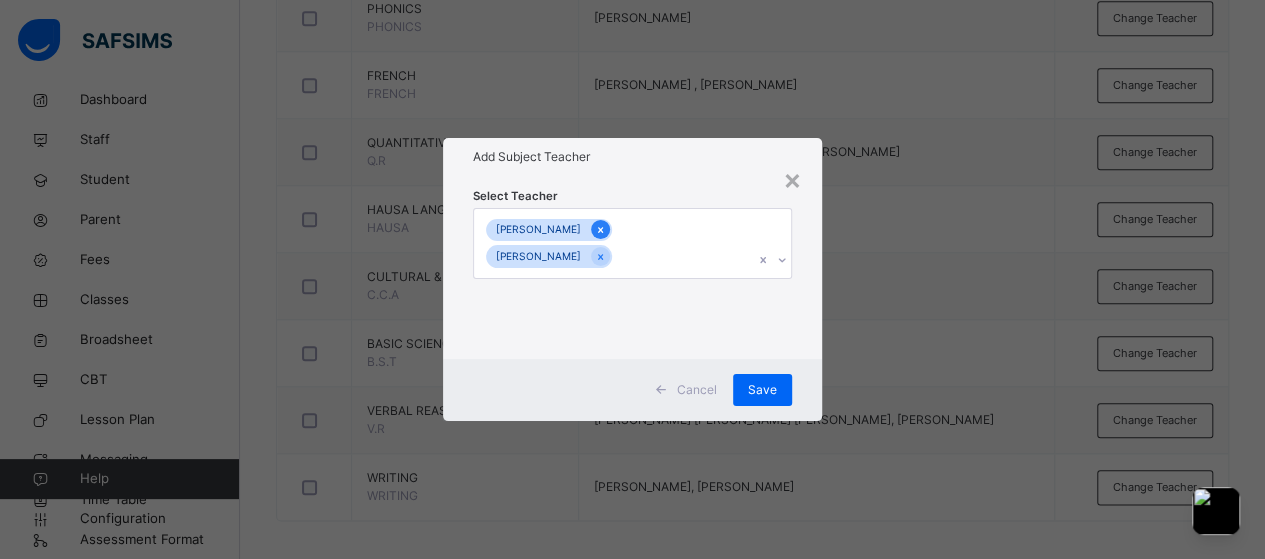 click 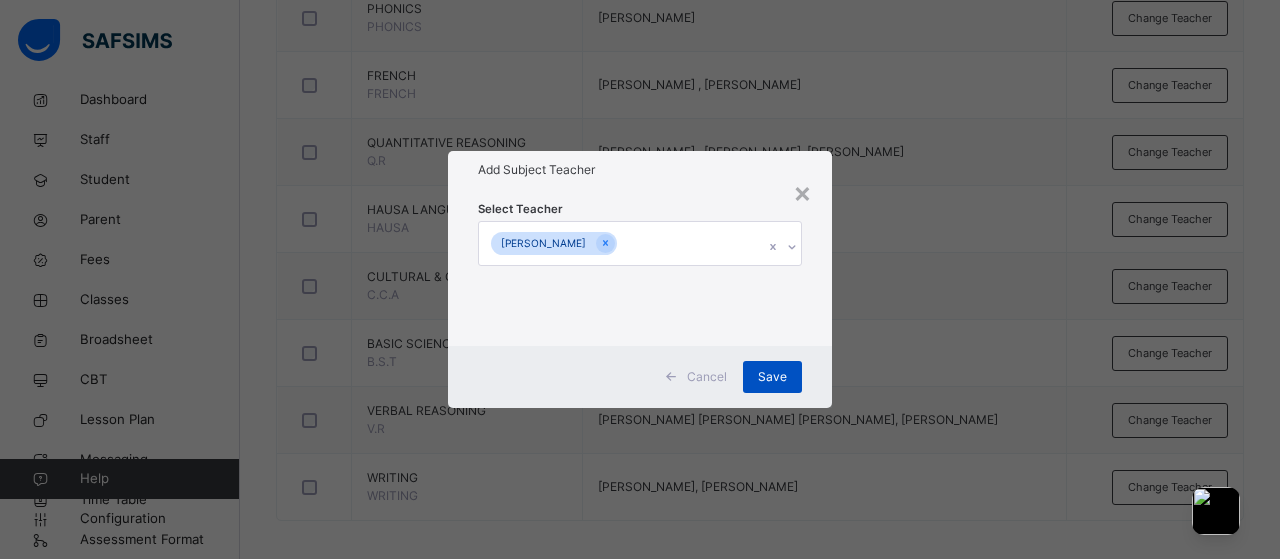 click on "Save" at bounding box center (772, 377) 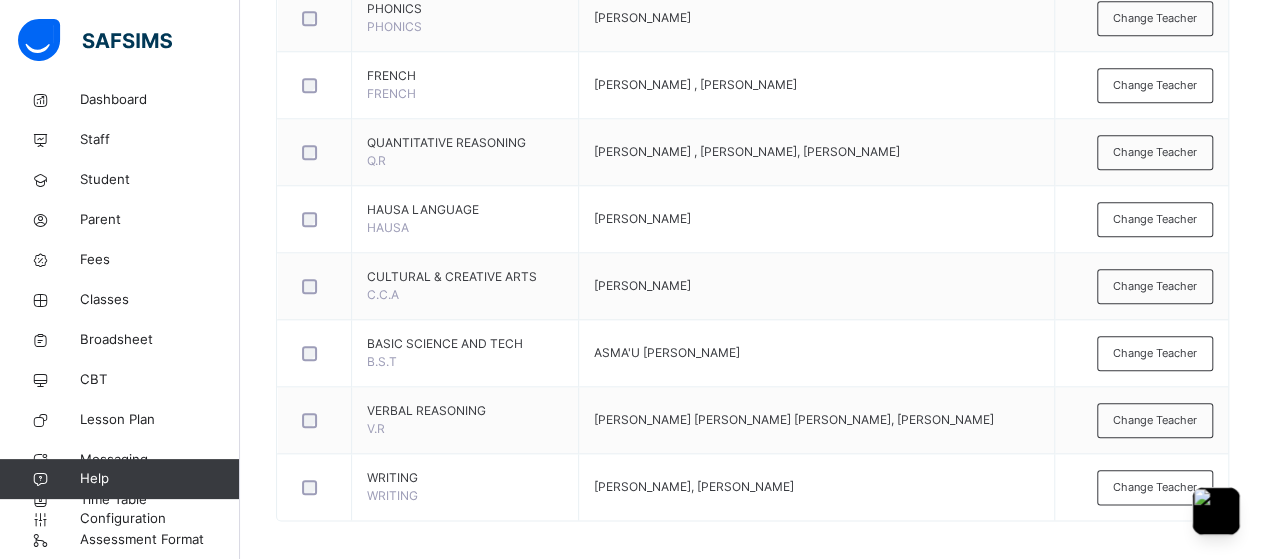 scroll, scrollTop: 929, scrollLeft: 0, axis: vertical 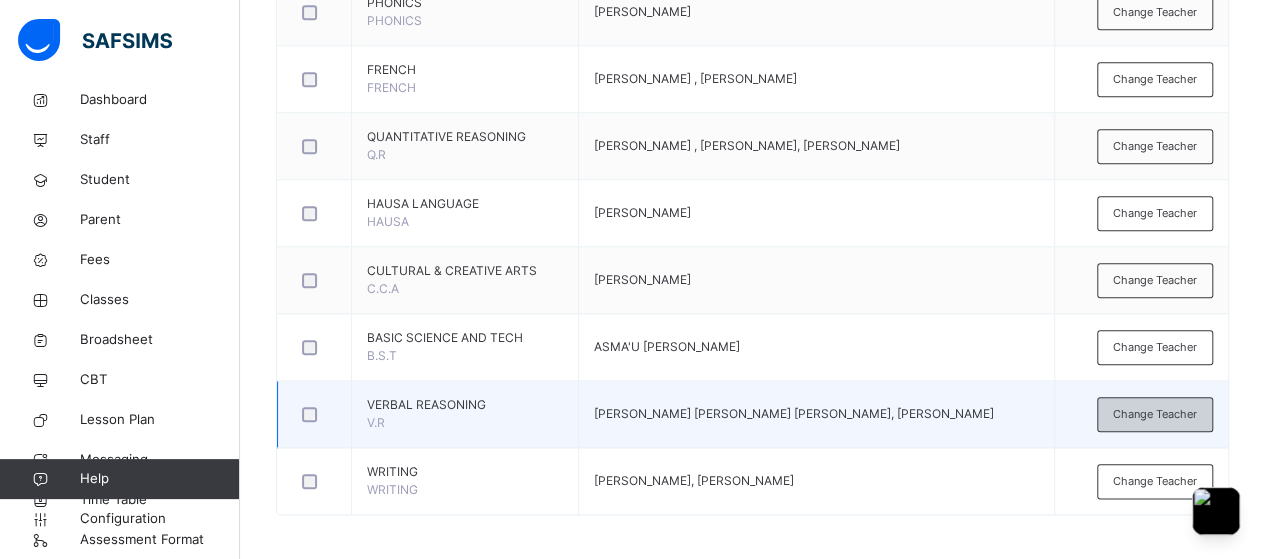 click on "Change Teacher" at bounding box center [1155, 414] 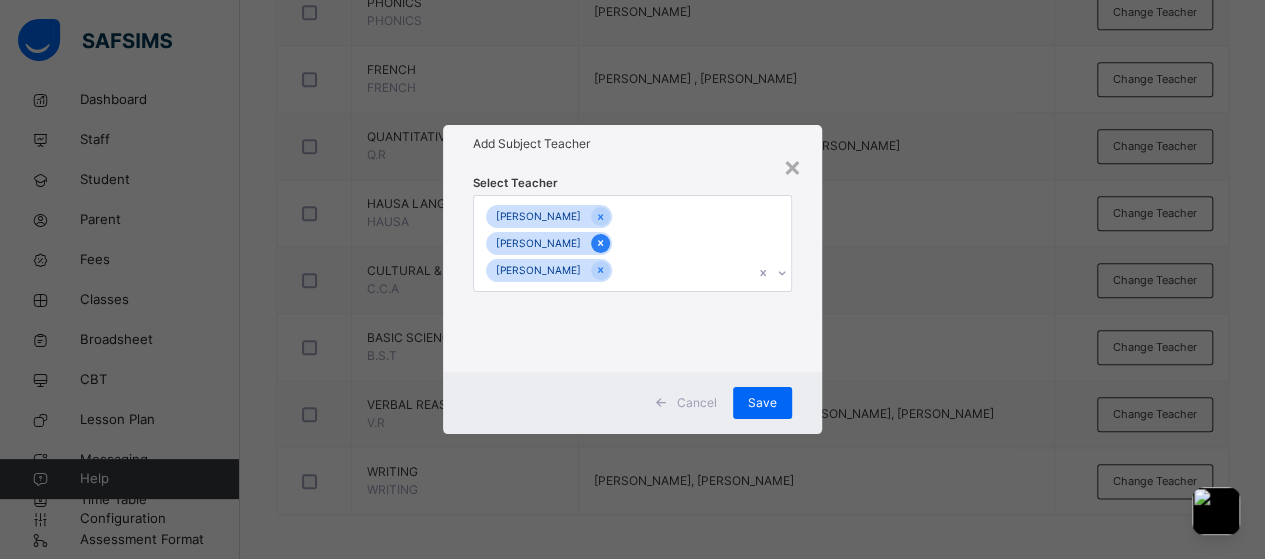 click 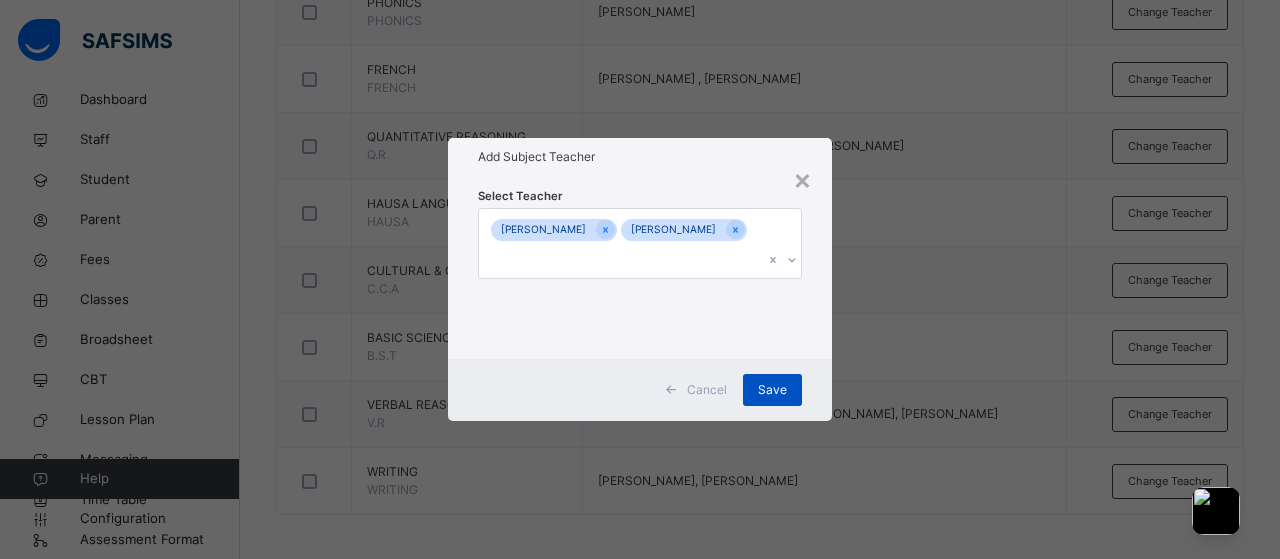 click on "Save" at bounding box center [772, 390] 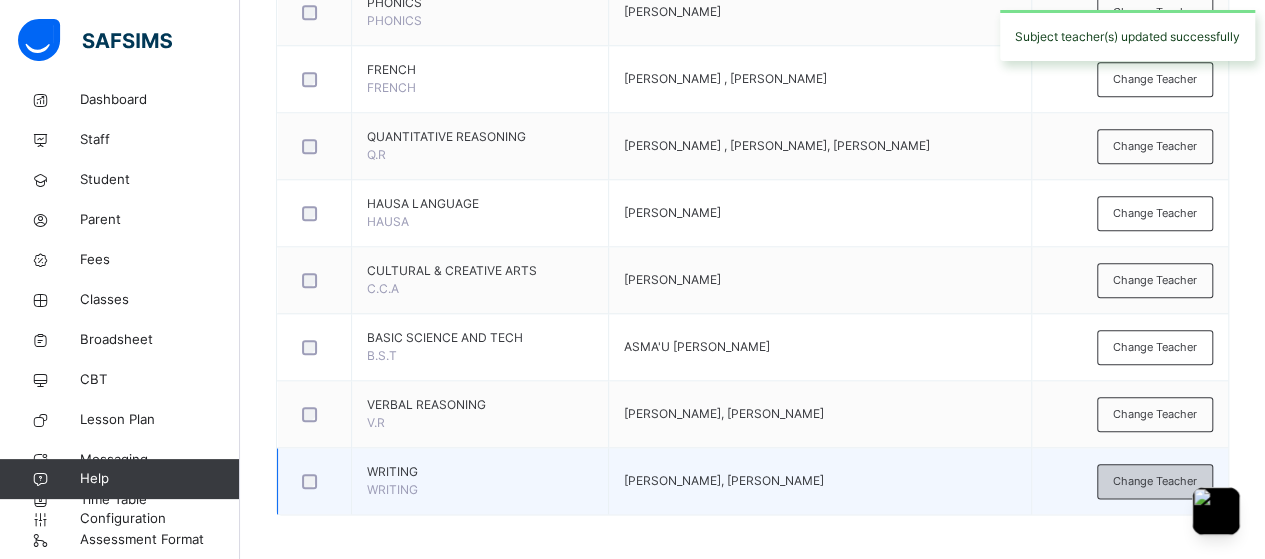 click on "Change Teacher" at bounding box center (1155, 481) 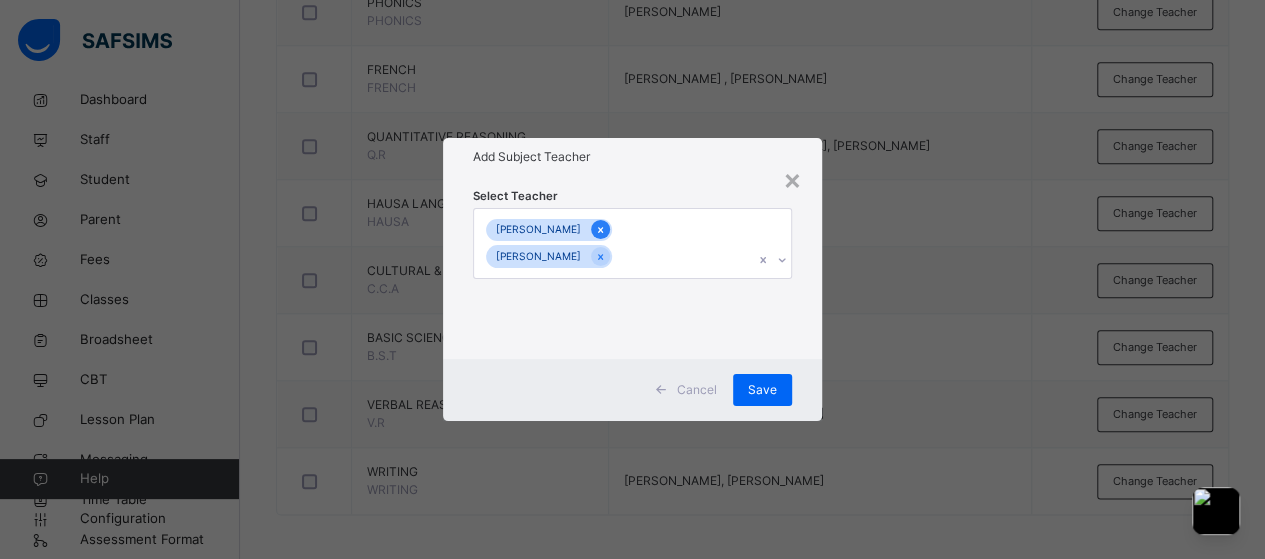 click 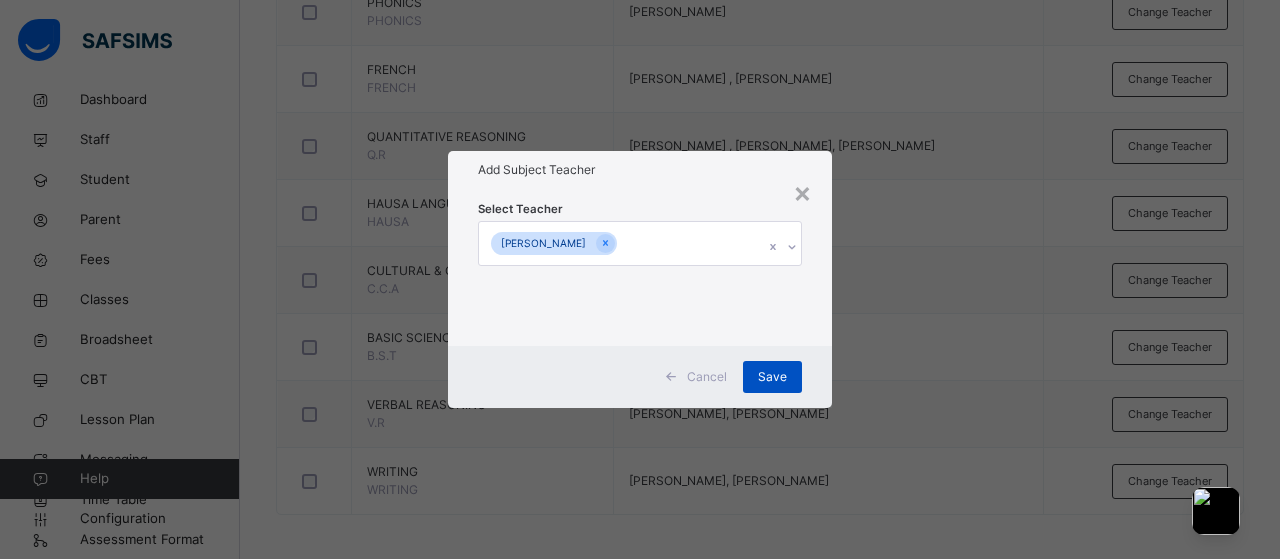 click on "Save" at bounding box center [772, 377] 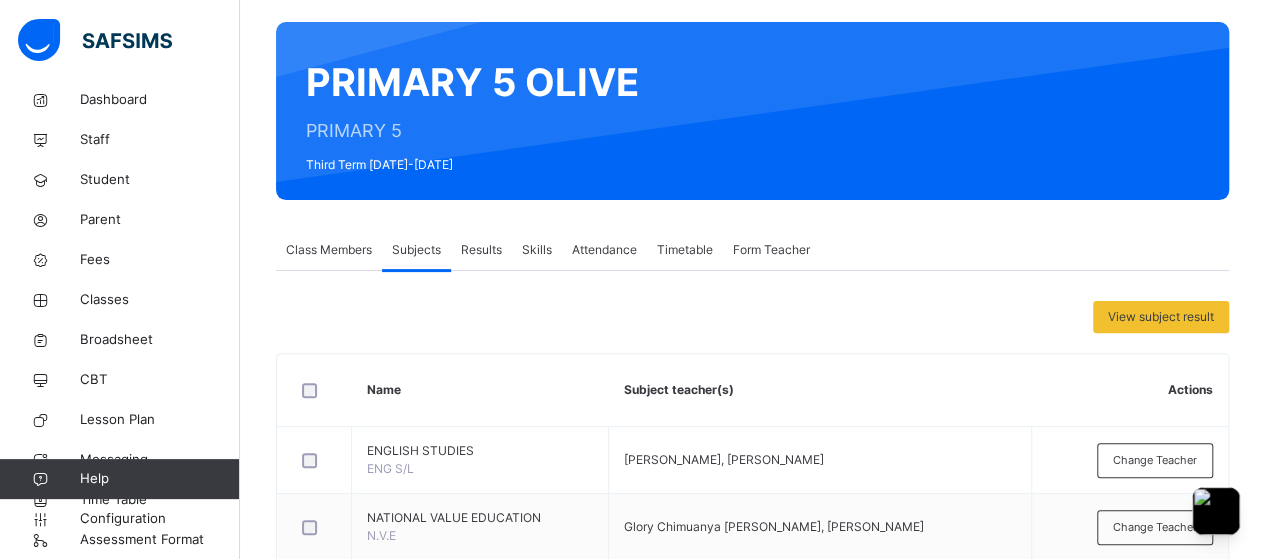 scroll, scrollTop: 0, scrollLeft: 0, axis: both 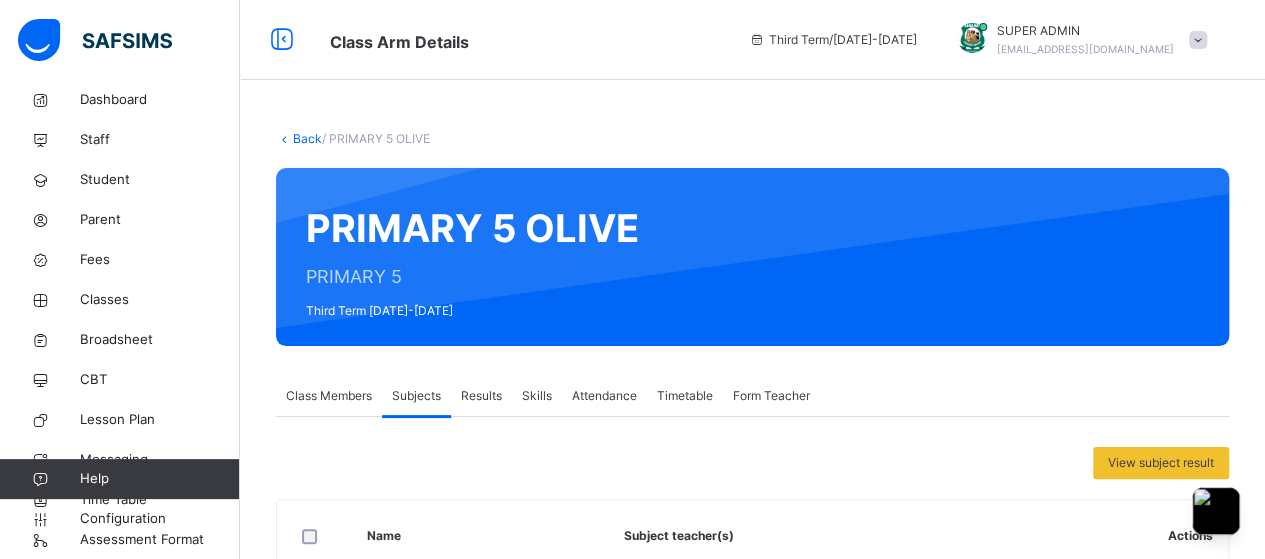 click on "Back" at bounding box center (307, 138) 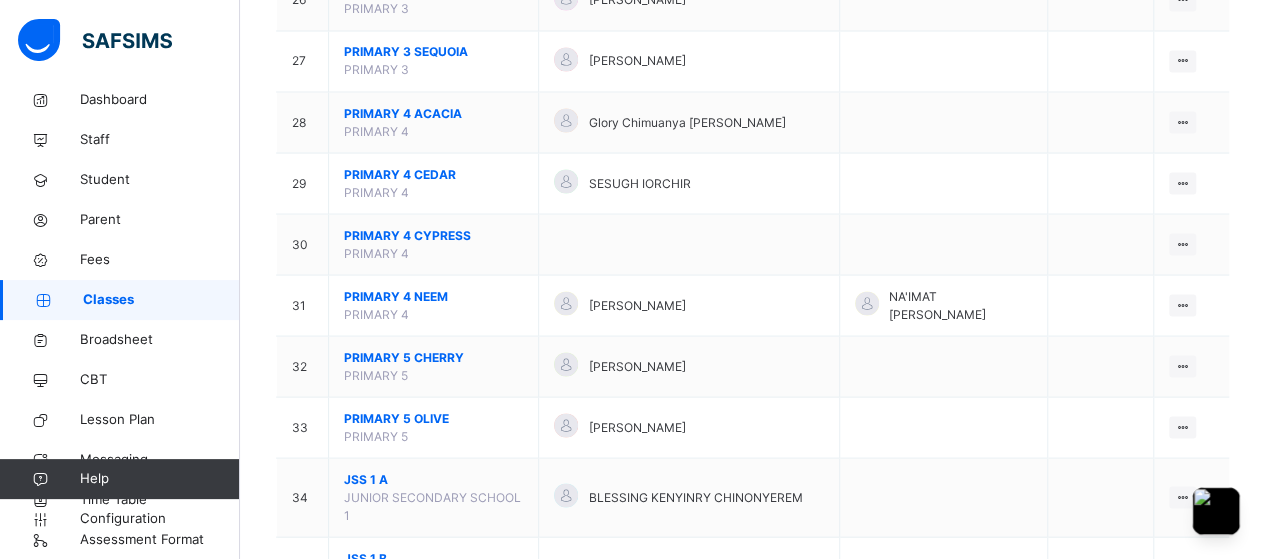 scroll, scrollTop: 1812, scrollLeft: 0, axis: vertical 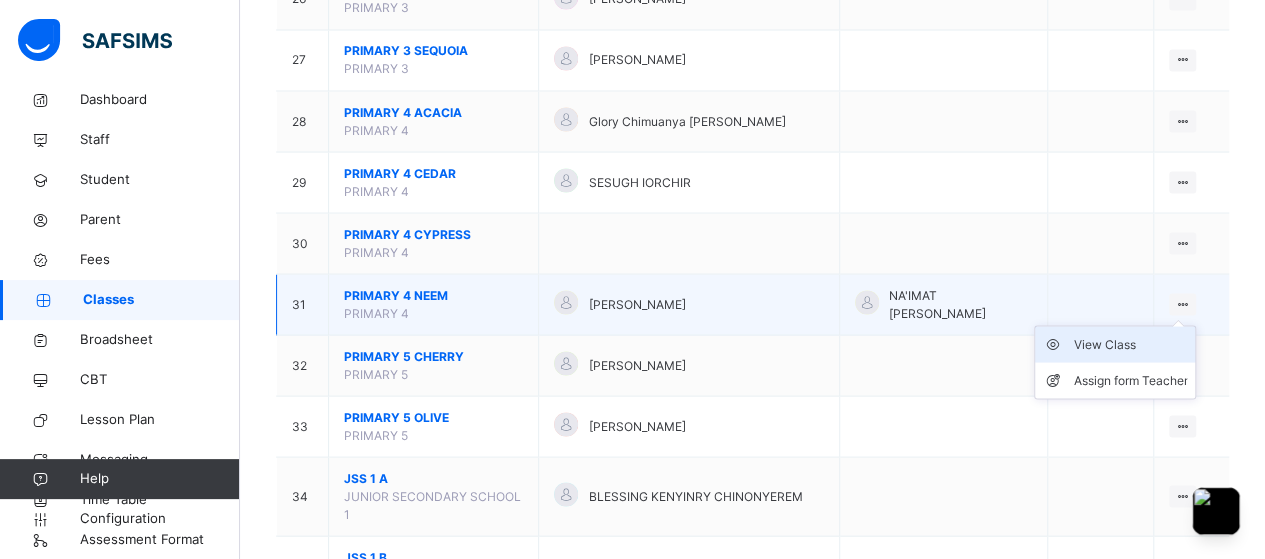 click on "View Class" at bounding box center [1130, 344] 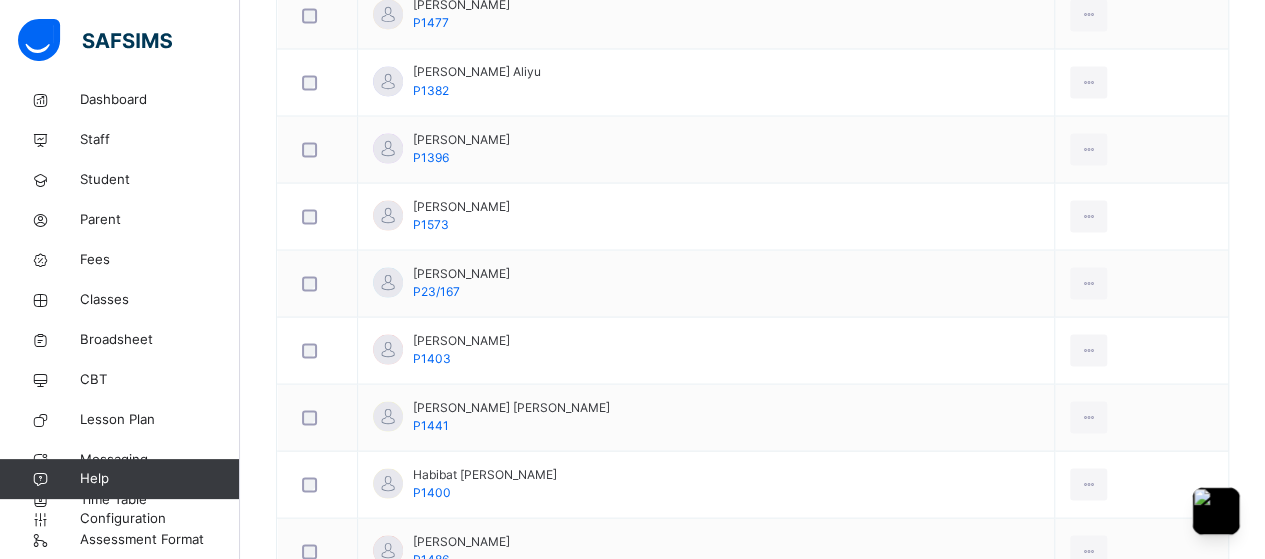 scroll, scrollTop: 215, scrollLeft: 0, axis: vertical 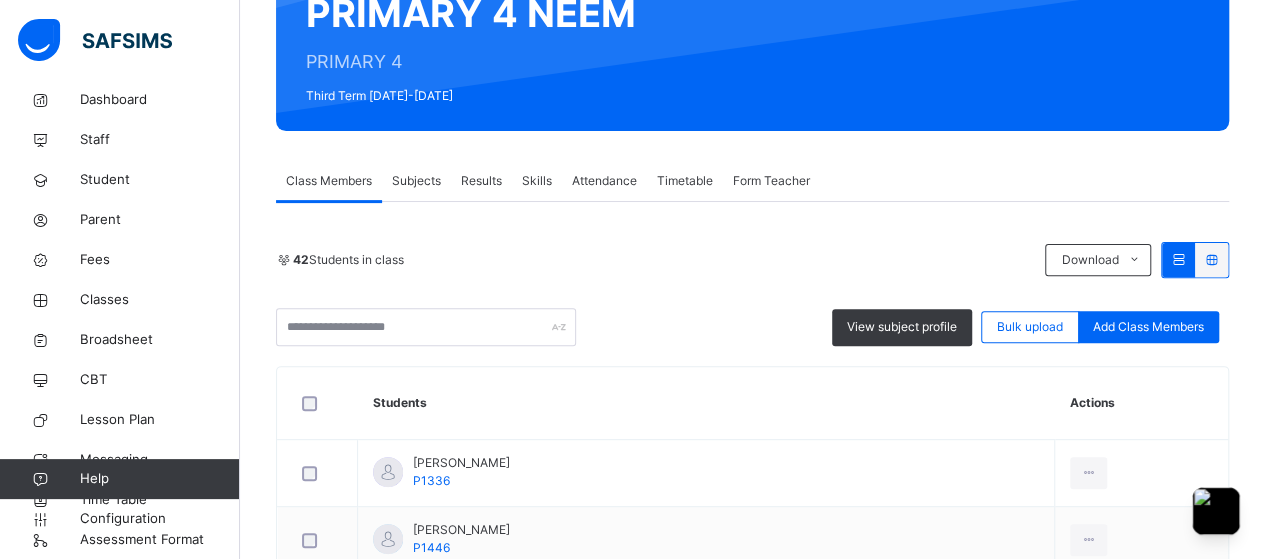 click on "Subjects" at bounding box center [416, 181] 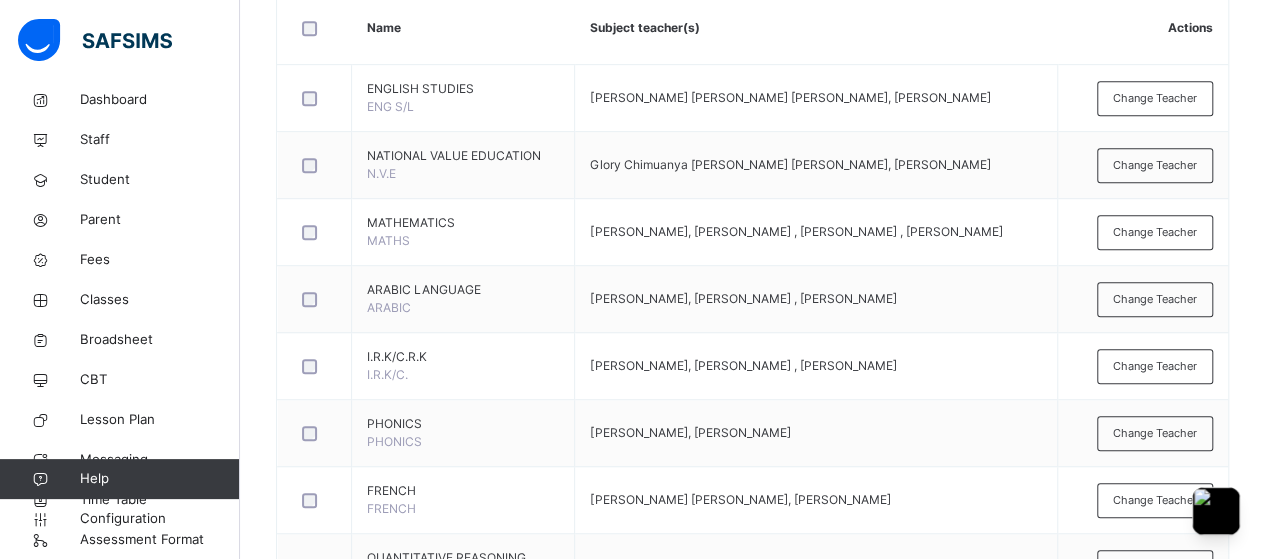scroll, scrollTop: 507, scrollLeft: 0, axis: vertical 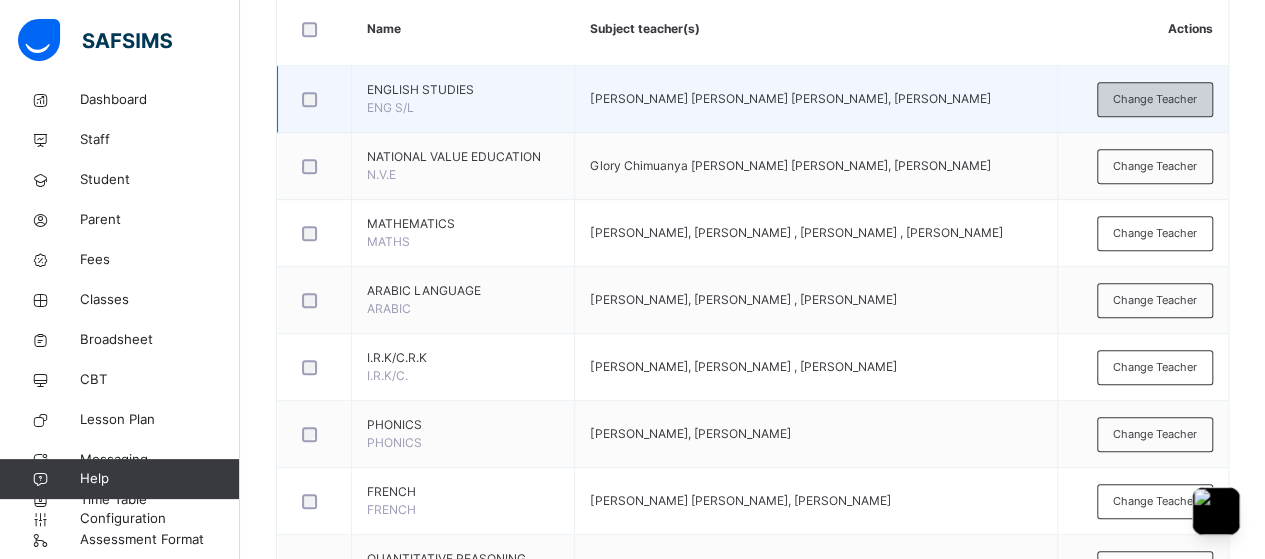 click on "Change Teacher" at bounding box center (1155, 99) 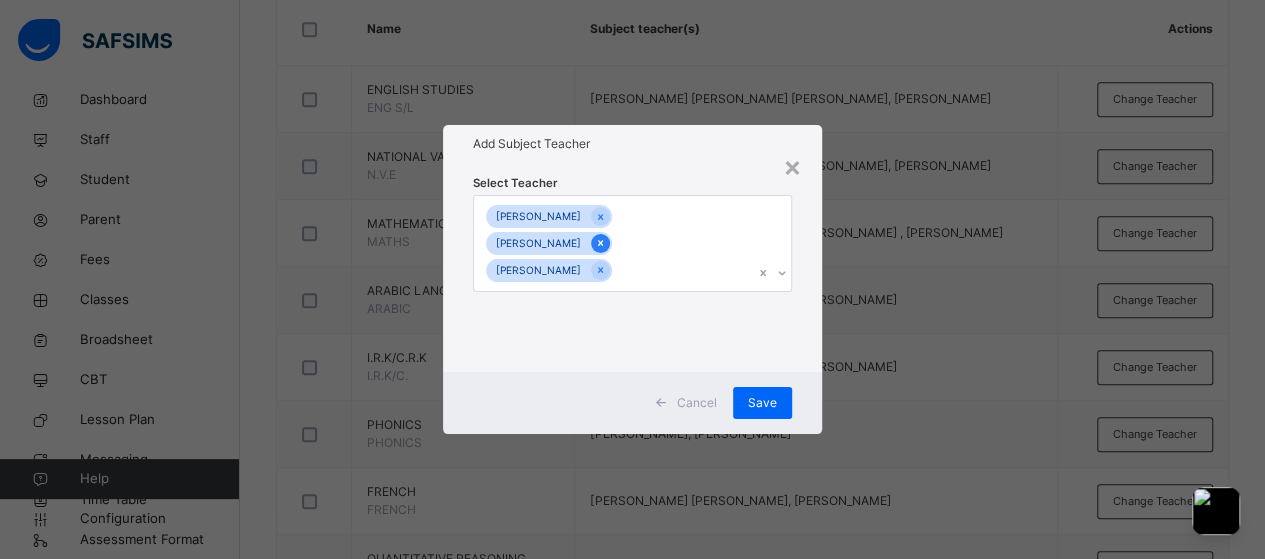 click 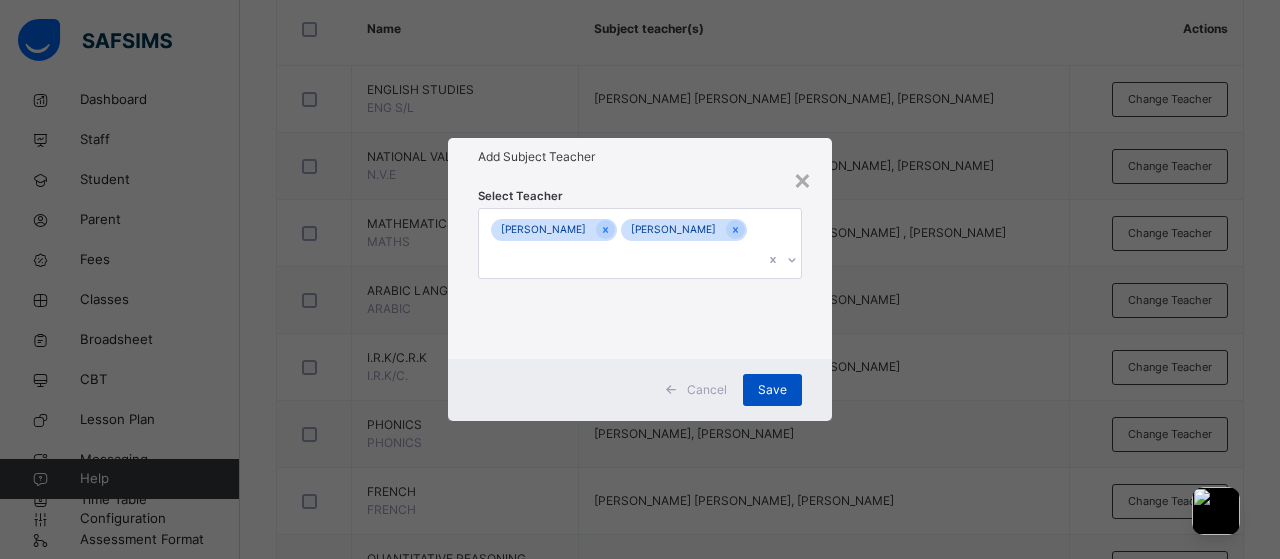 click on "Save" at bounding box center [772, 390] 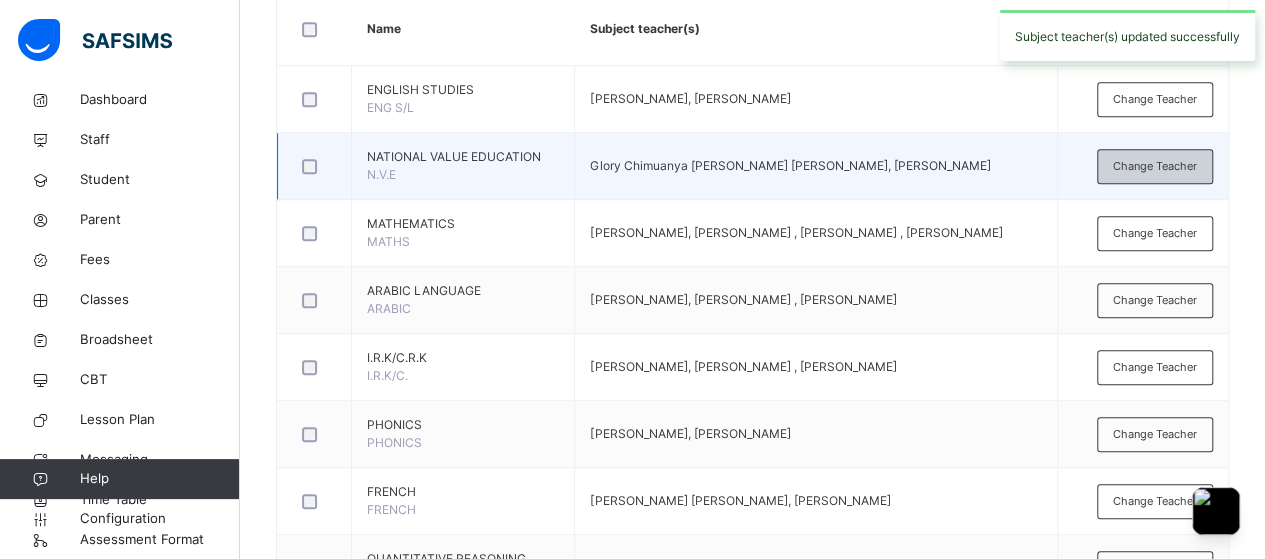 click on "Change Teacher" at bounding box center [1155, 166] 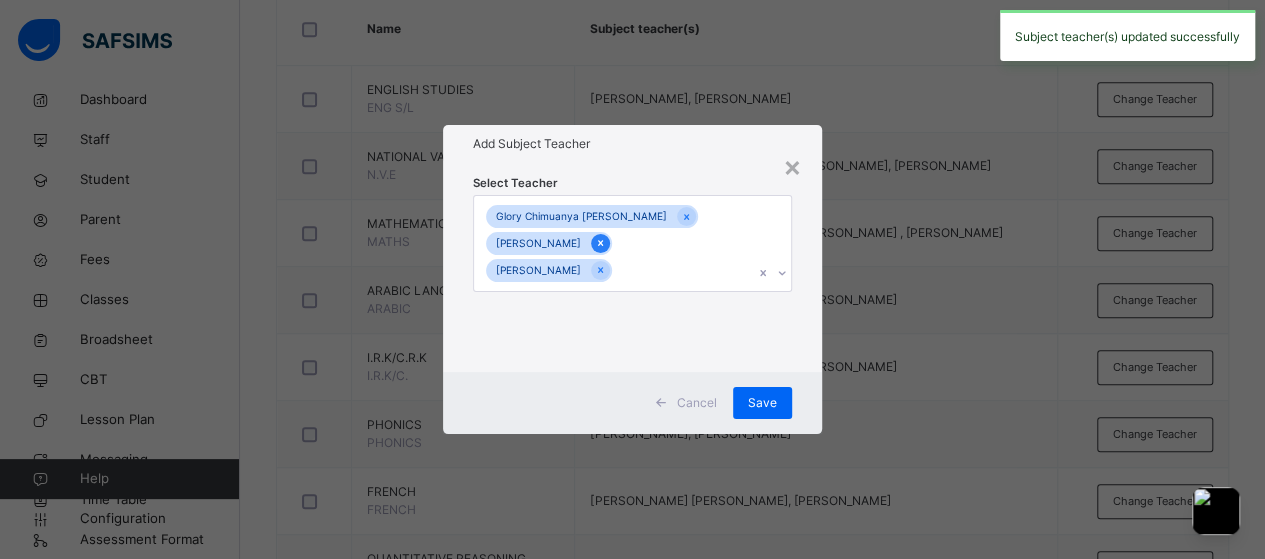 click 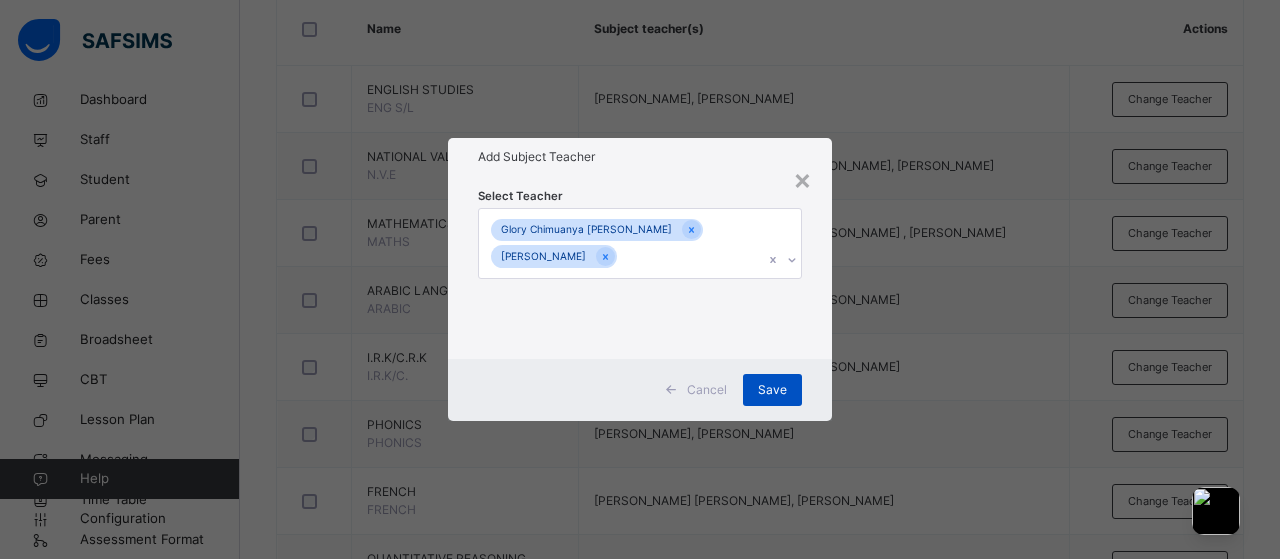 click on "Save" at bounding box center [772, 390] 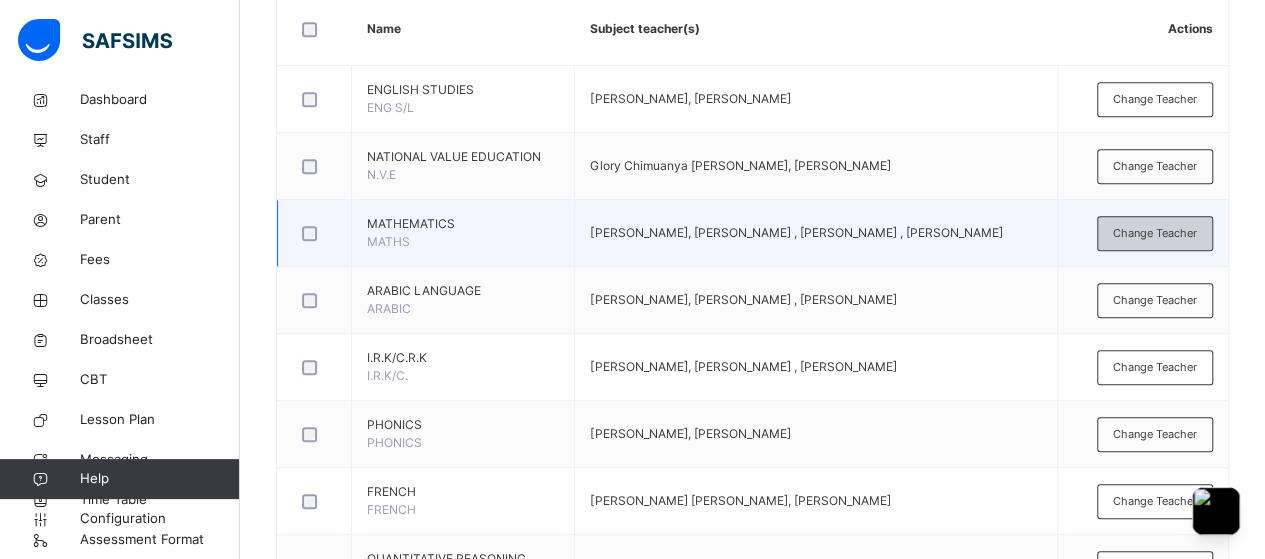 click on "Change Teacher" at bounding box center (1155, 233) 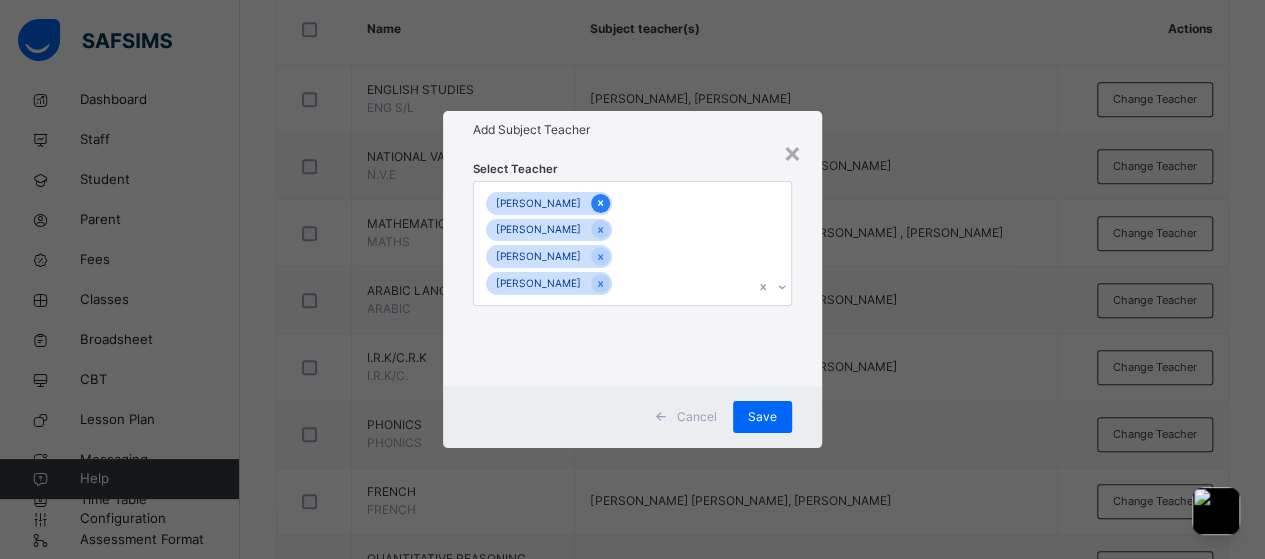 click 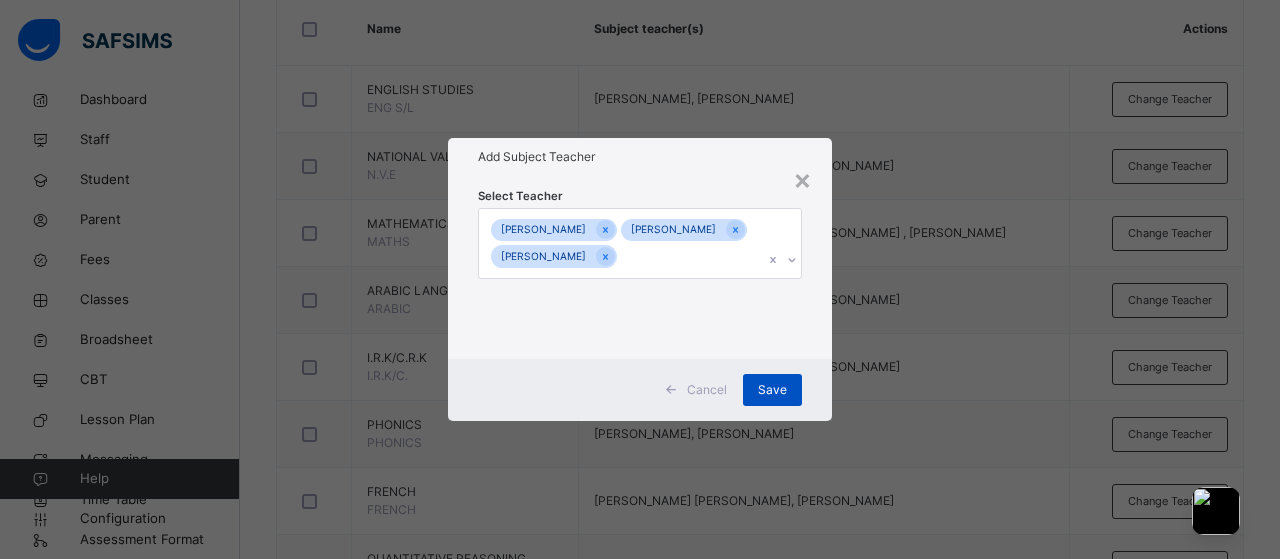 click on "Save" at bounding box center (772, 390) 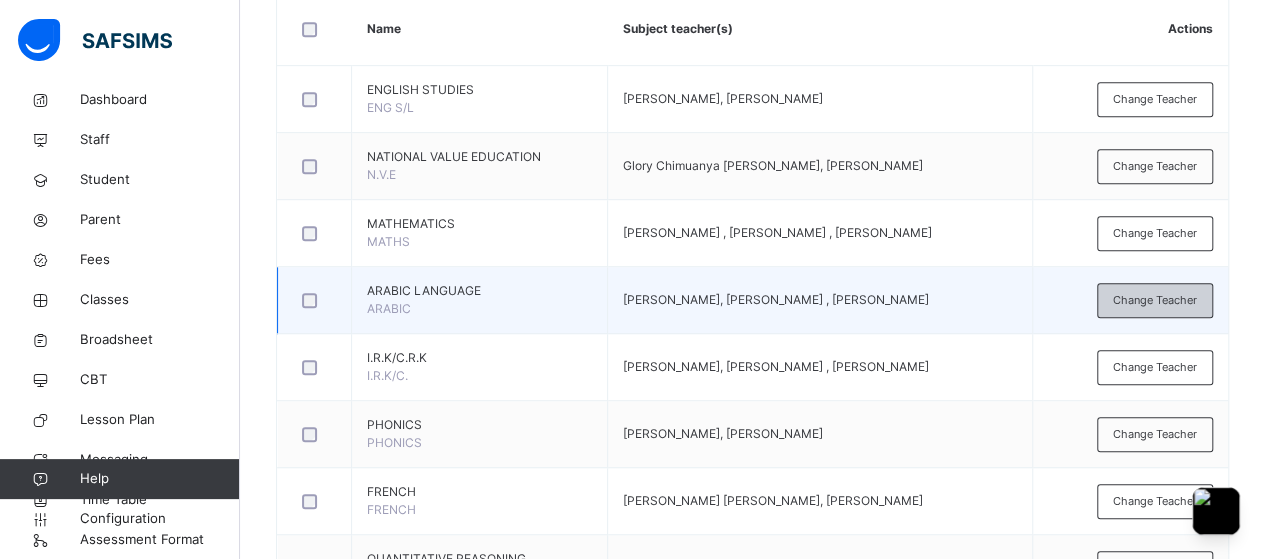 click on "Change Teacher" at bounding box center (1155, 300) 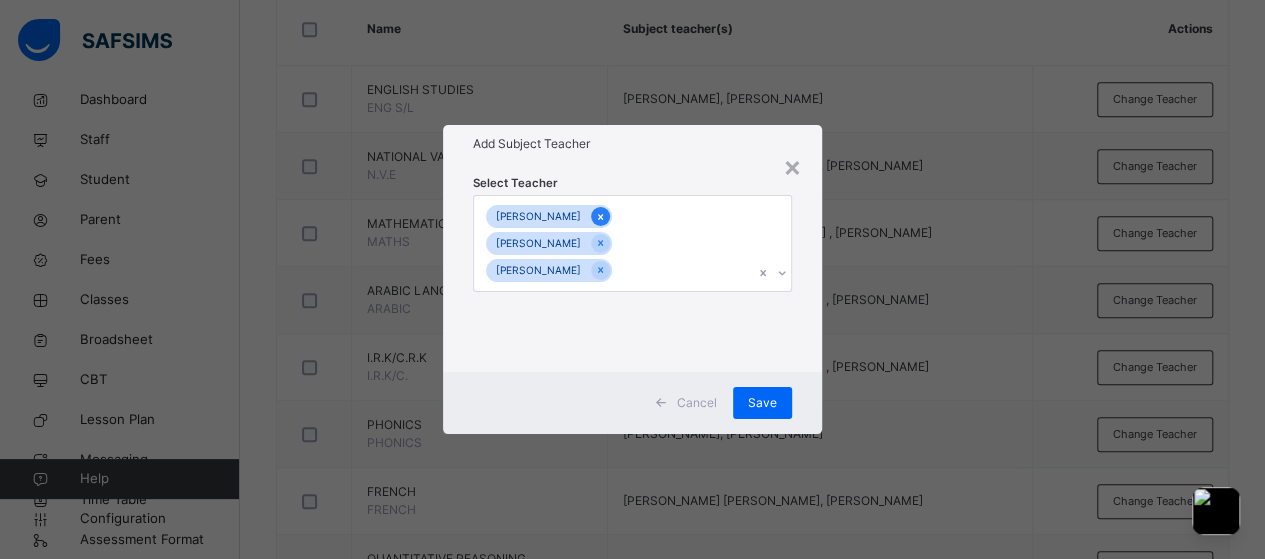 click 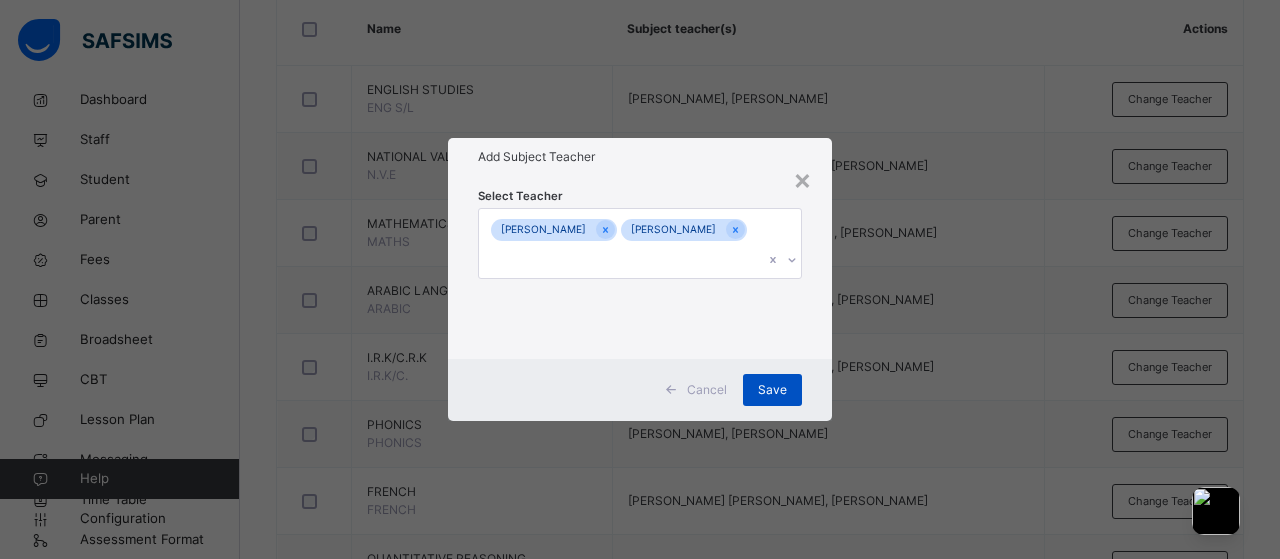 click on "Save" at bounding box center [772, 390] 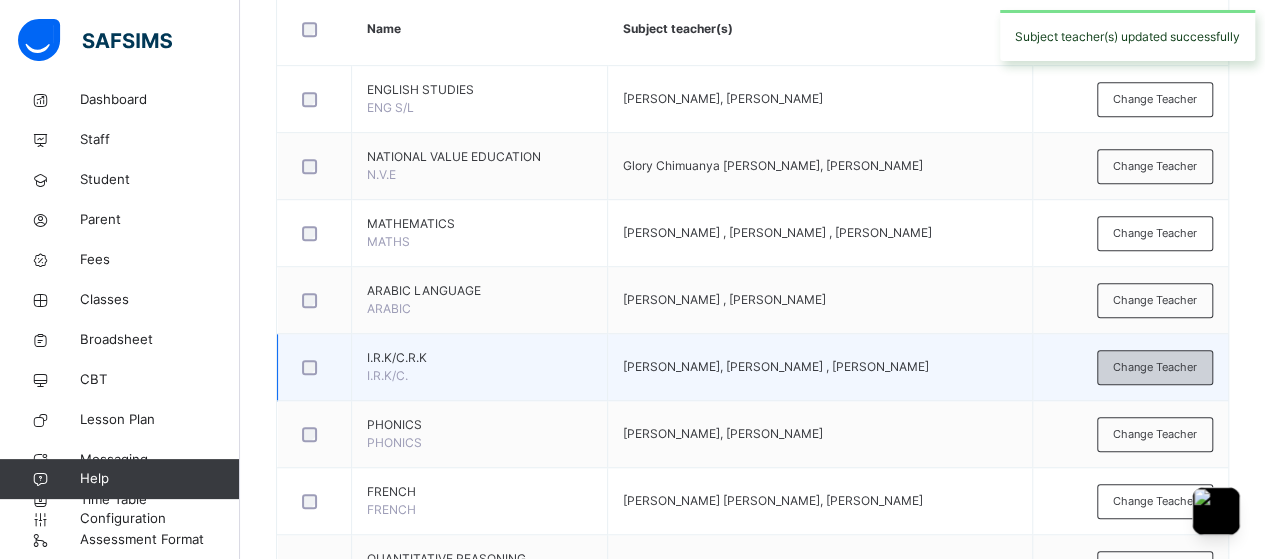 click on "Change Teacher" at bounding box center [1155, 367] 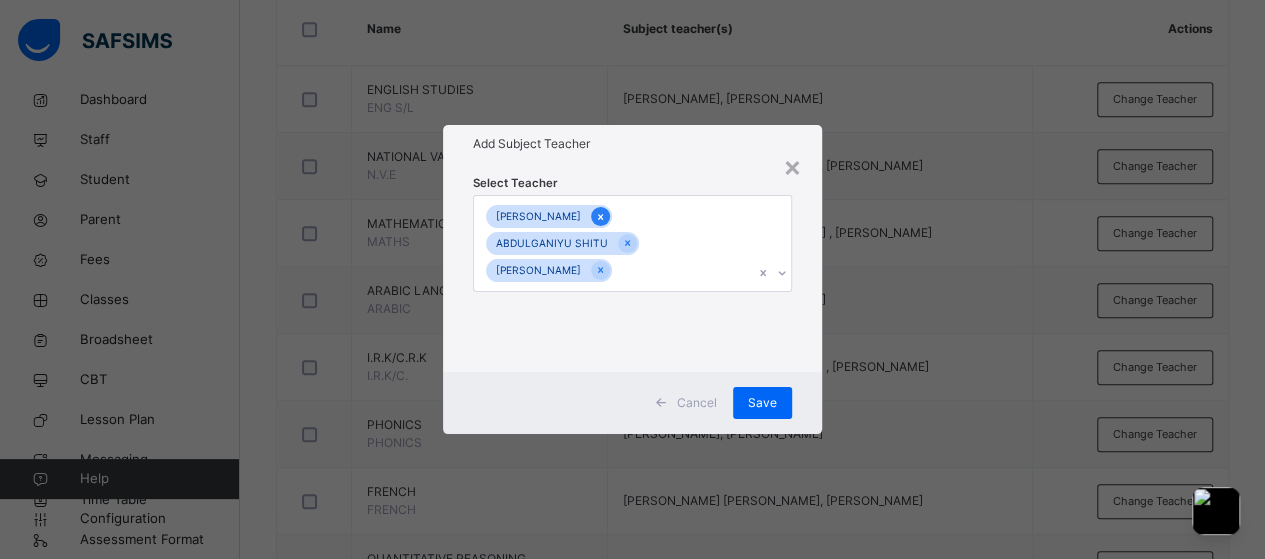 click 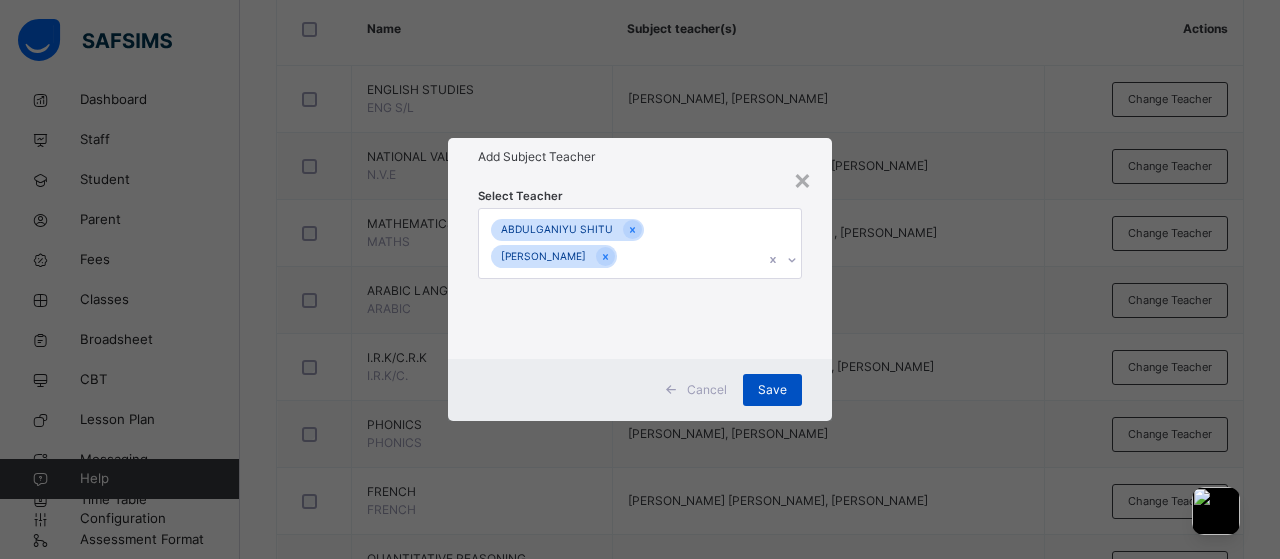 click on "Save" at bounding box center (772, 390) 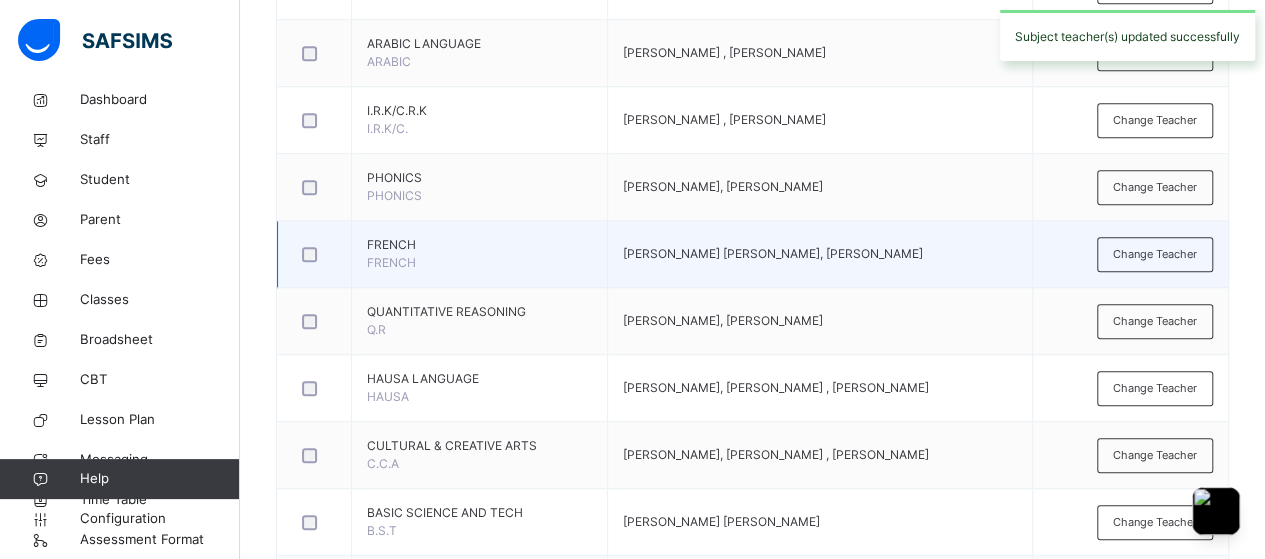 scroll, scrollTop: 755, scrollLeft: 0, axis: vertical 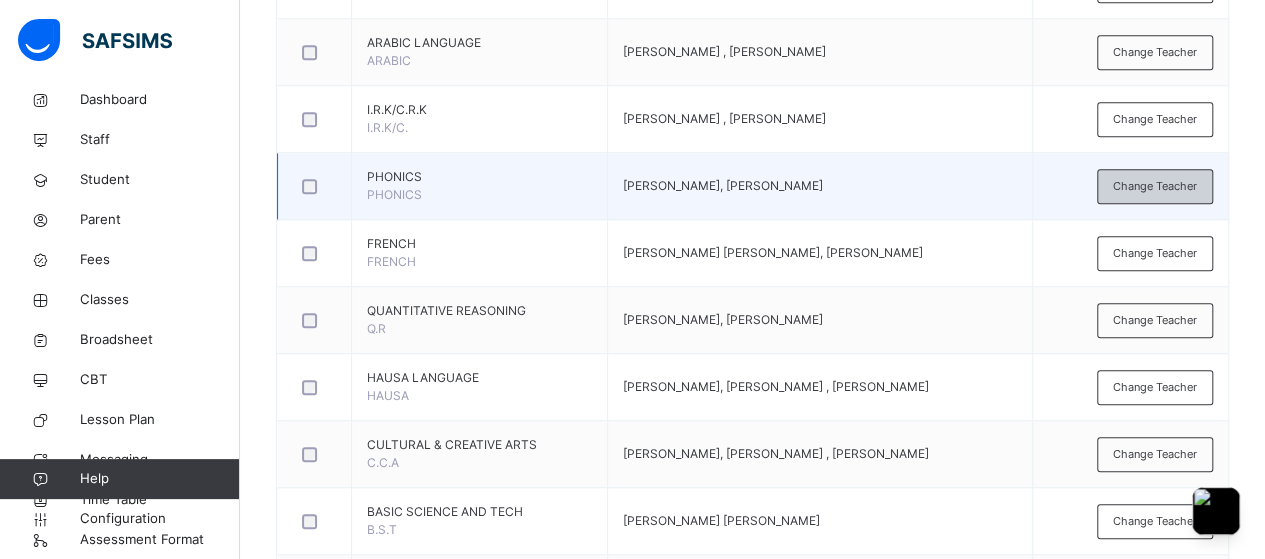 click on "Change Teacher" at bounding box center (1155, 186) 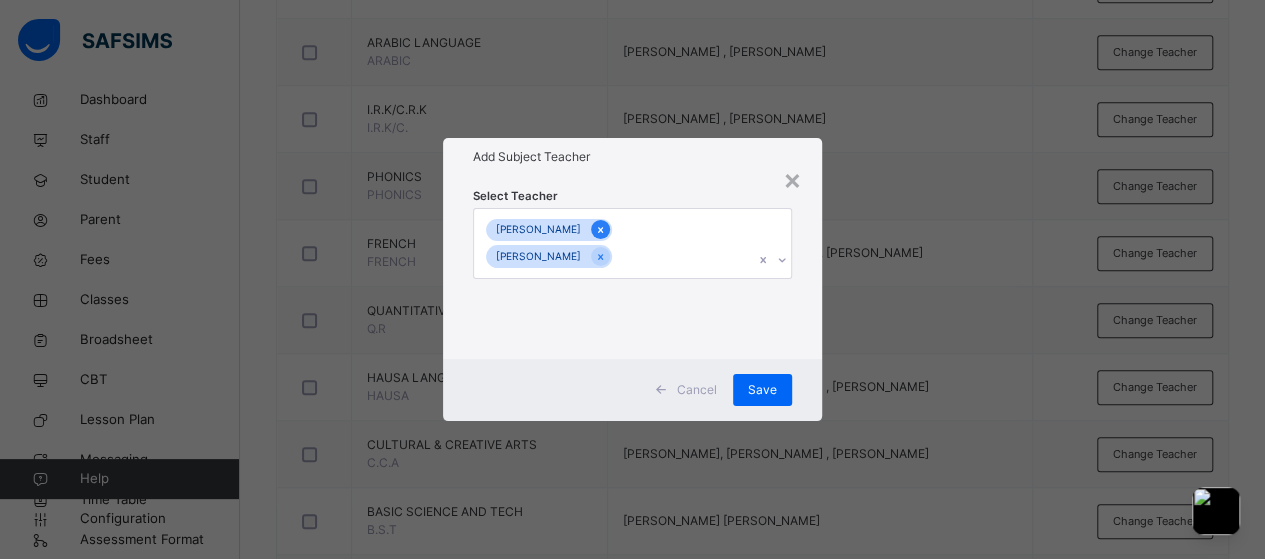 click 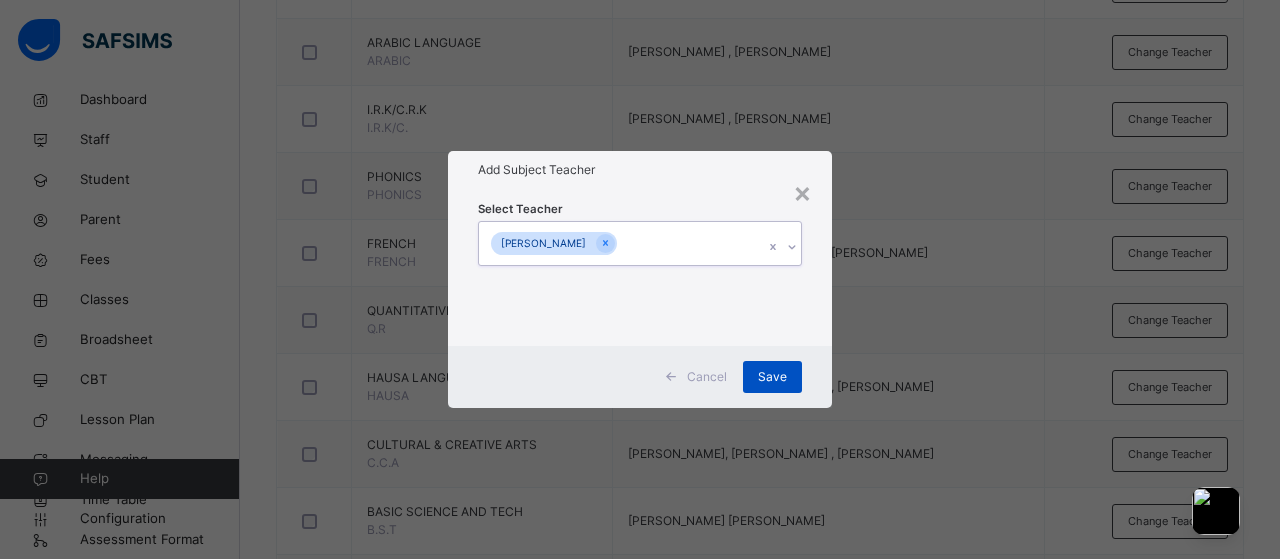 click on "Save" at bounding box center (772, 377) 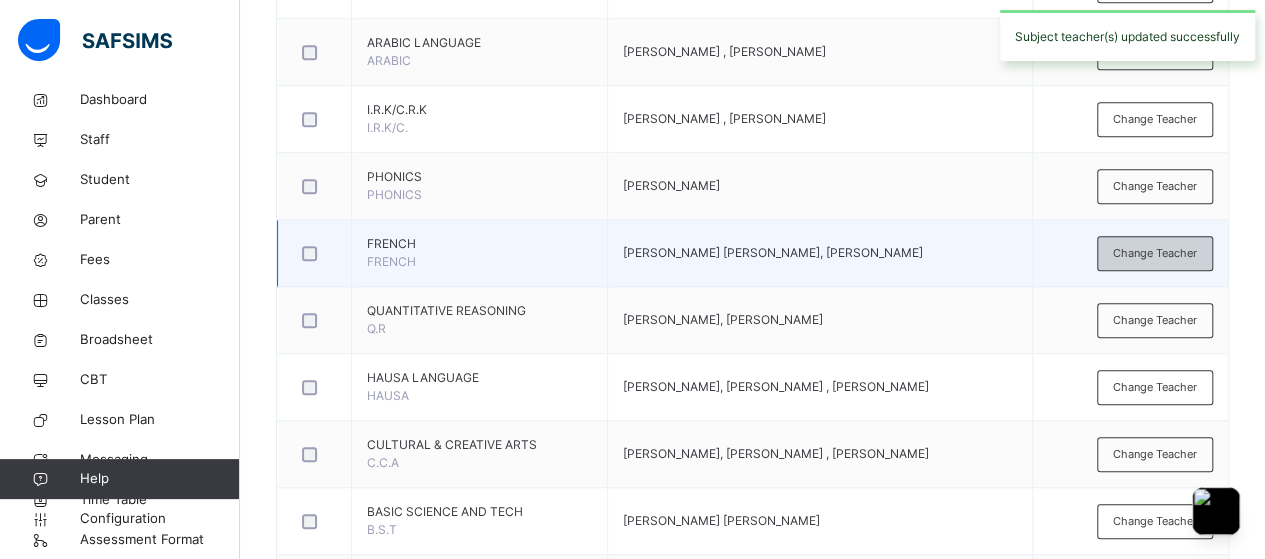 click on "Change Teacher" at bounding box center [1155, 253] 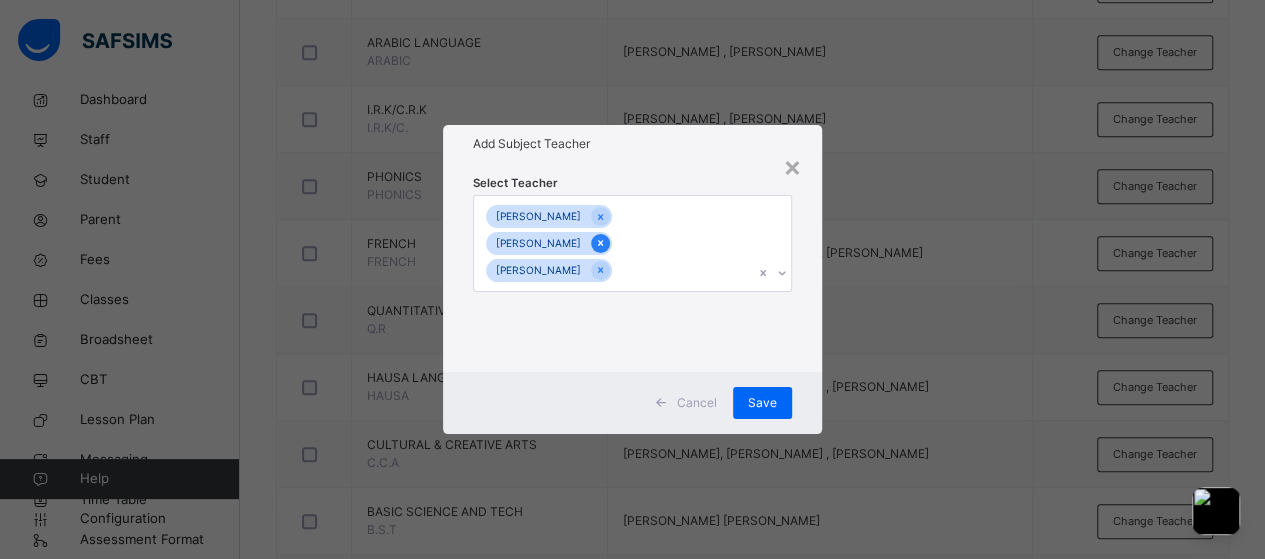click 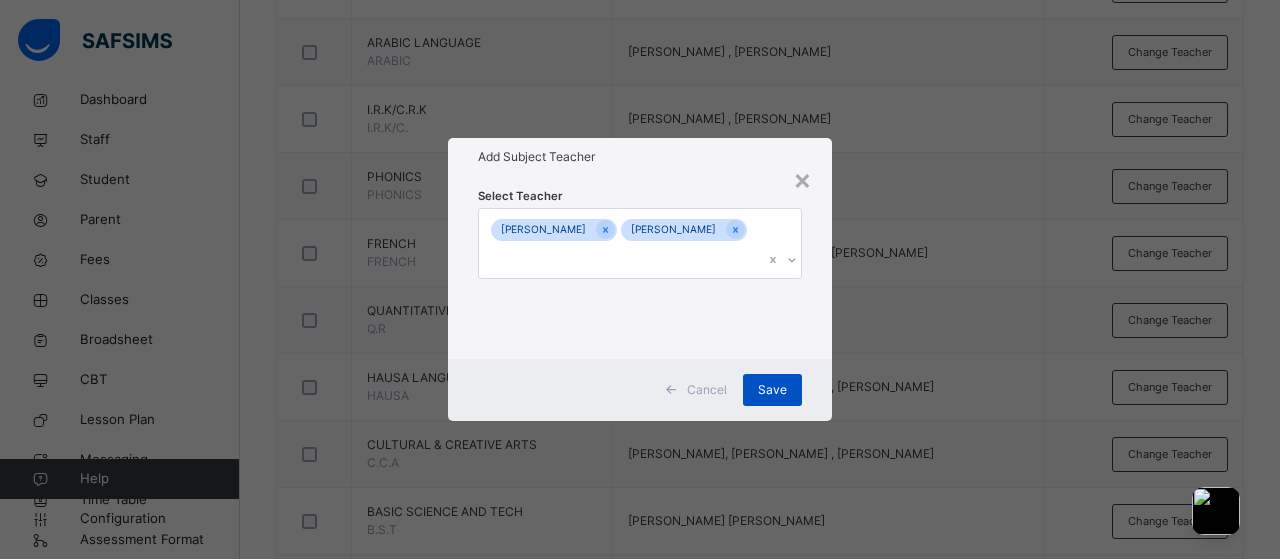 click on "Save" at bounding box center (772, 390) 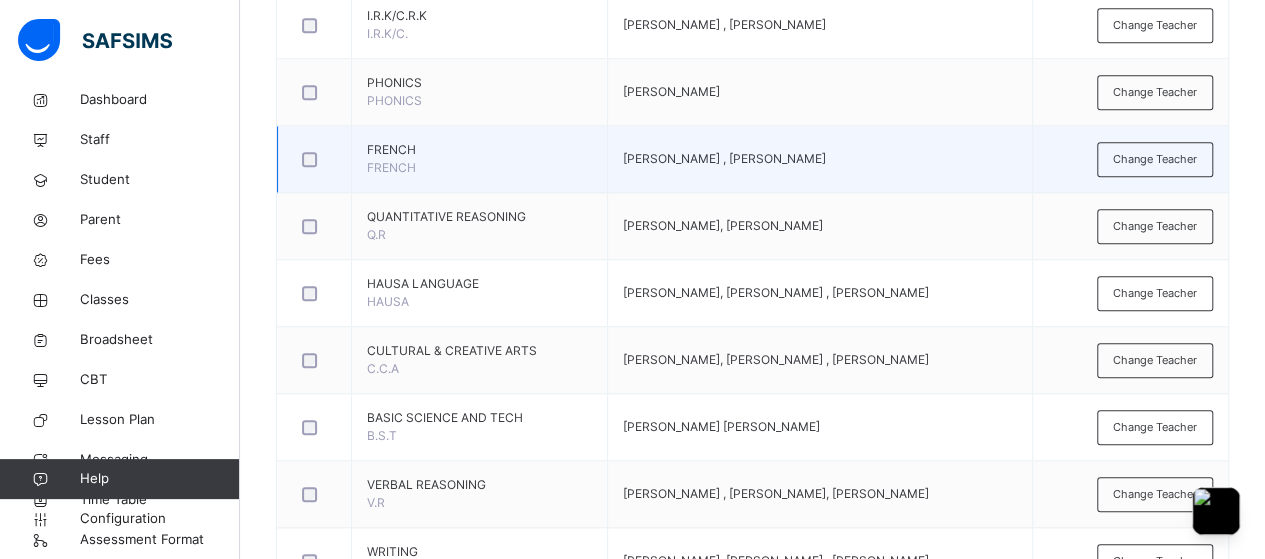 scroll, scrollTop: 929, scrollLeft: 0, axis: vertical 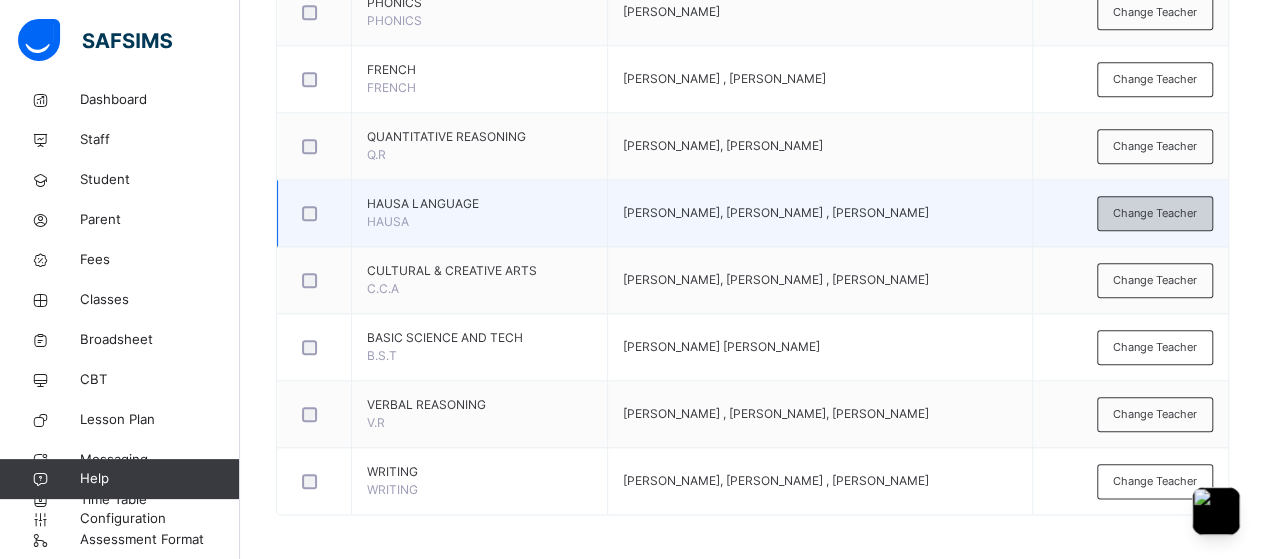 click on "Change Teacher" at bounding box center [1155, 213] 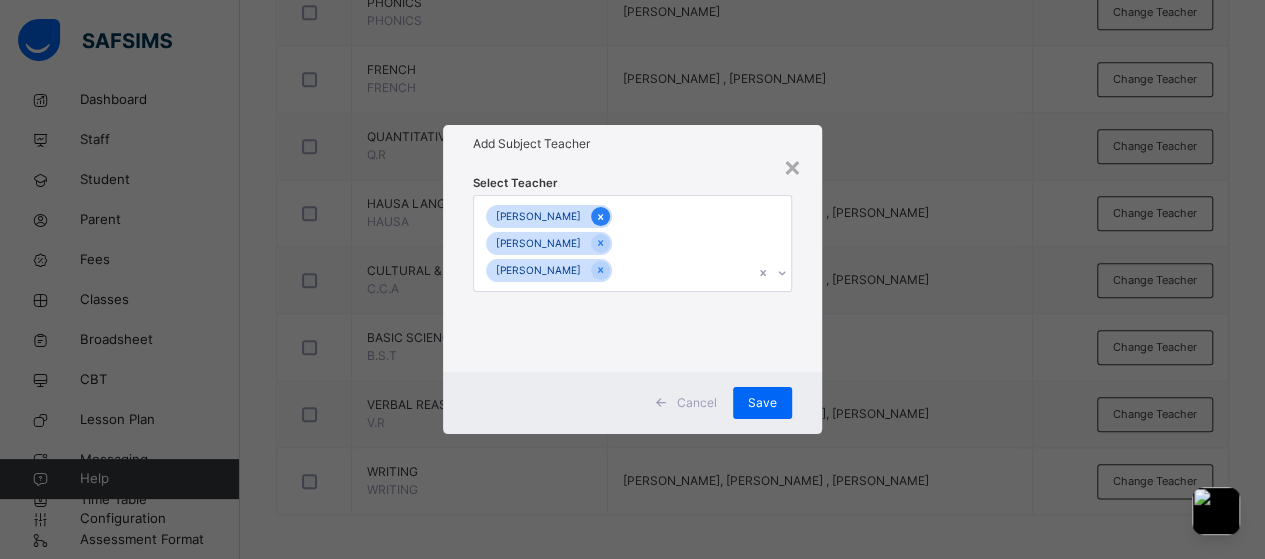 click 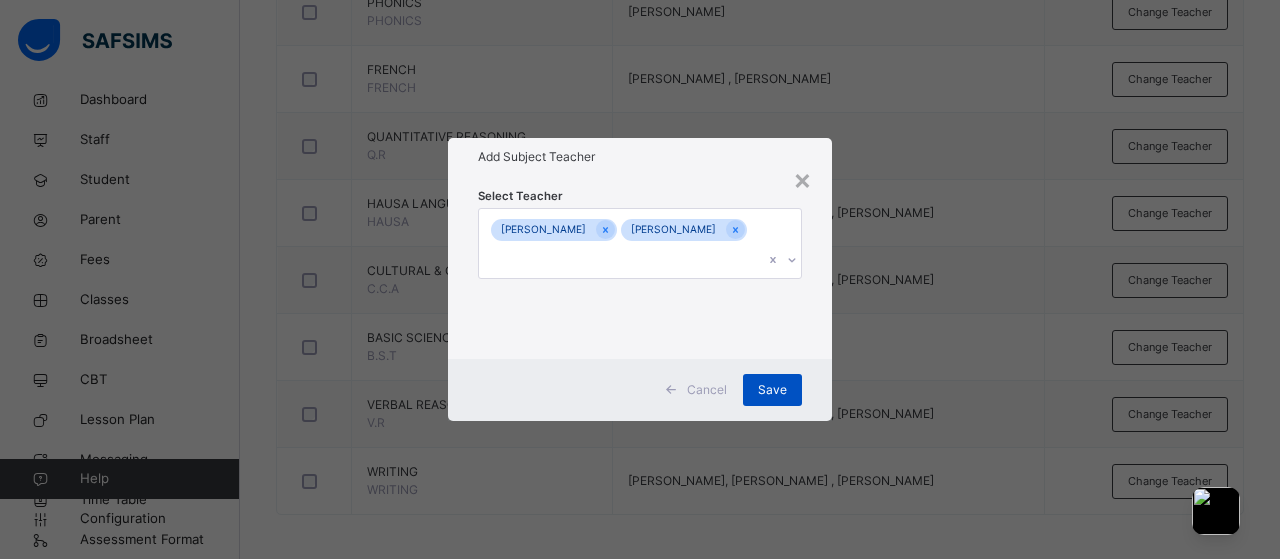 click on "Save" at bounding box center (772, 390) 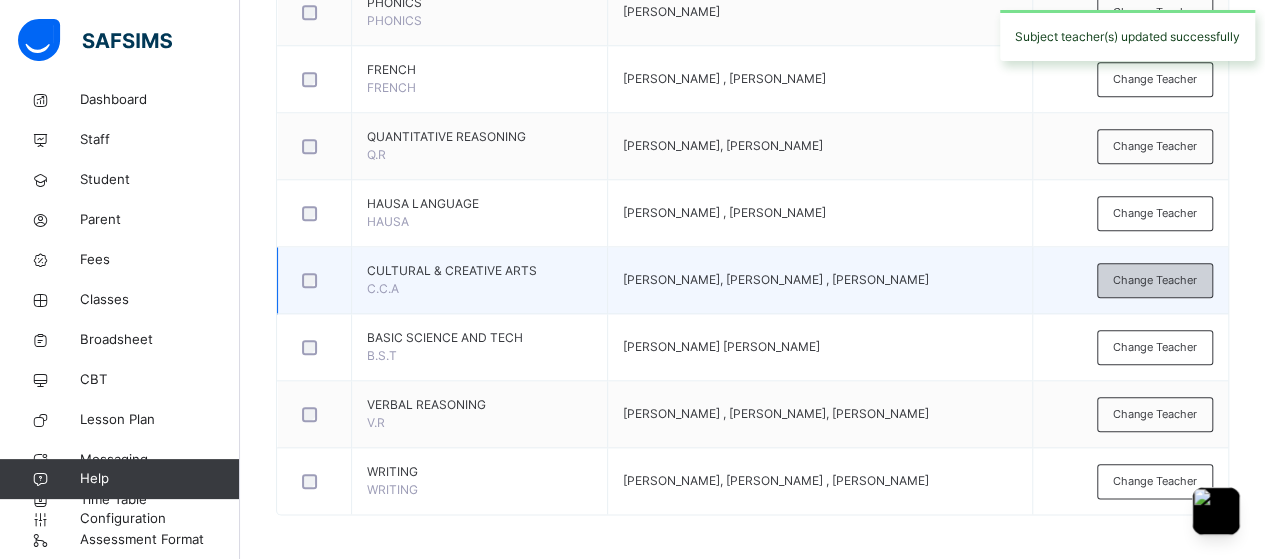 click on "Change Teacher" at bounding box center [1155, 280] 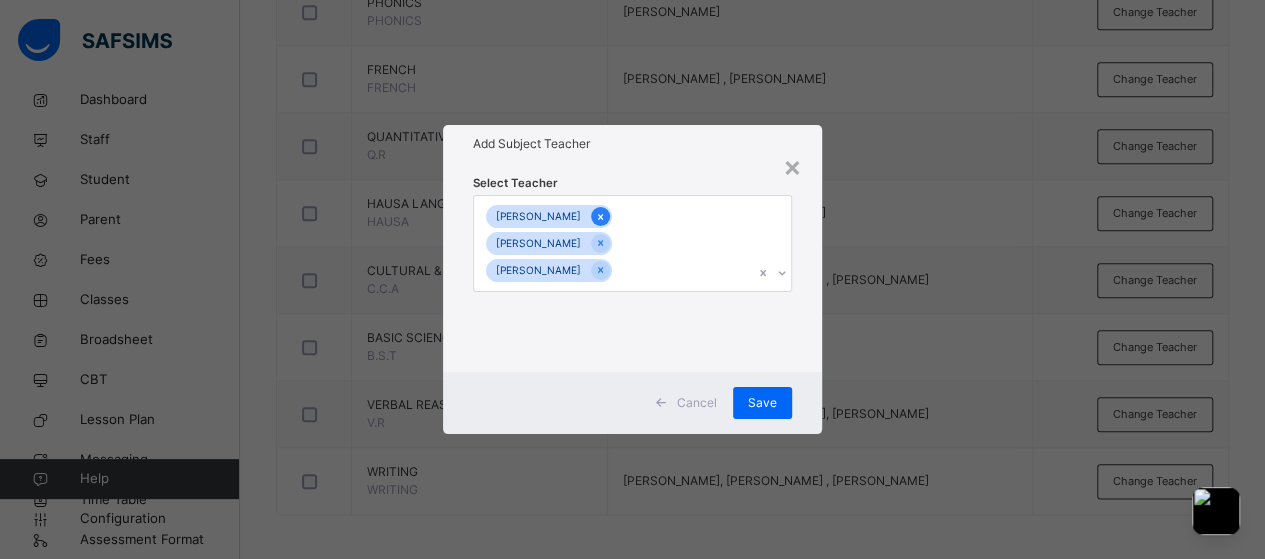 click 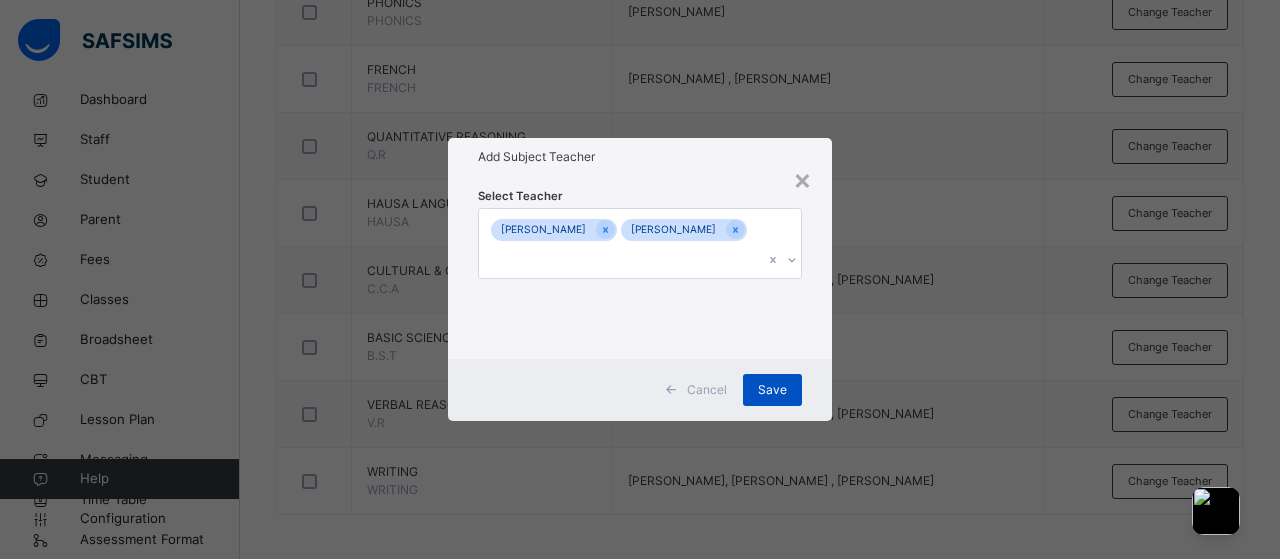 click on "Save" at bounding box center (772, 390) 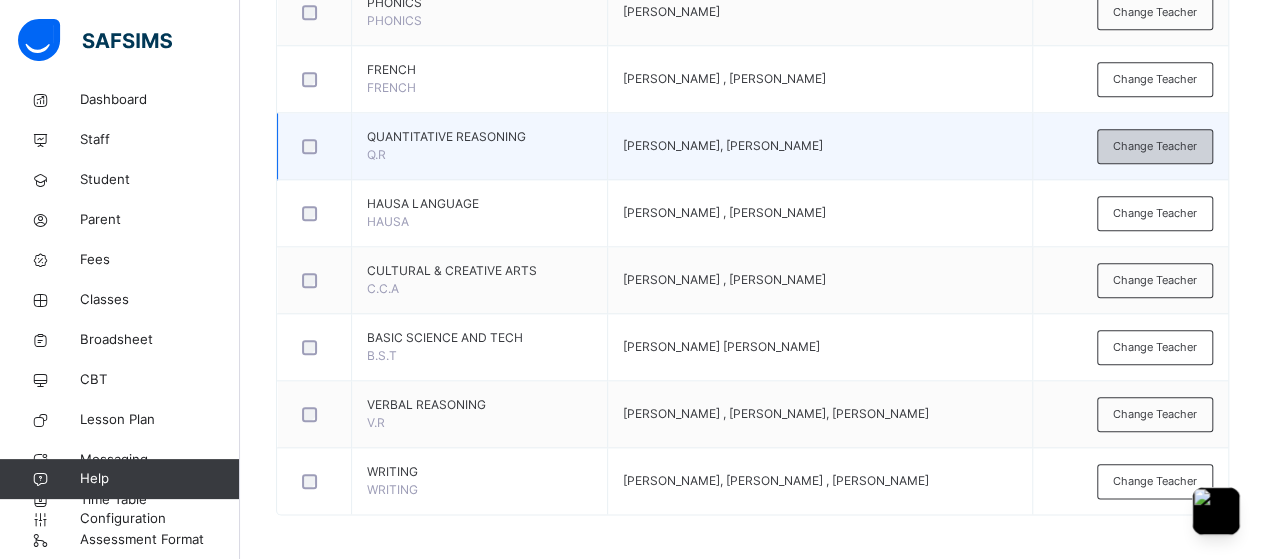 click on "Change Teacher" at bounding box center [1155, 146] 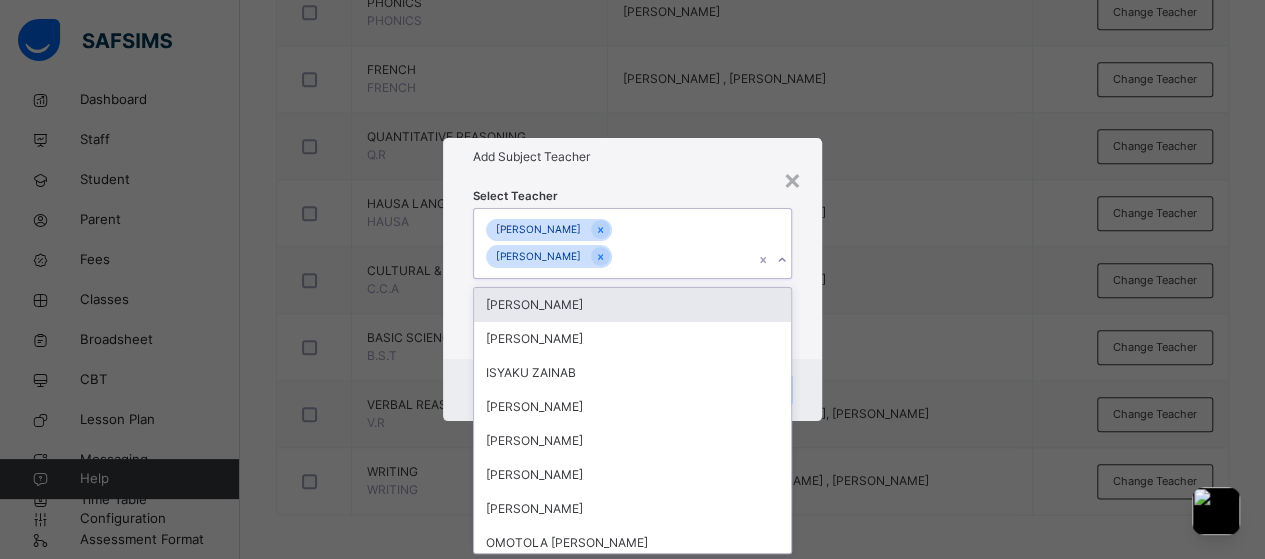 scroll, scrollTop: 0, scrollLeft: 0, axis: both 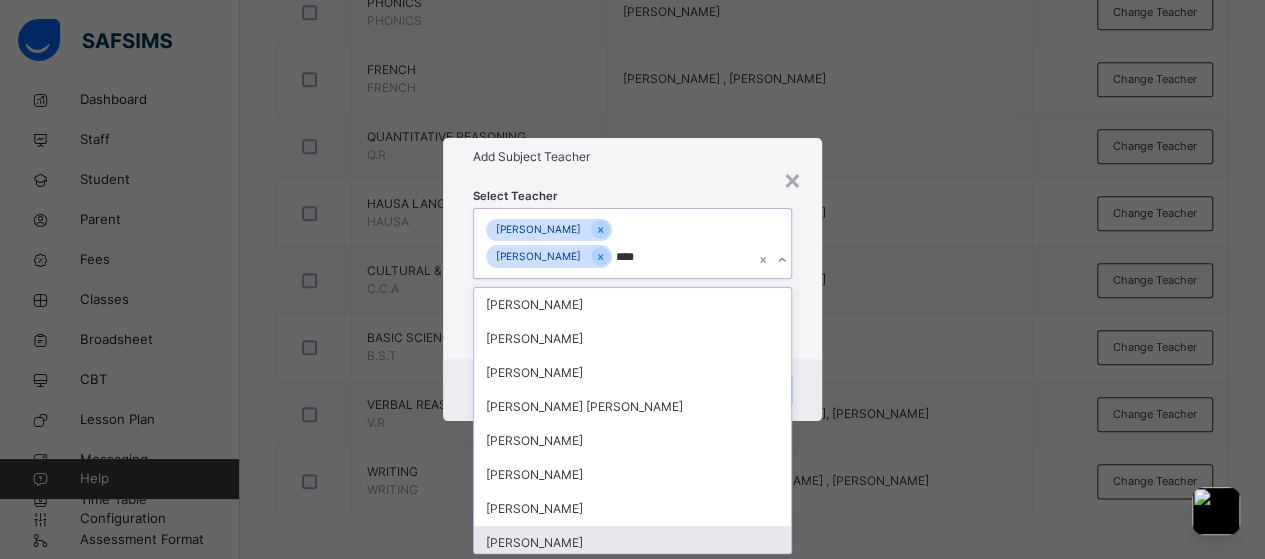 type on "***" 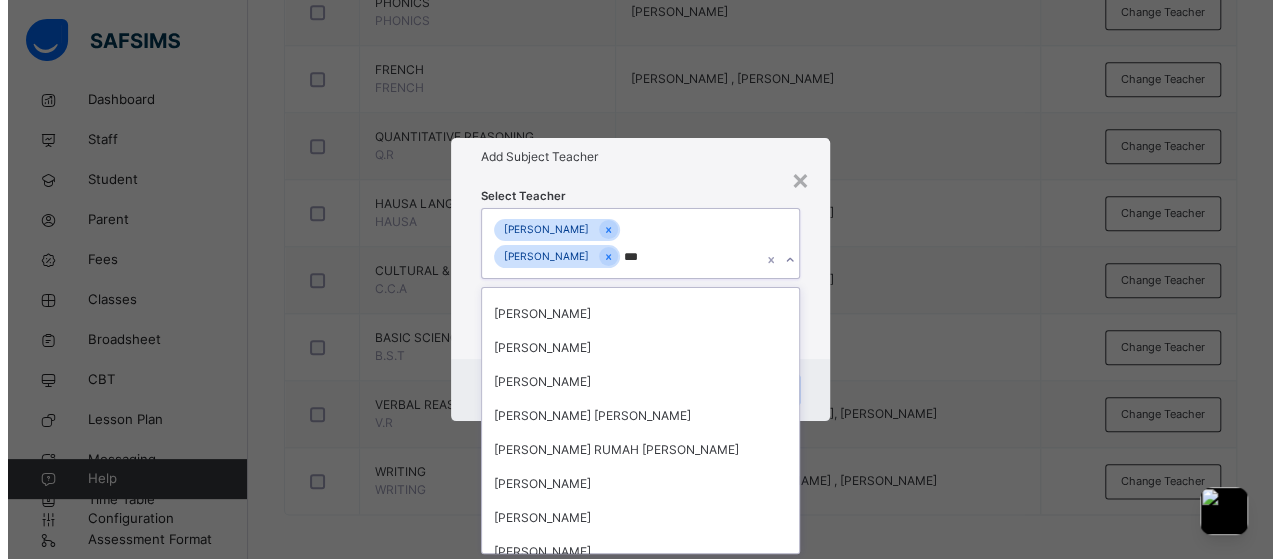 scroll, scrollTop: 162, scrollLeft: 0, axis: vertical 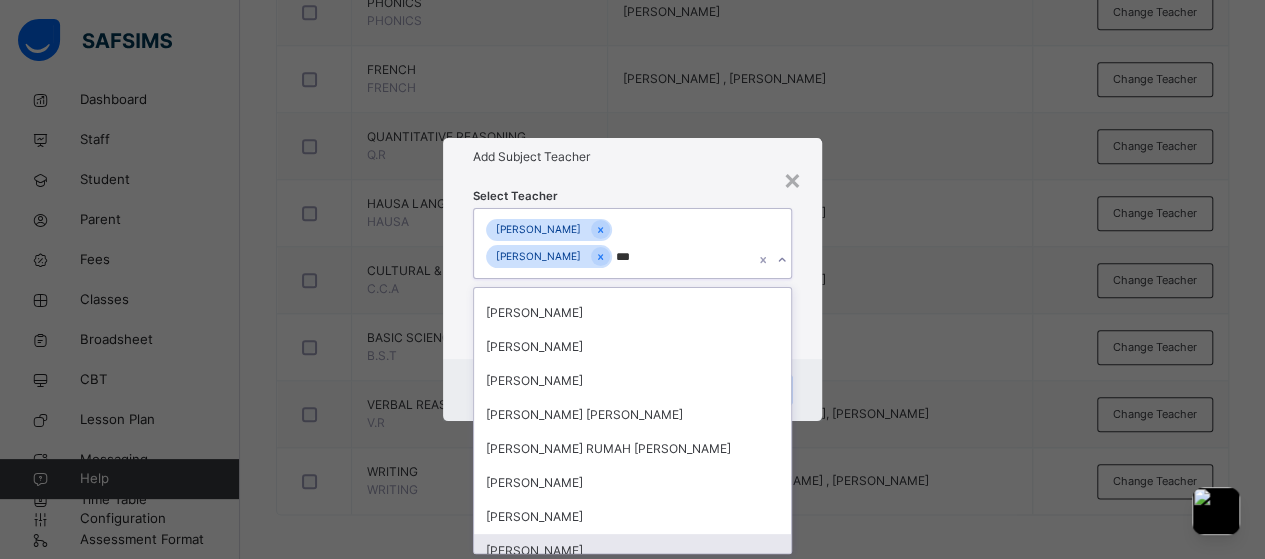 click on "IBRAHIM  YAHAYA" at bounding box center [633, 551] 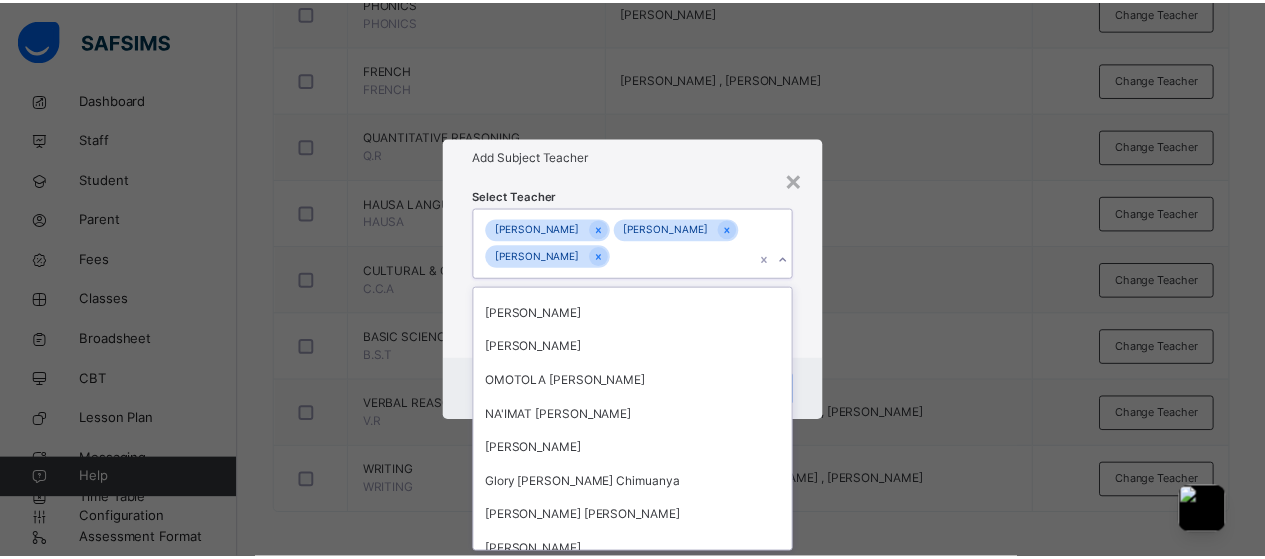 scroll, scrollTop: 3426, scrollLeft: 0, axis: vertical 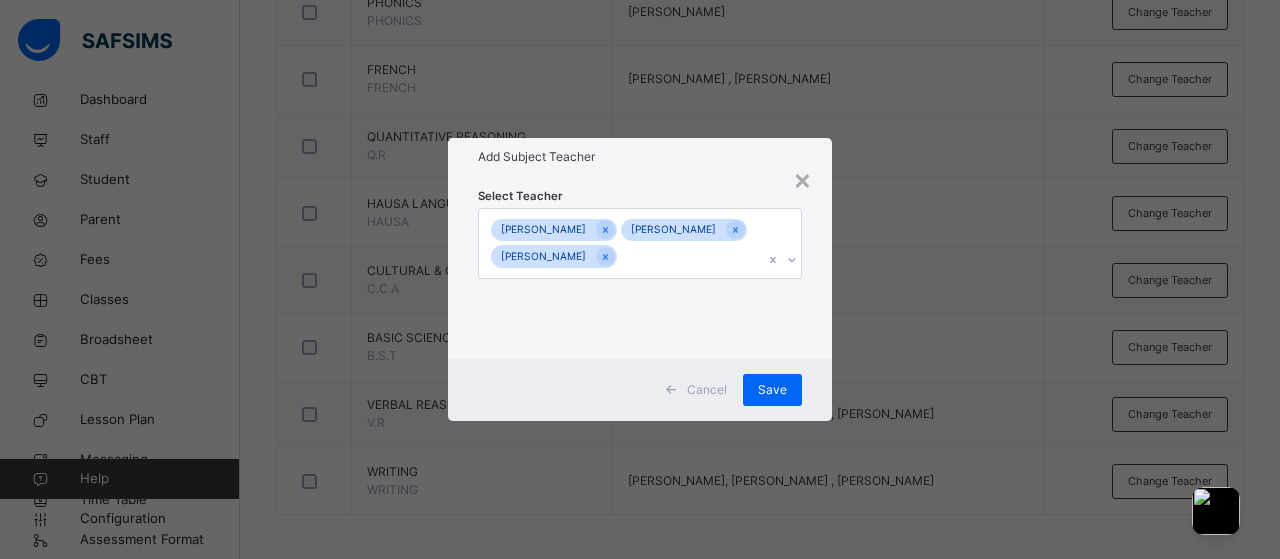 click on "Cancel Save" at bounding box center [640, 390] 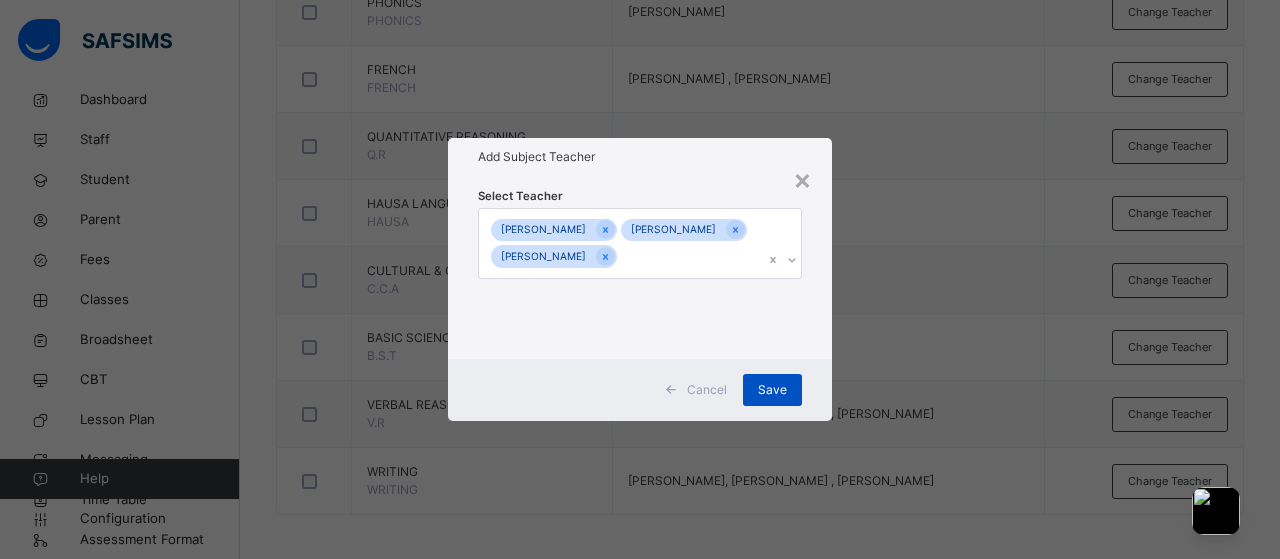 click on "Save" at bounding box center (772, 390) 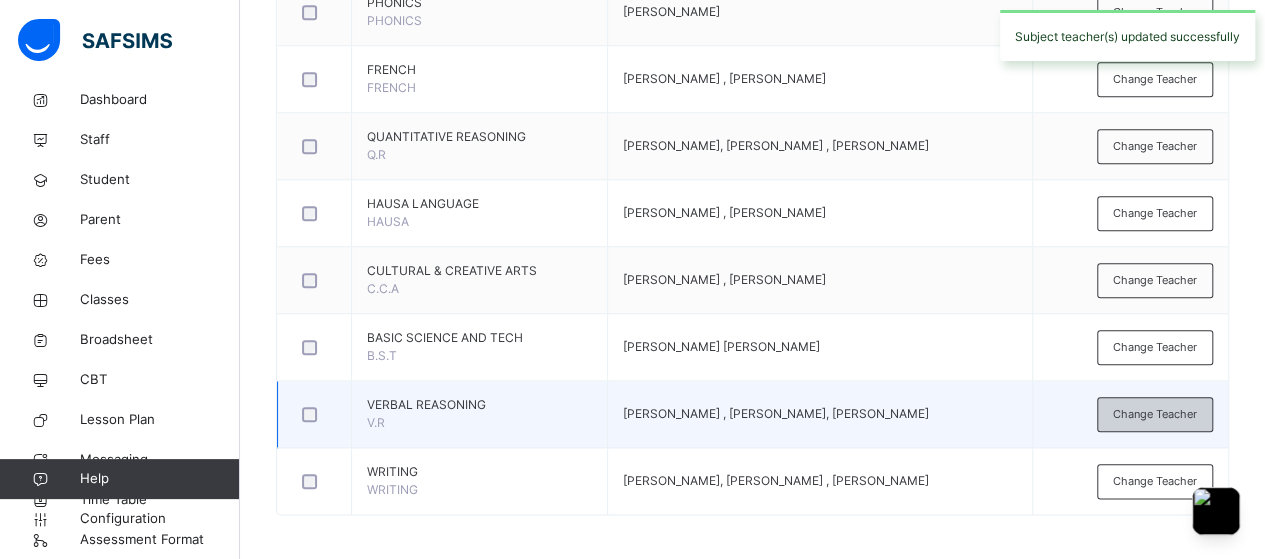 click on "Change Teacher" at bounding box center [1155, 414] 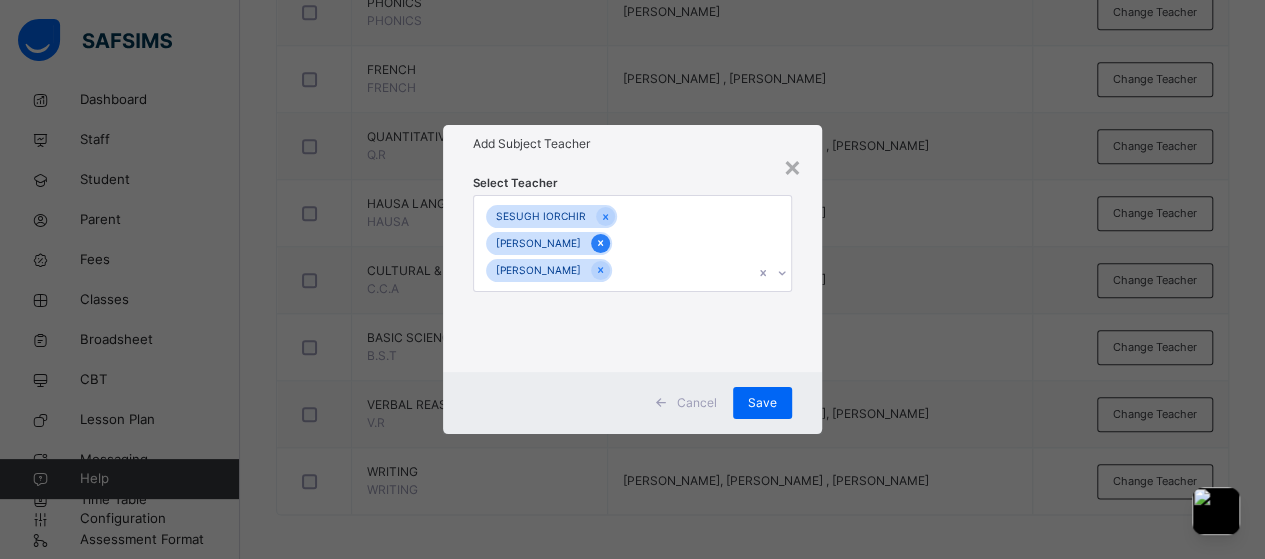 click 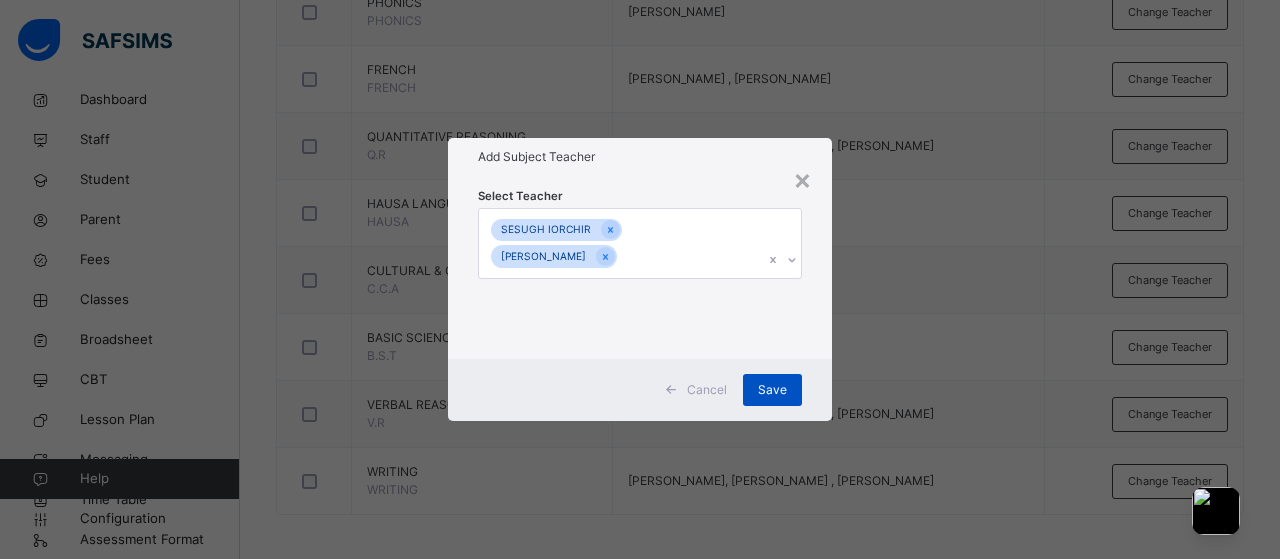 click on "Save" at bounding box center (772, 390) 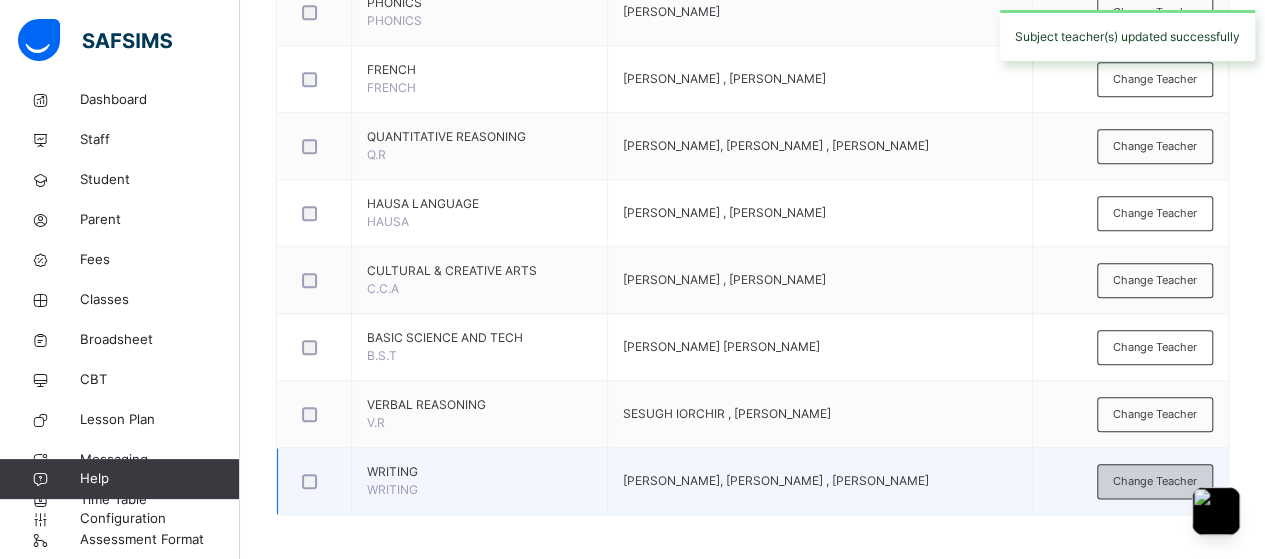 click on "Change Teacher" at bounding box center [1155, 481] 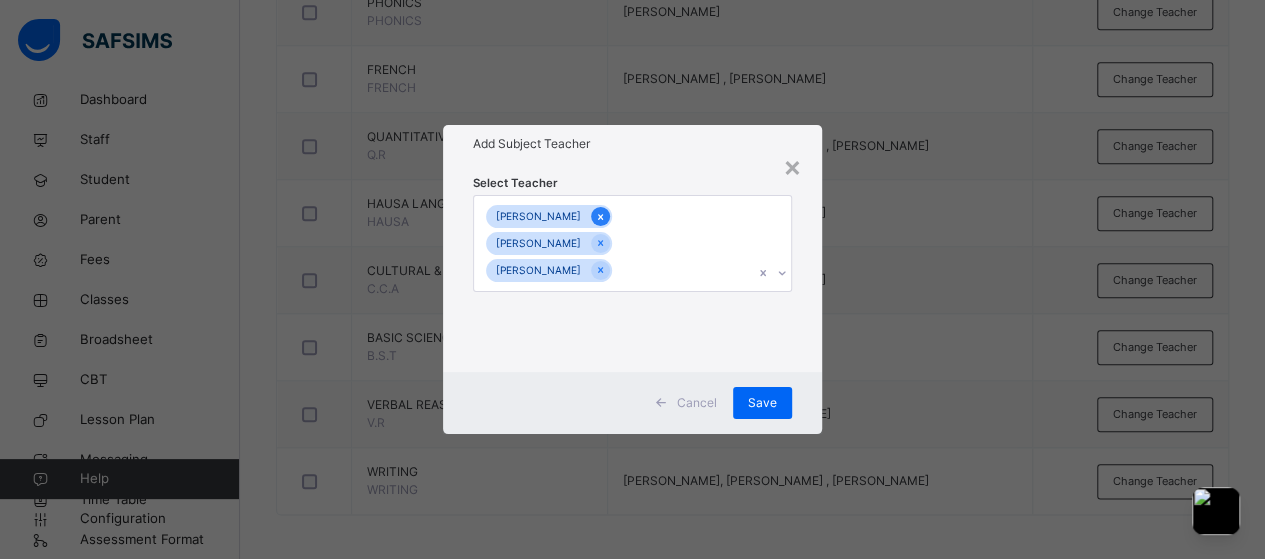 click 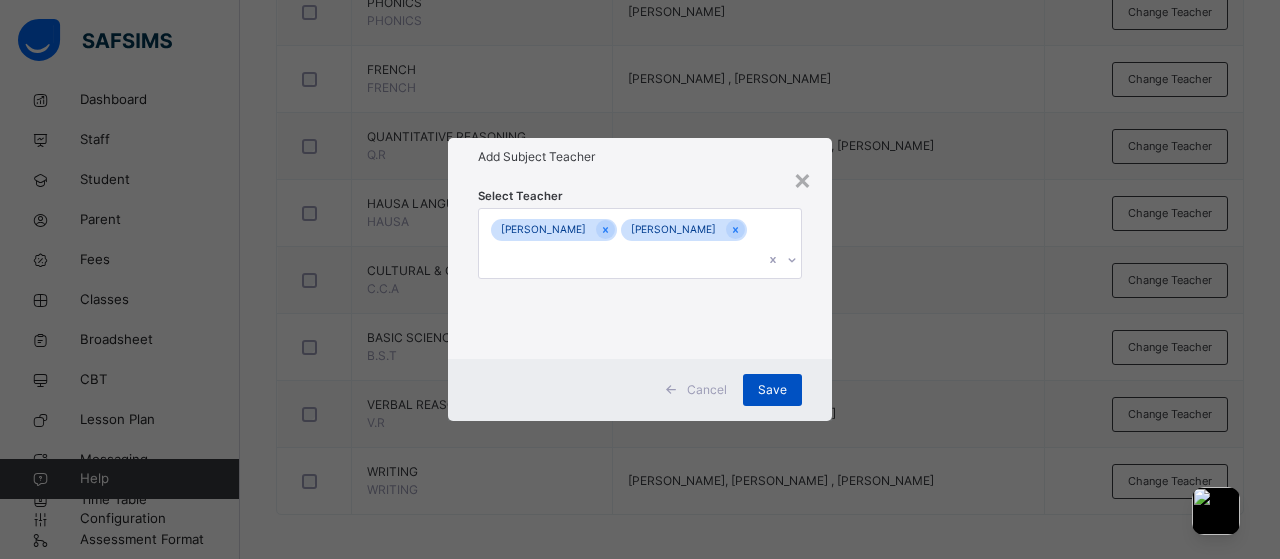 click on "Save" at bounding box center (772, 390) 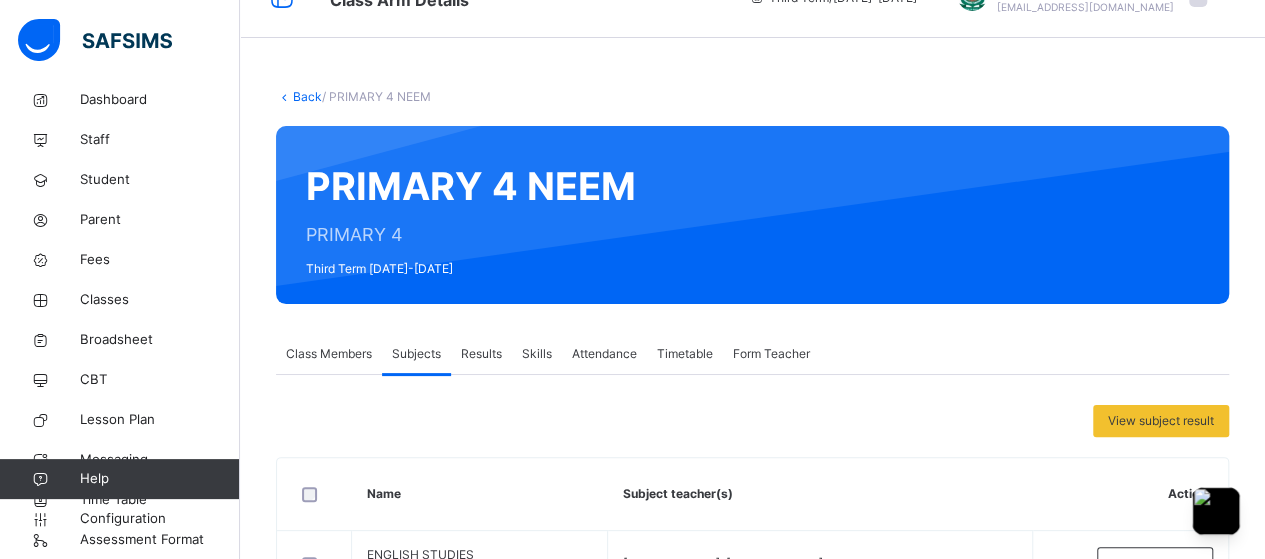 scroll, scrollTop: 0, scrollLeft: 0, axis: both 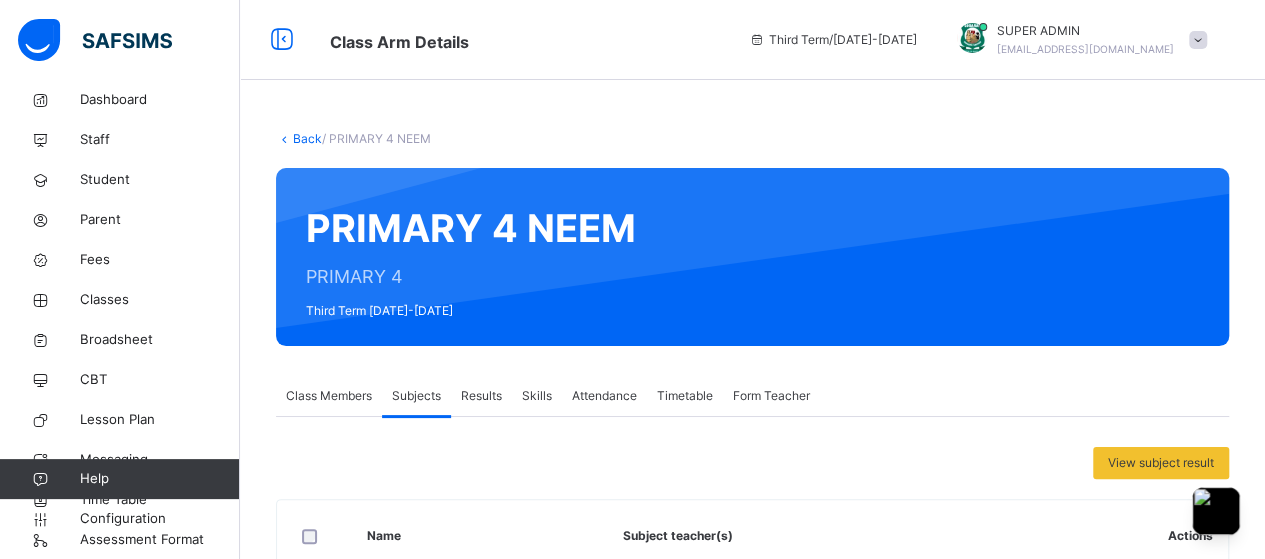 click on "Back" at bounding box center (307, 138) 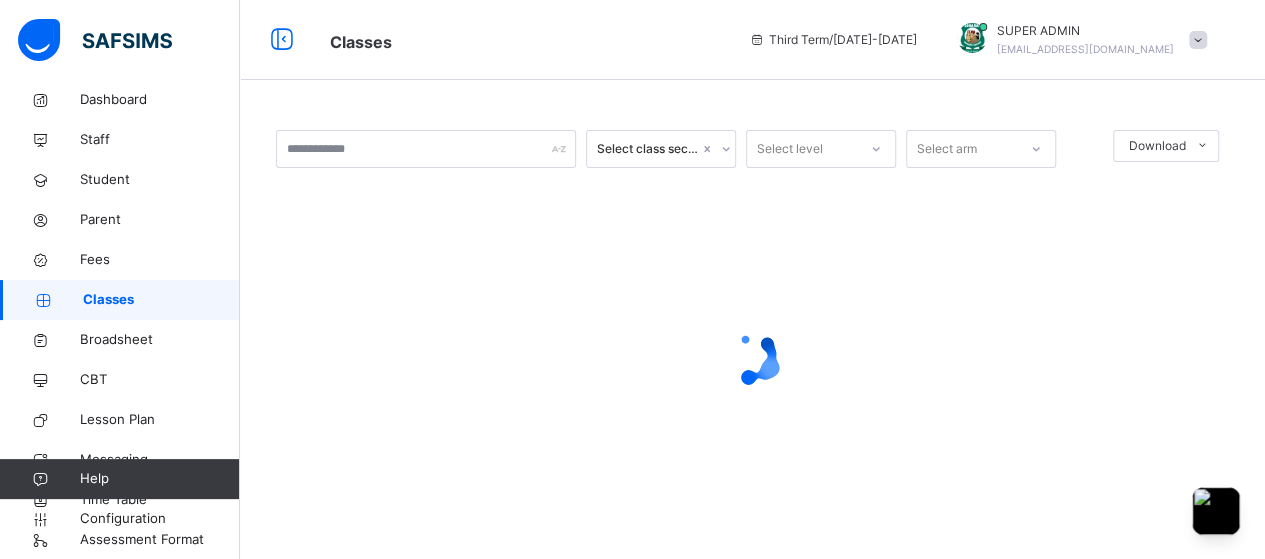scroll, scrollTop: 0, scrollLeft: 0, axis: both 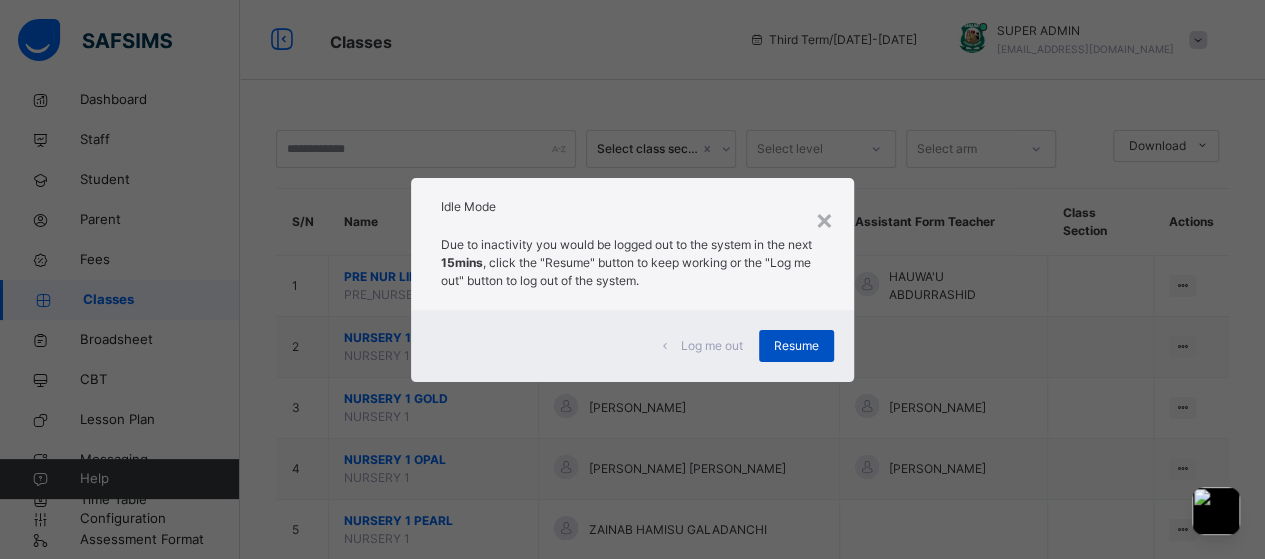 click on "Resume" at bounding box center [796, 346] 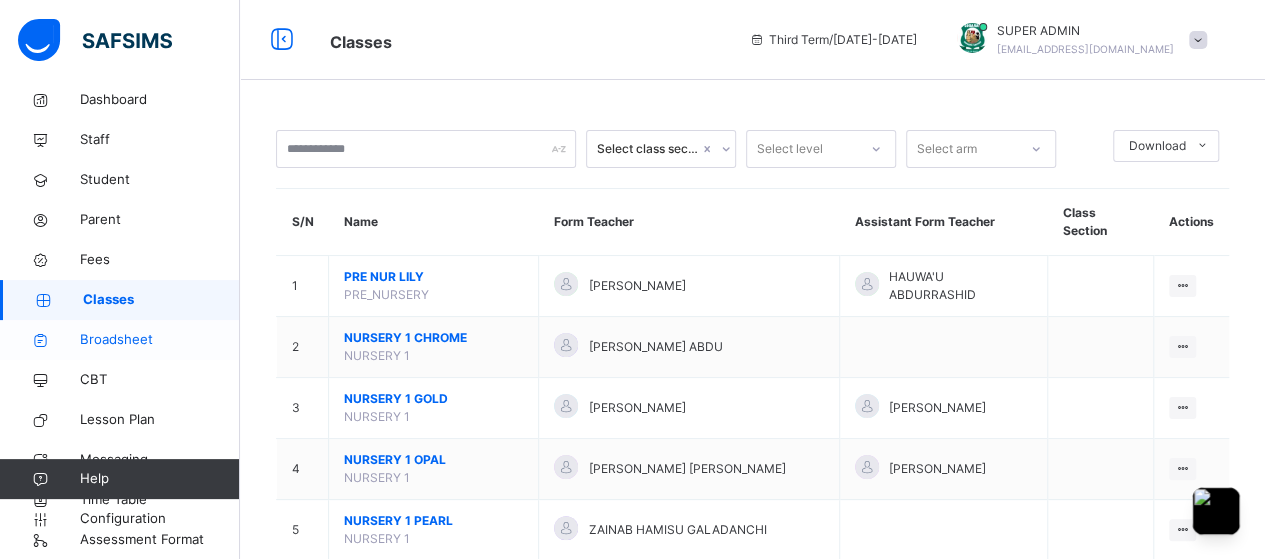 click on "Broadsheet" at bounding box center [160, 340] 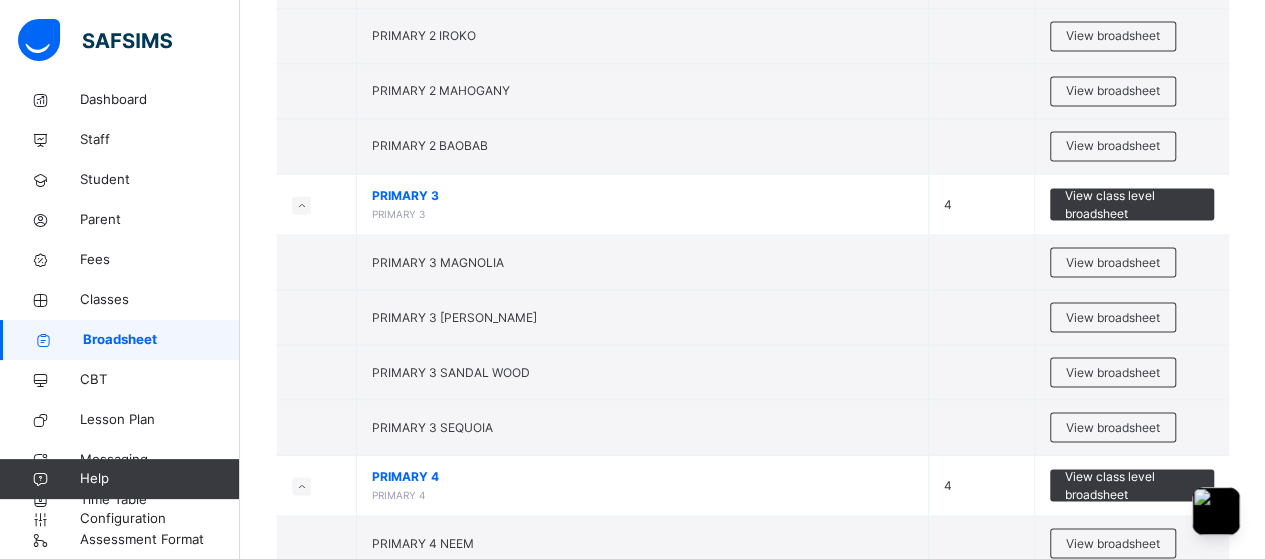 scroll, scrollTop: 1714, scrollLeft: 0, axis: vertical 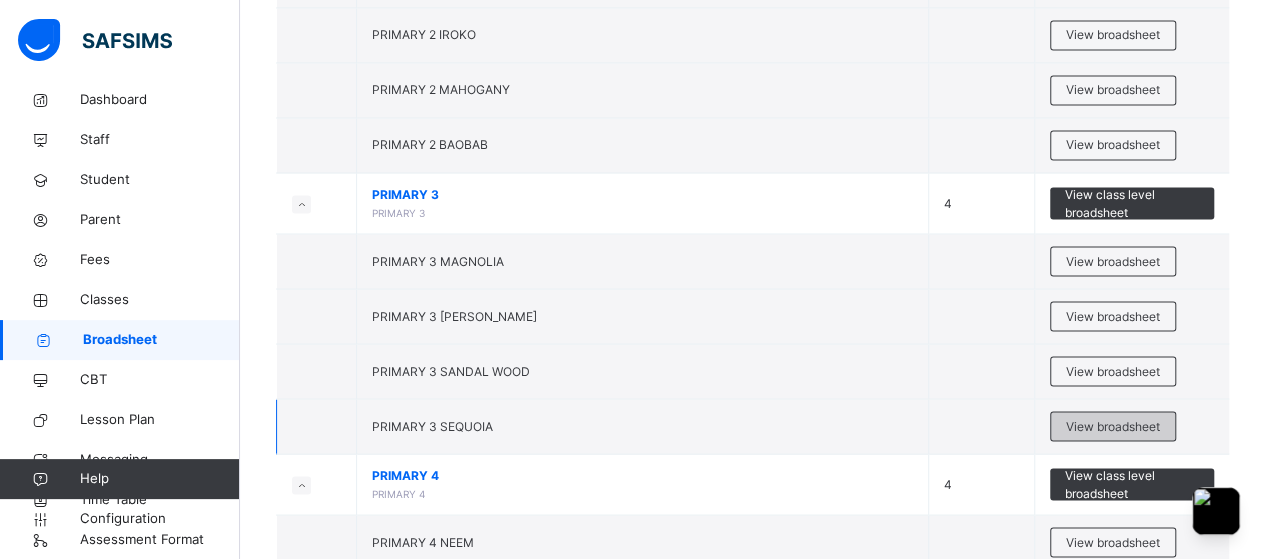 click on "View broadsheet" at bounding box center (1113, 426) 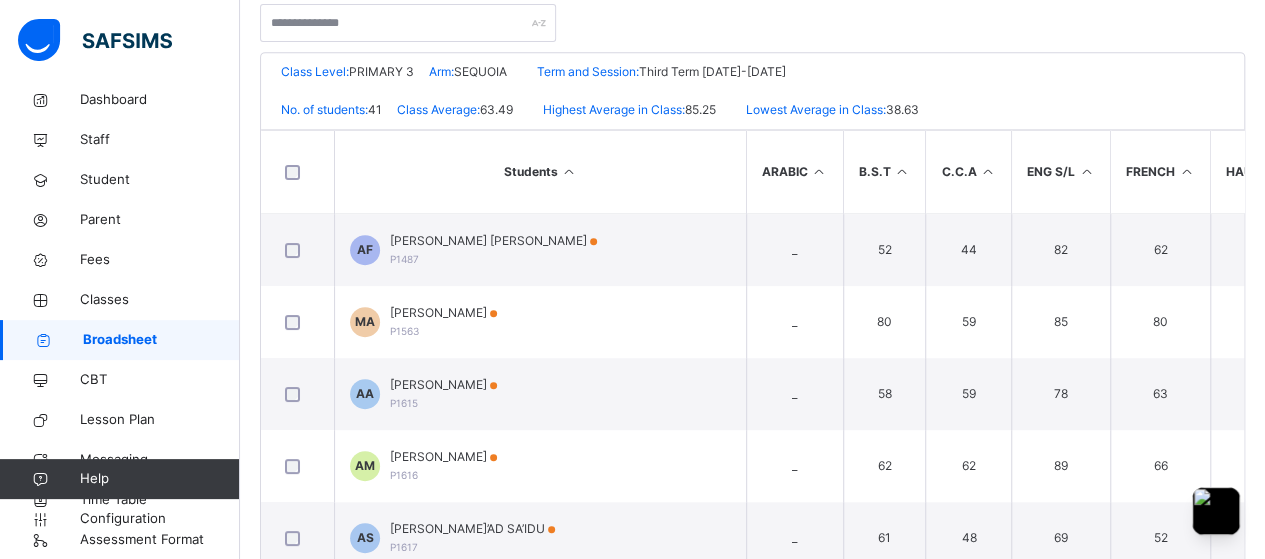 scroll, scrollTop: 424, scrollLeft: 0, axis: vertical 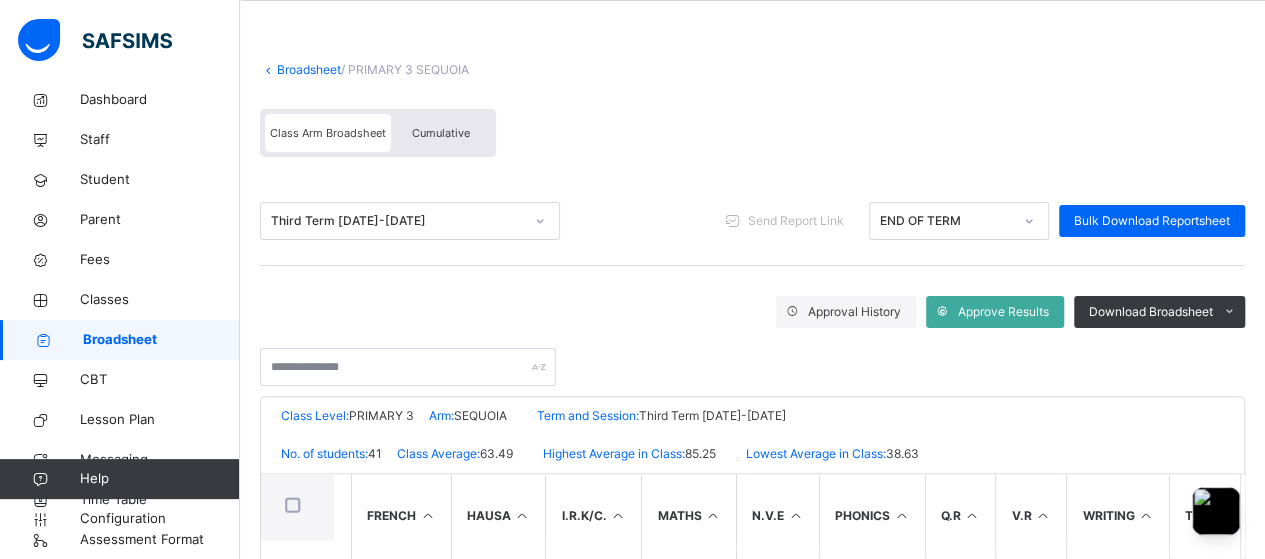 click on "Broadsheet" at bounding box center [161, 340] 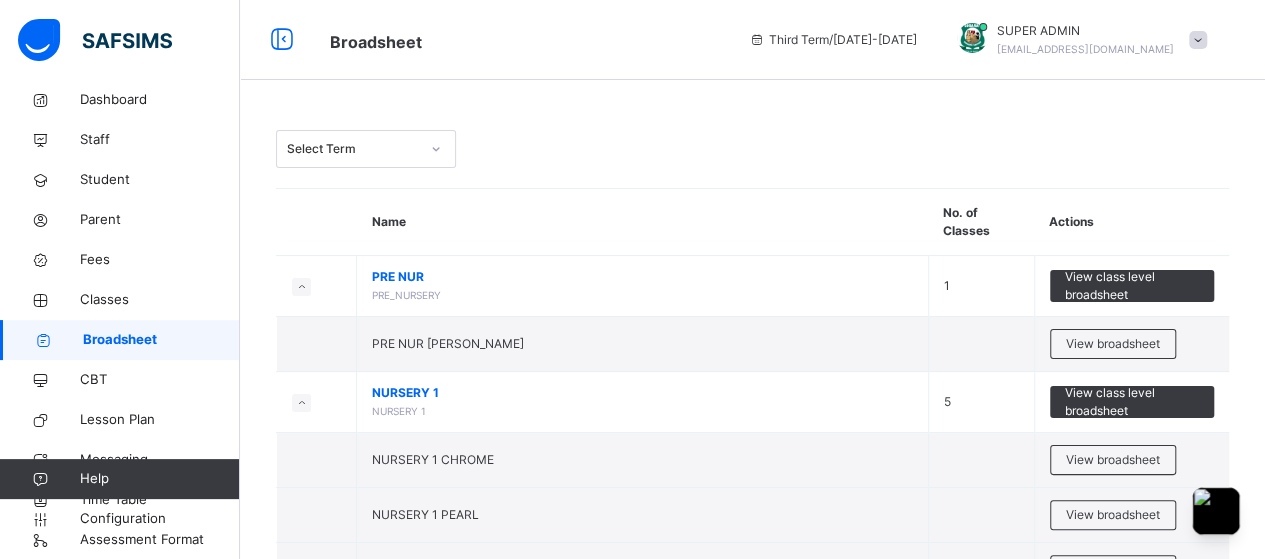 scroll, scrollTop: 0, scrollLeft: 0, axis: both 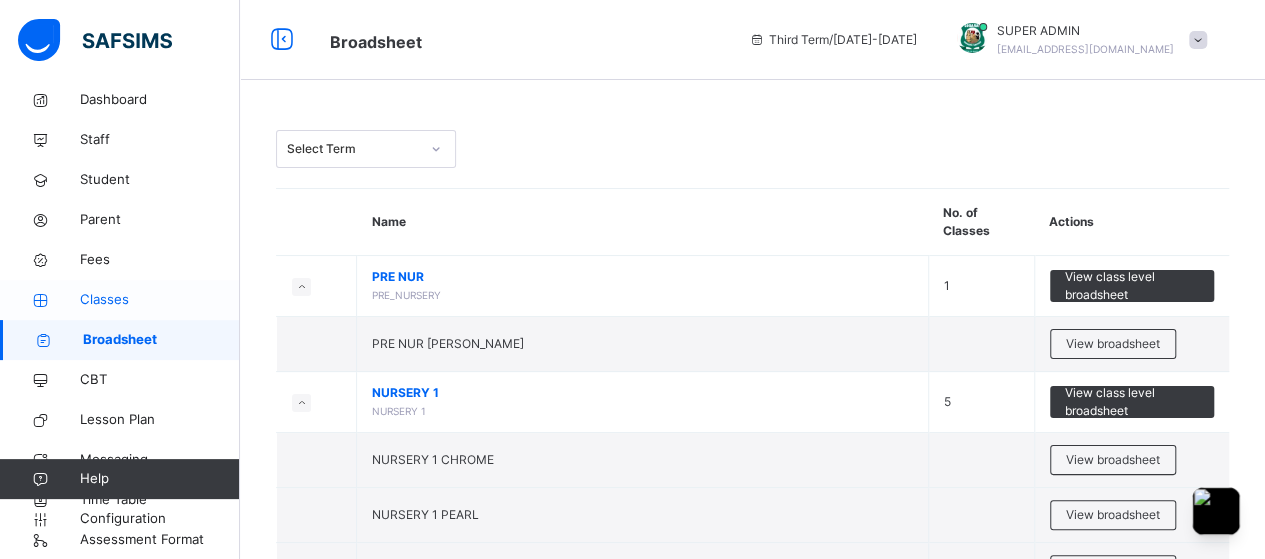 click on "Classes" at bounding box center [160, 300] 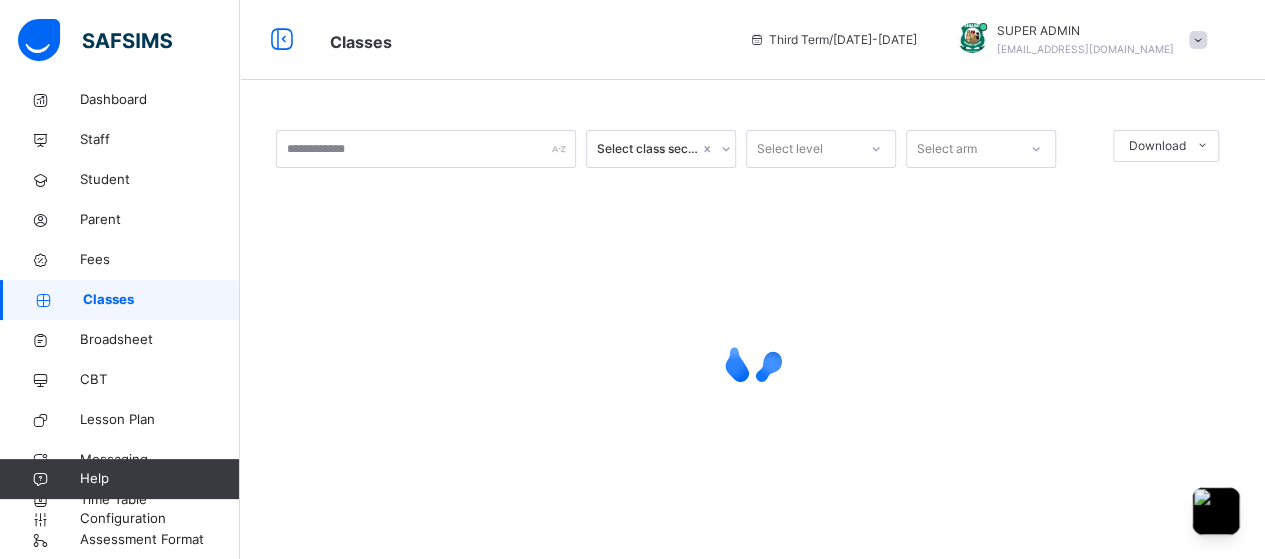 scroll, scrollTop: 0, scrollLeft: 0, axis: both 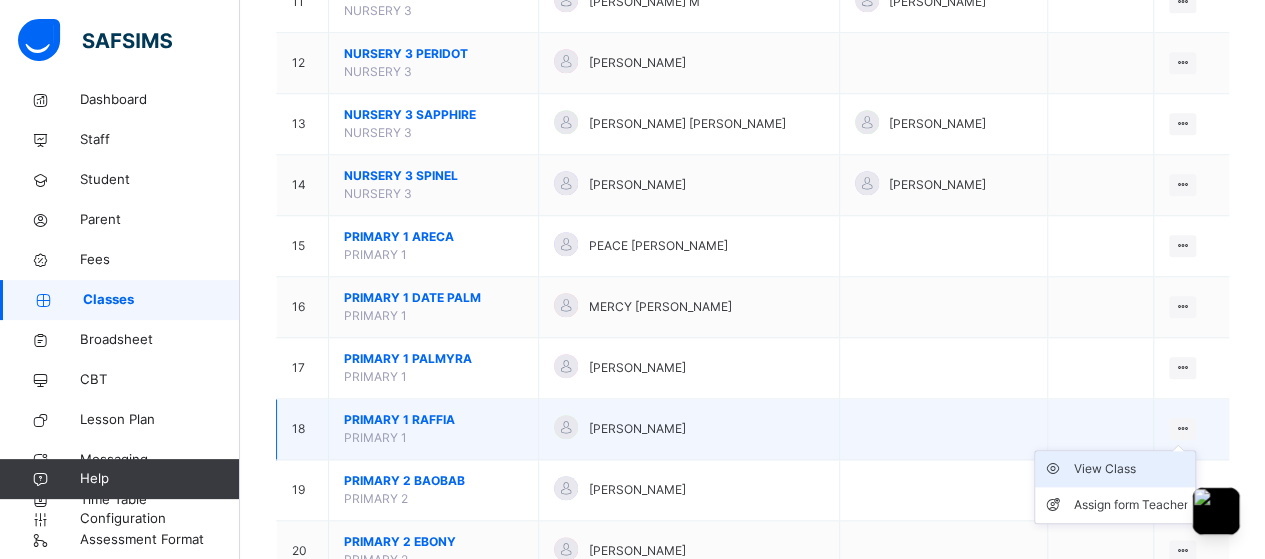 click on "View Class" at bounding box center [1130, 469] 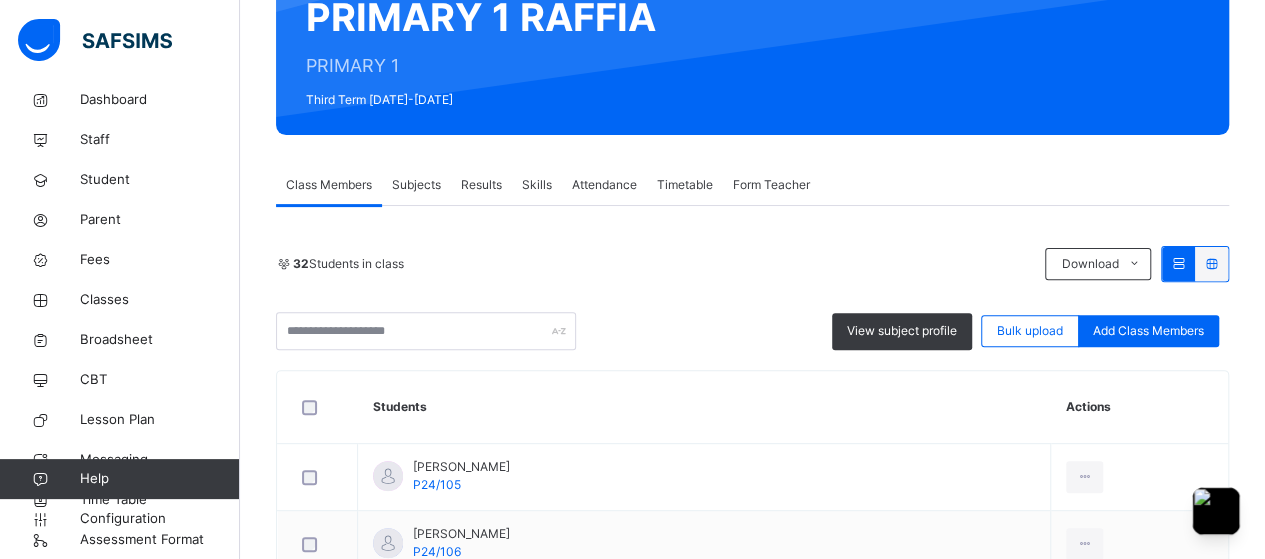 scroll, scrollTop: 210, scrollLeft: 0, axis: vertical 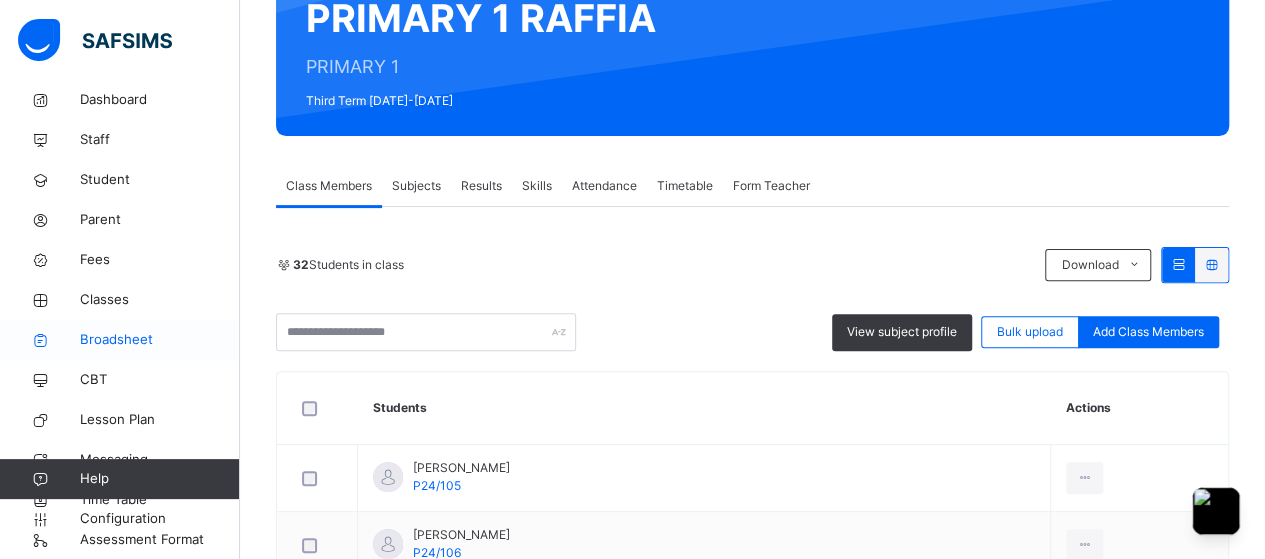click at bounding box center (40, 340) 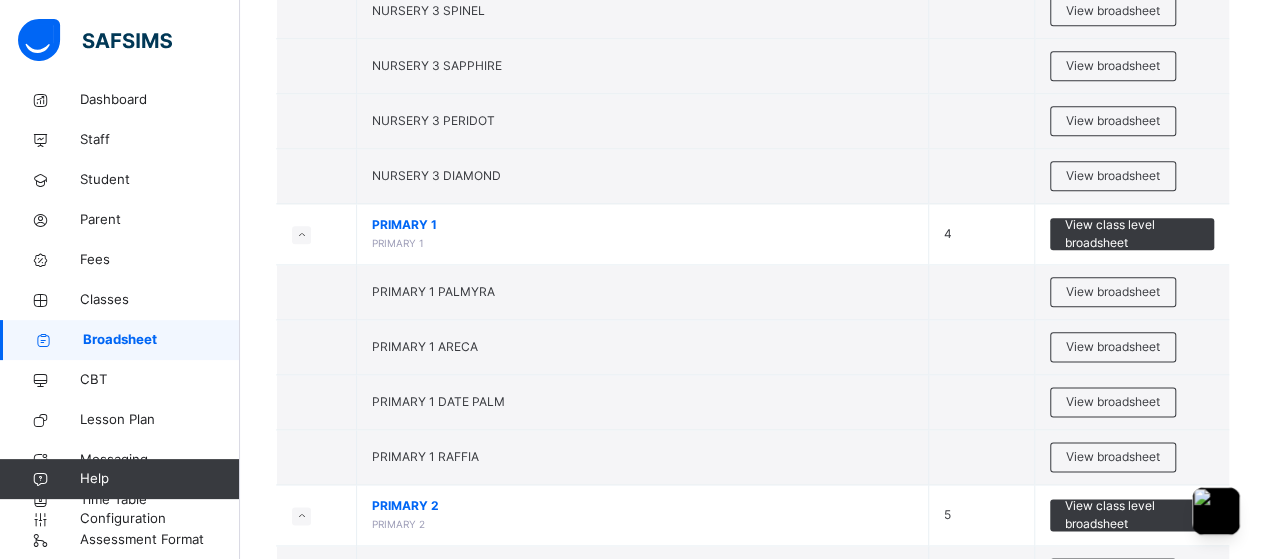 scroll, scrollTop: 1068, scrollLeft: 0, axis: vertical 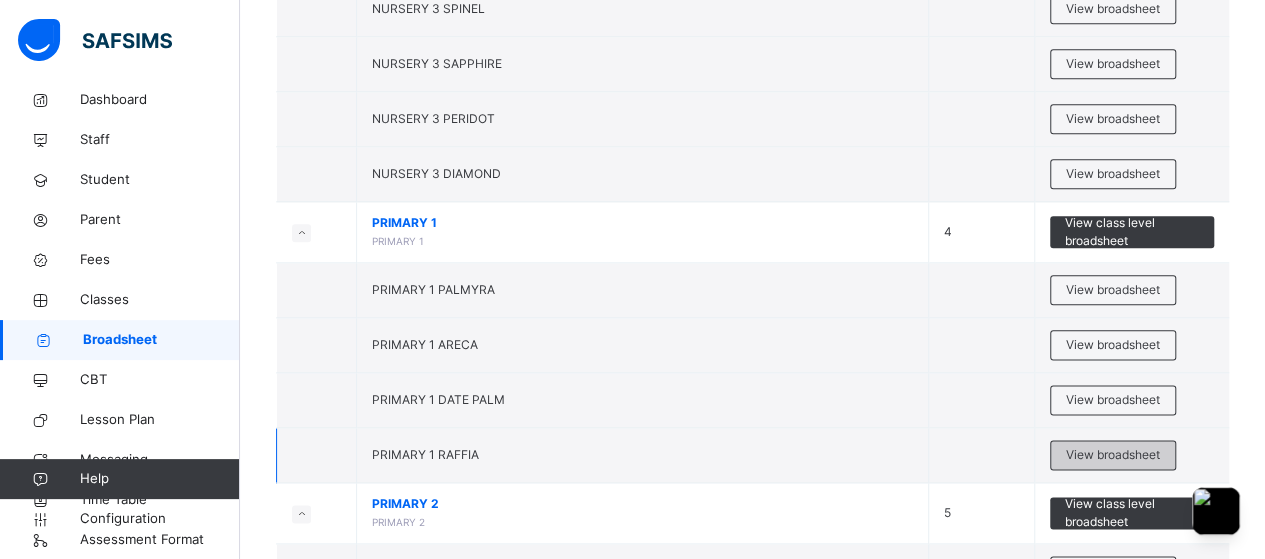 click on "View broadsheet" at bounding box center (1113, 455) 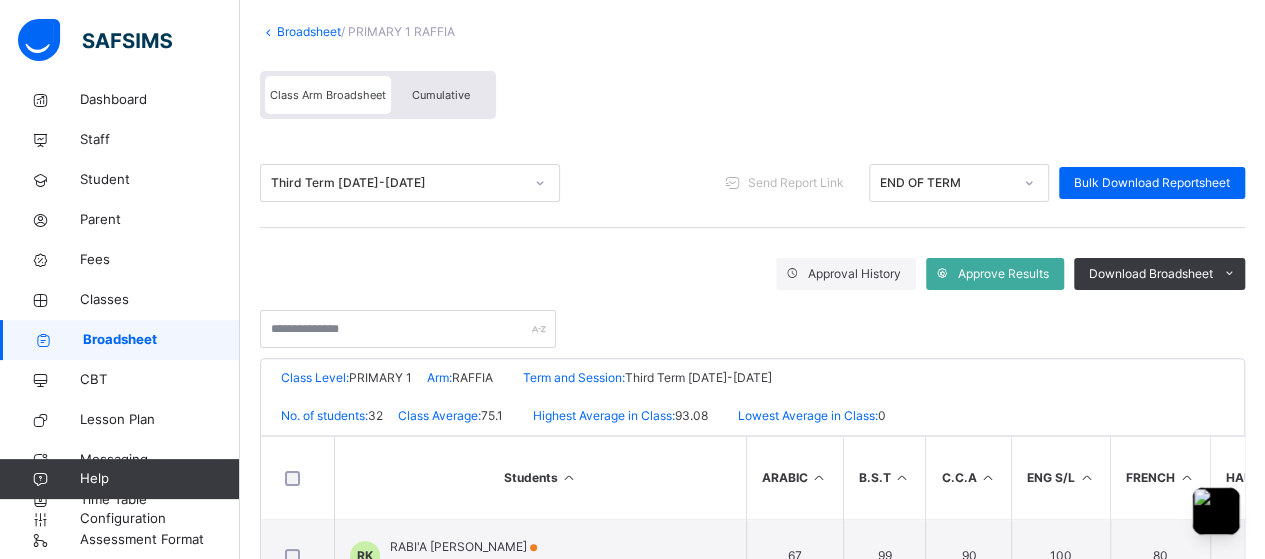 scroll, scrollTop: 124, scrollLeft: 0, axis: vertical 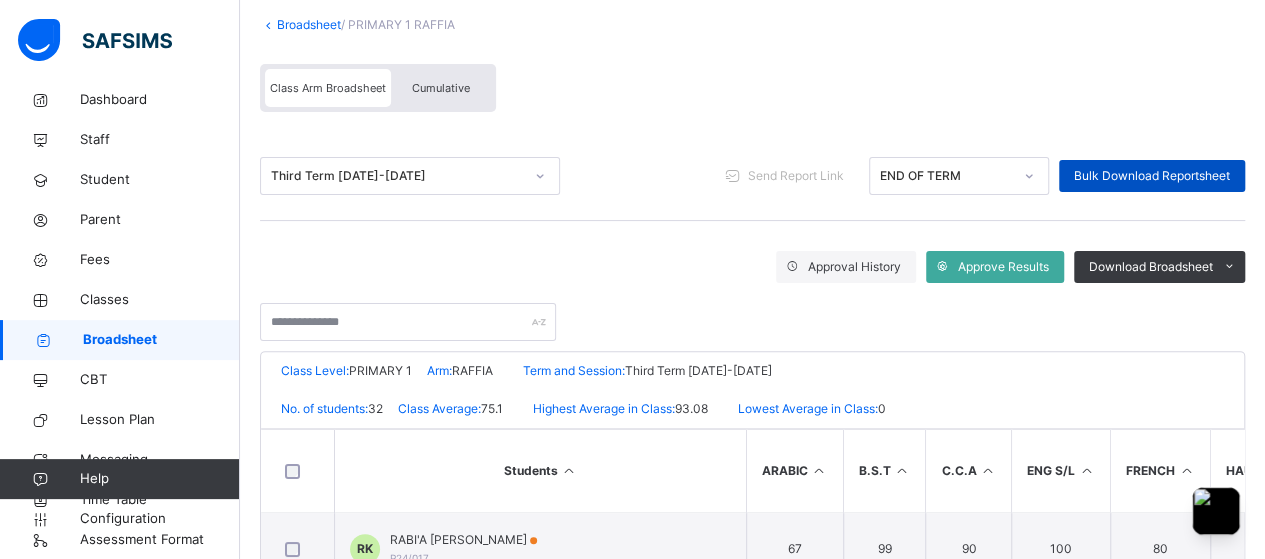 click on "Bulk Download Reportsheet" at bounding box center (1152, 176) 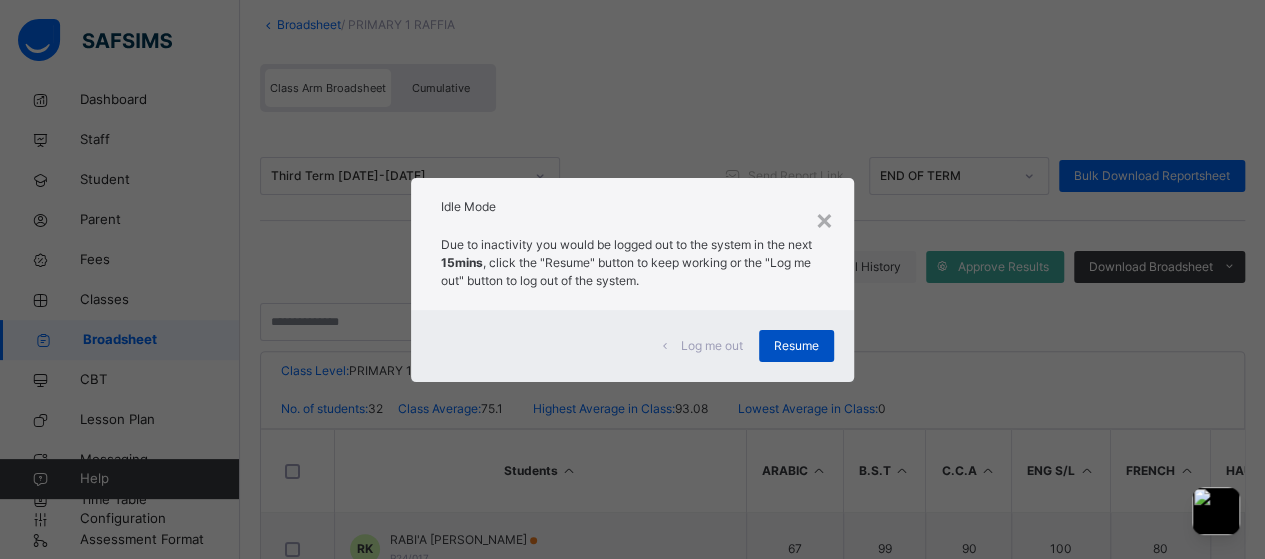 click on "Resume" at bounding box center (796, 346) 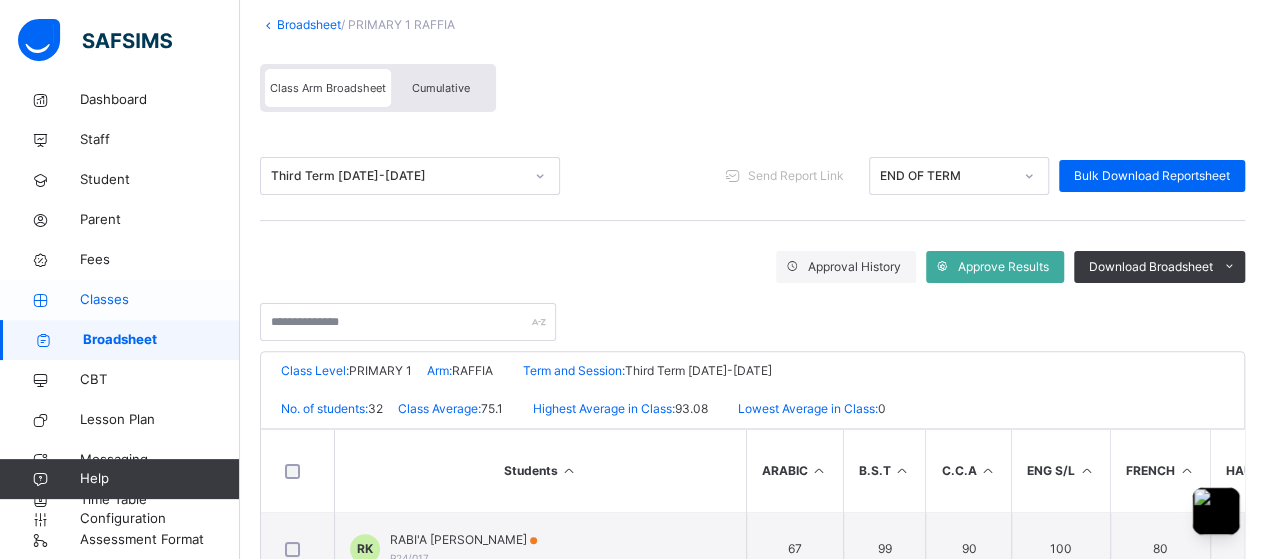 click on "Classes" at bounding box center [160, 300] 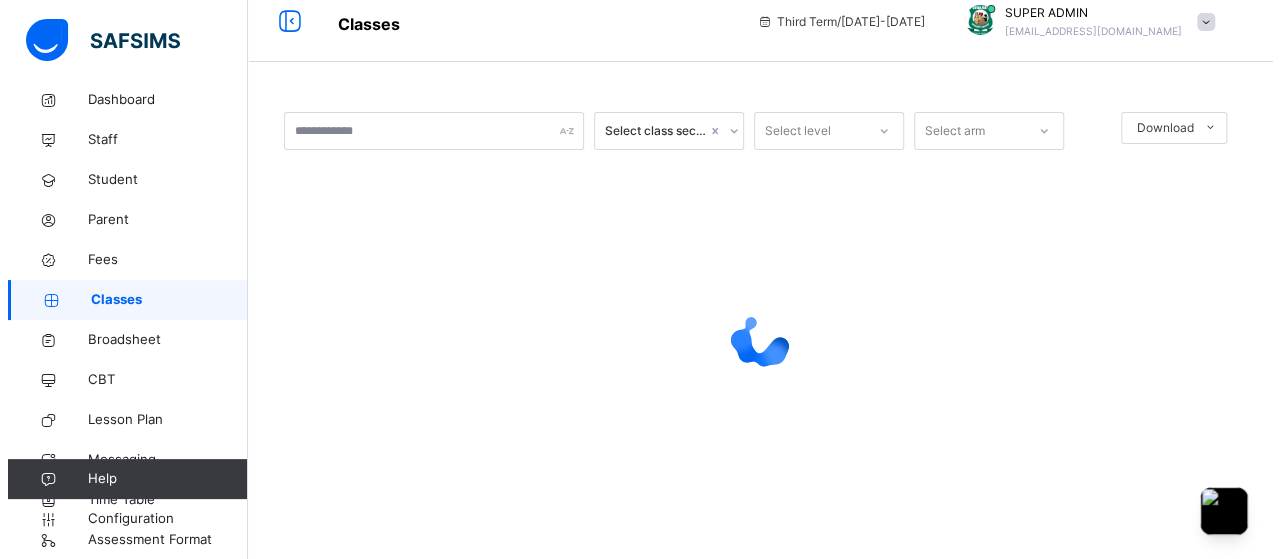 scroll, scrollTop: 0, scrollLeft: 0, axis: both 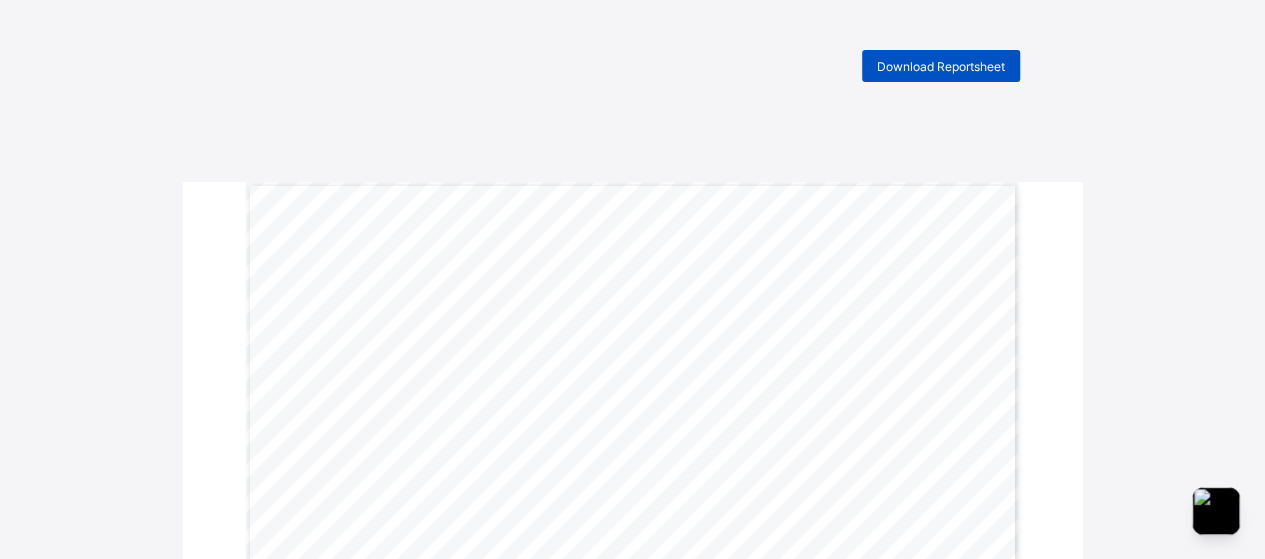 click on "Download Reportsheet" at bounding box center [941, 66] 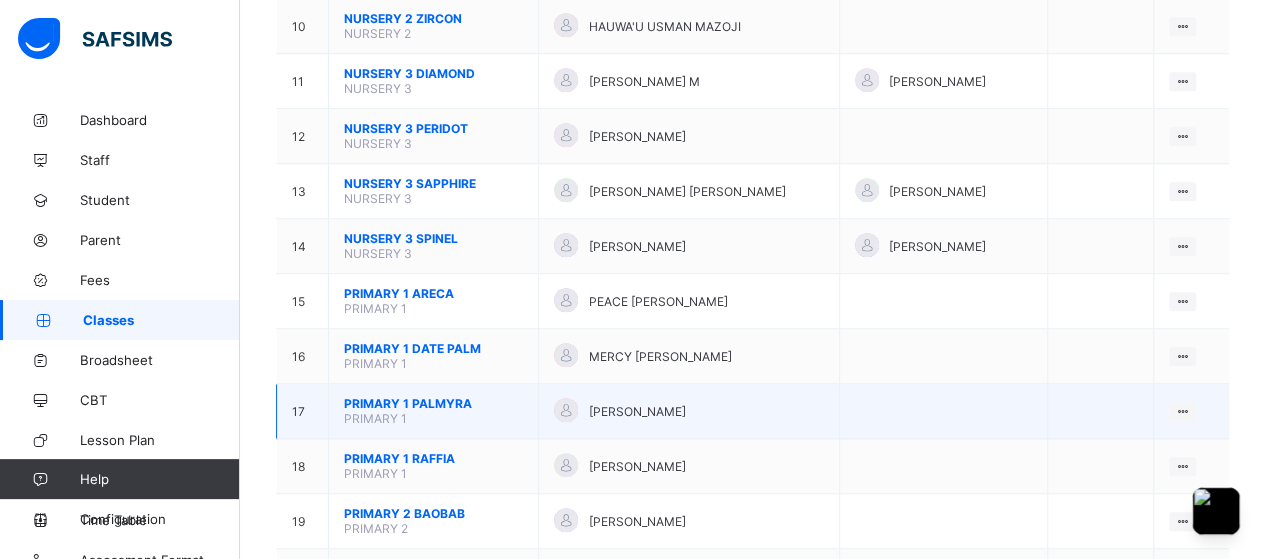scroll, scrollTop: 0, scrollLeft: 0, axis: both 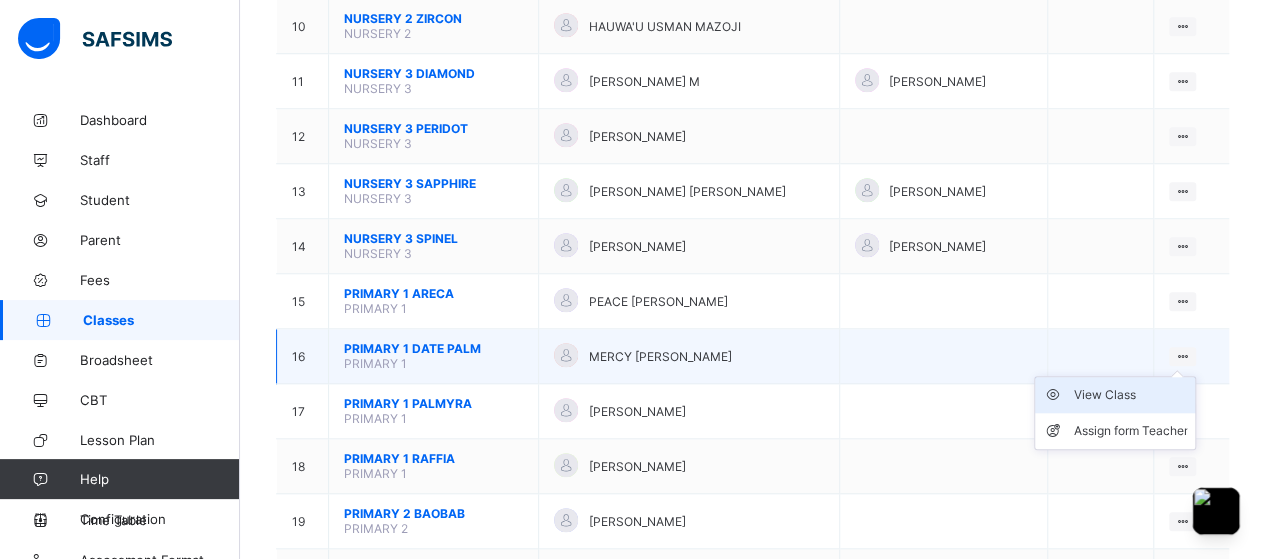 click on "View Class" at bounding box center [1130, 395] 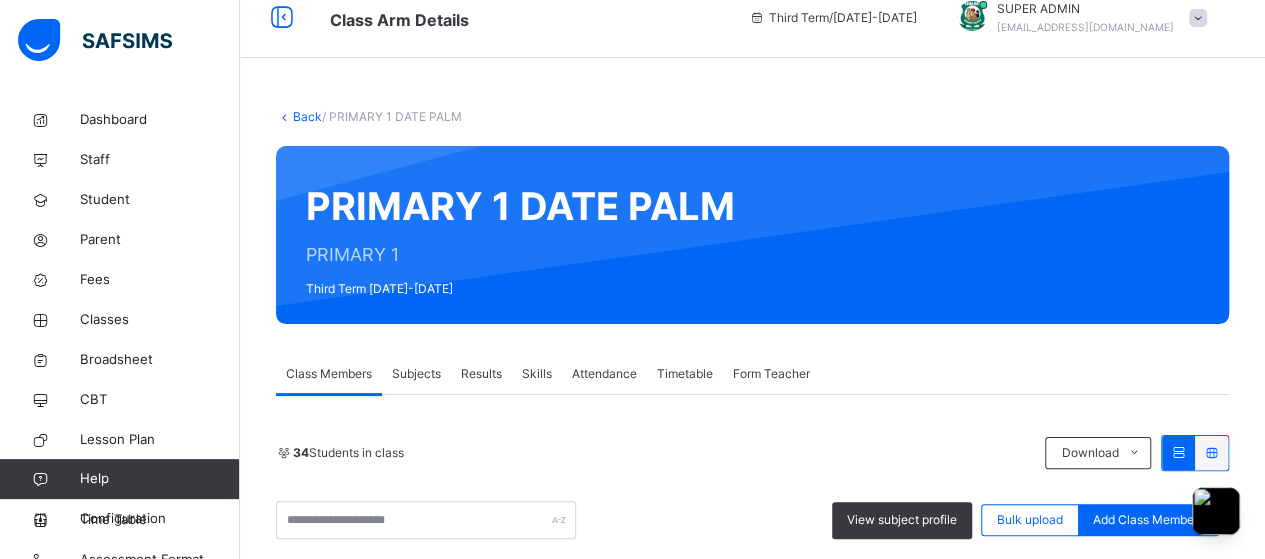 scroll, scrollTop: 0, scrollLeft: 0, axis: both 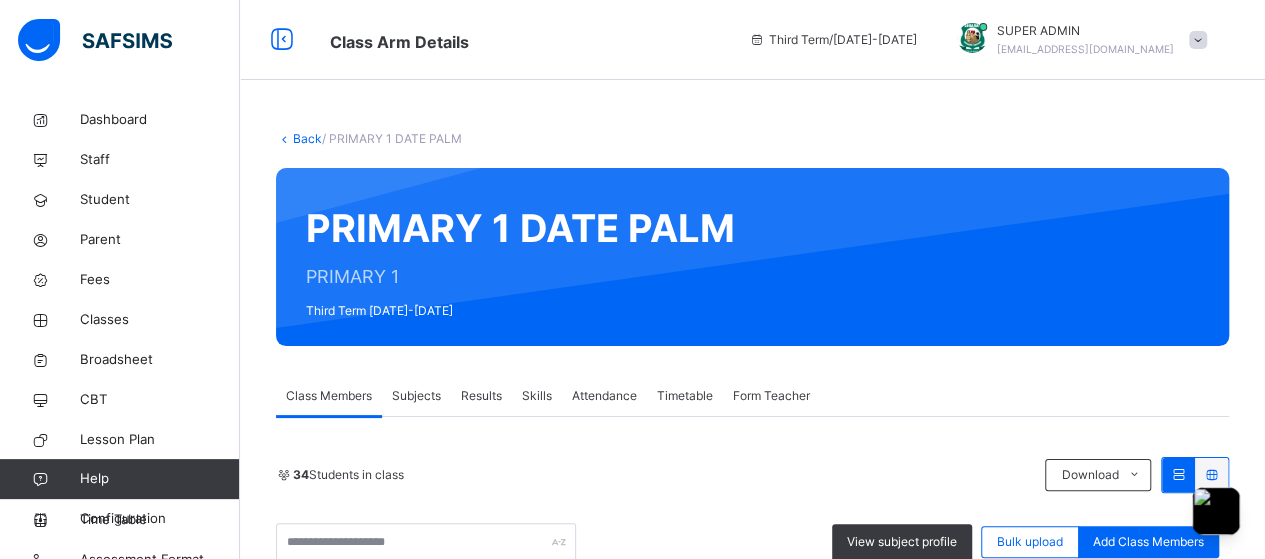 click on "Subjects" at bounding box center [416, 396] 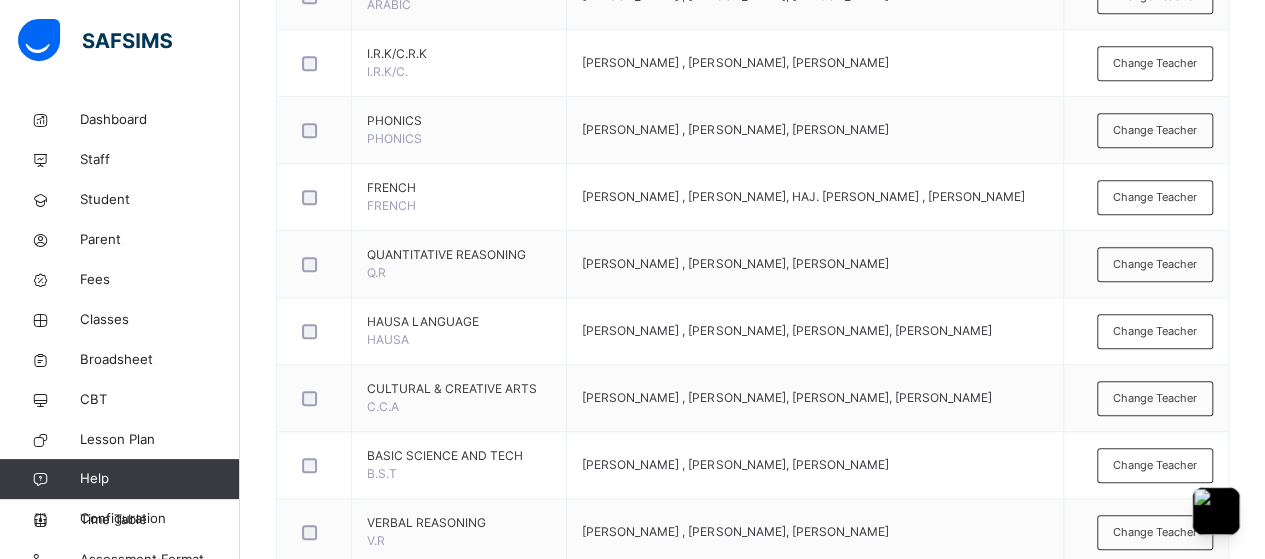 scroll, scrollTop: 812, scrollLeft: 0, axis: vertical 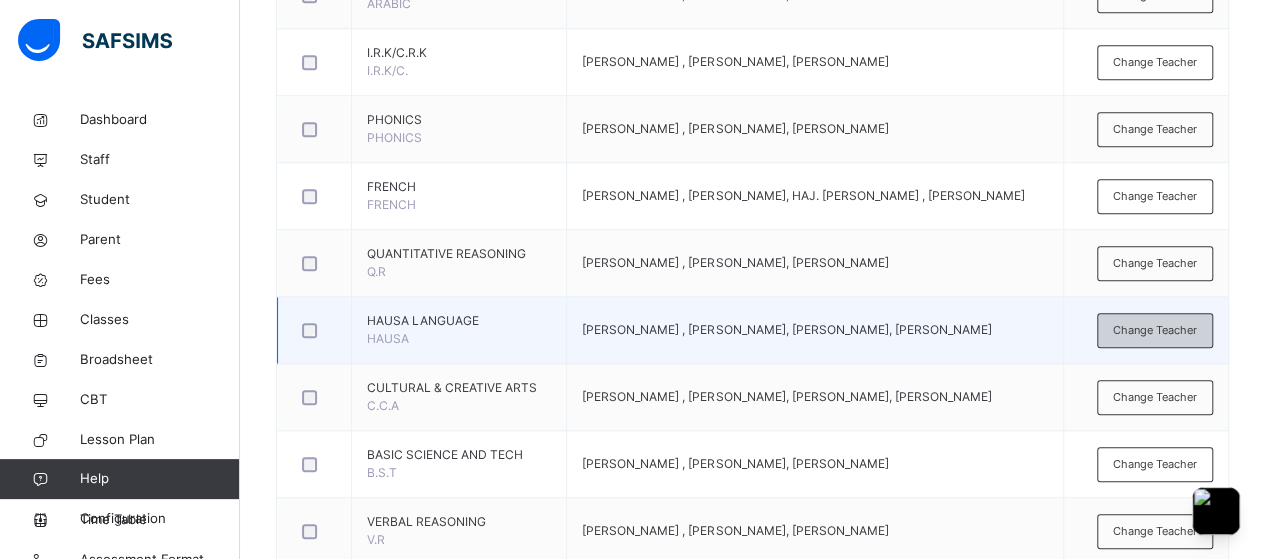 click on "Change Teacher" at bounding box center (1155, 330) 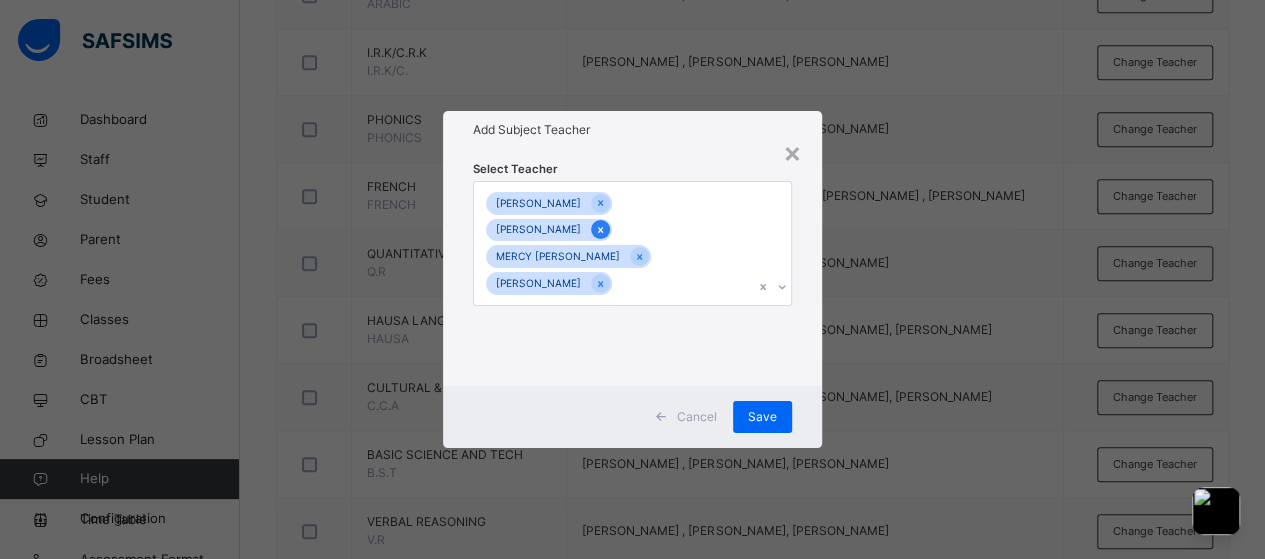 click at bounding box center (600, 229) 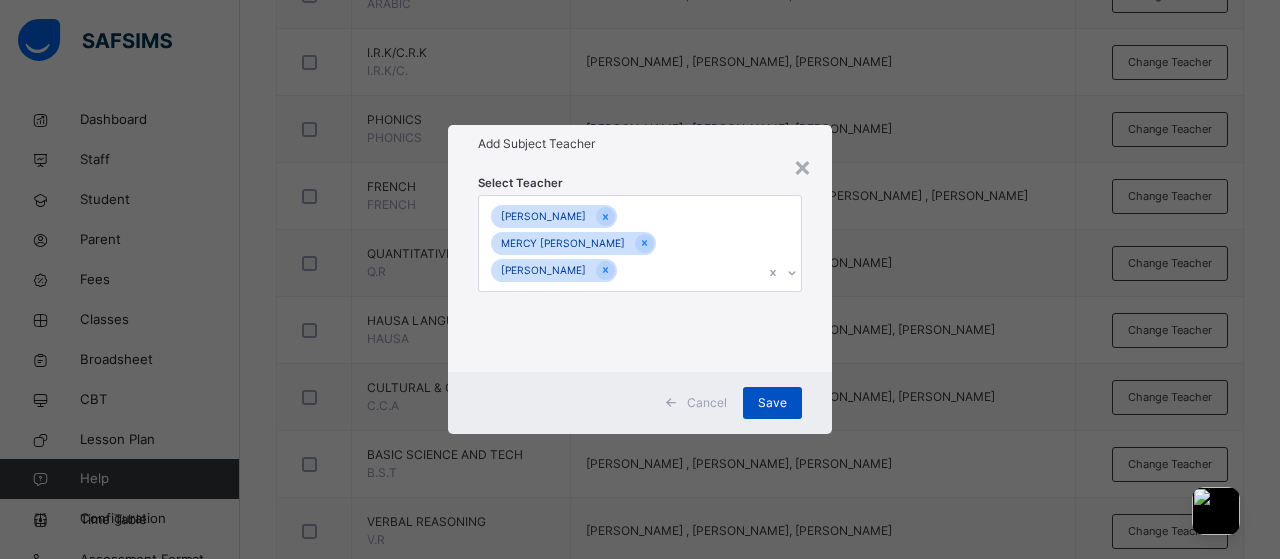 click on "Save" at bounding box center [772, 403] 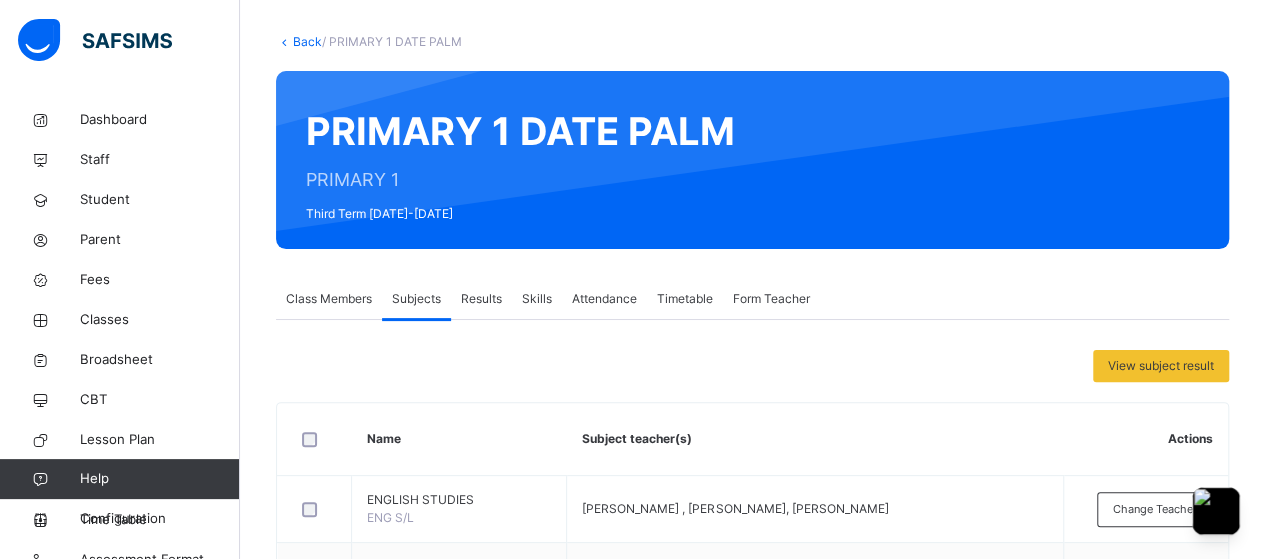 scroll, scrollTop: 0, scrollLeft: 0, axis: both 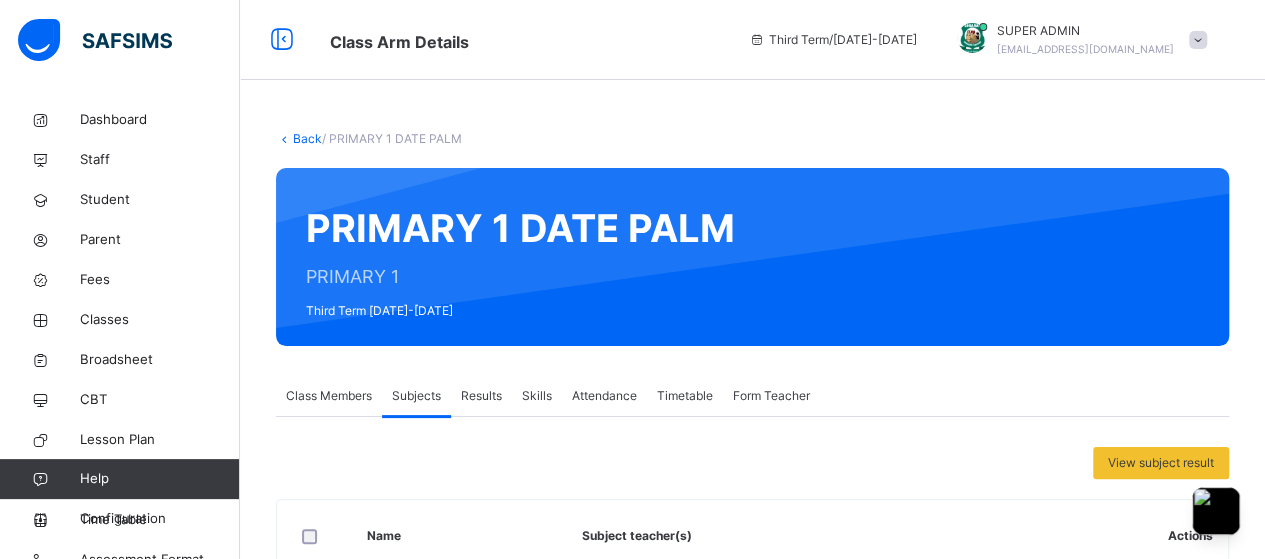 click on "Back" at bounding box center [307, 138] 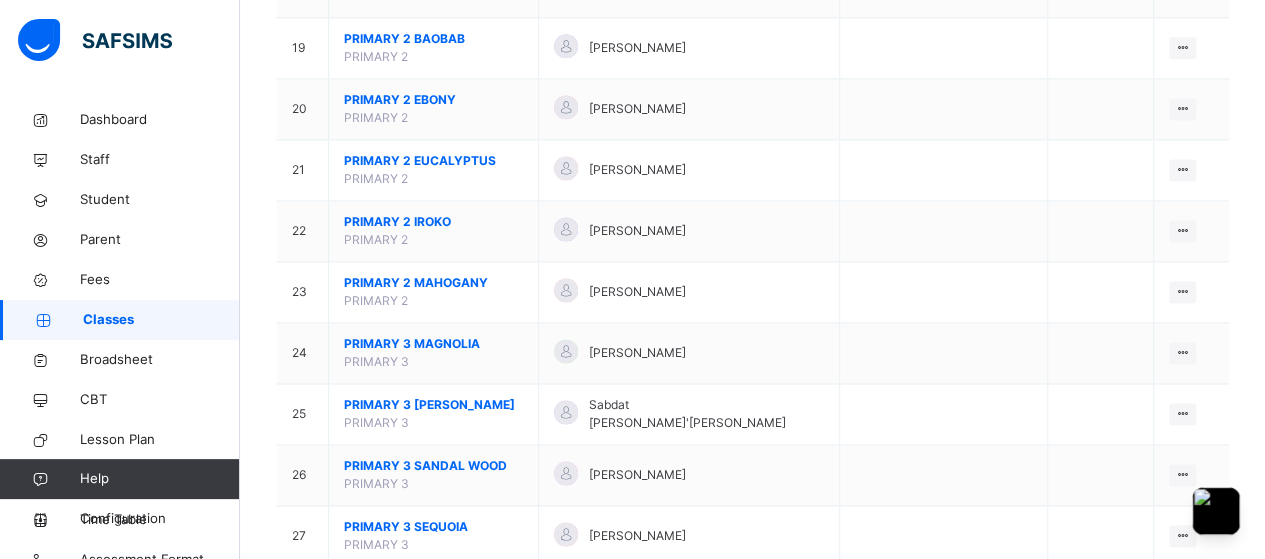 scroll, scrollTop: 1339, scrollLeft: 0, axis: vertical 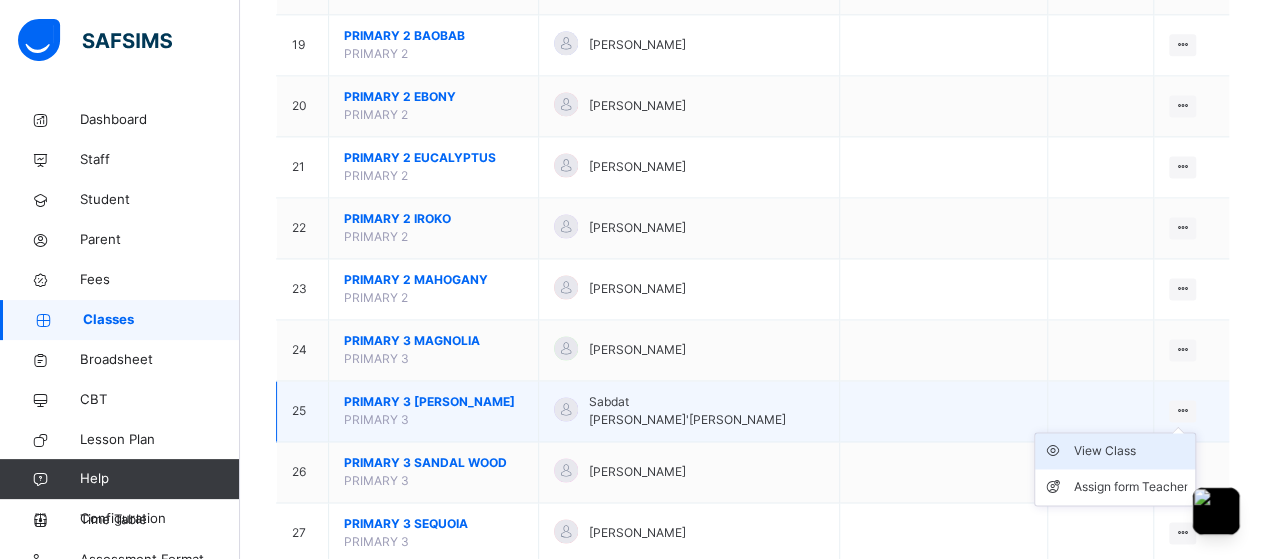 click on "View Class" at bounding box center (1130, 451) 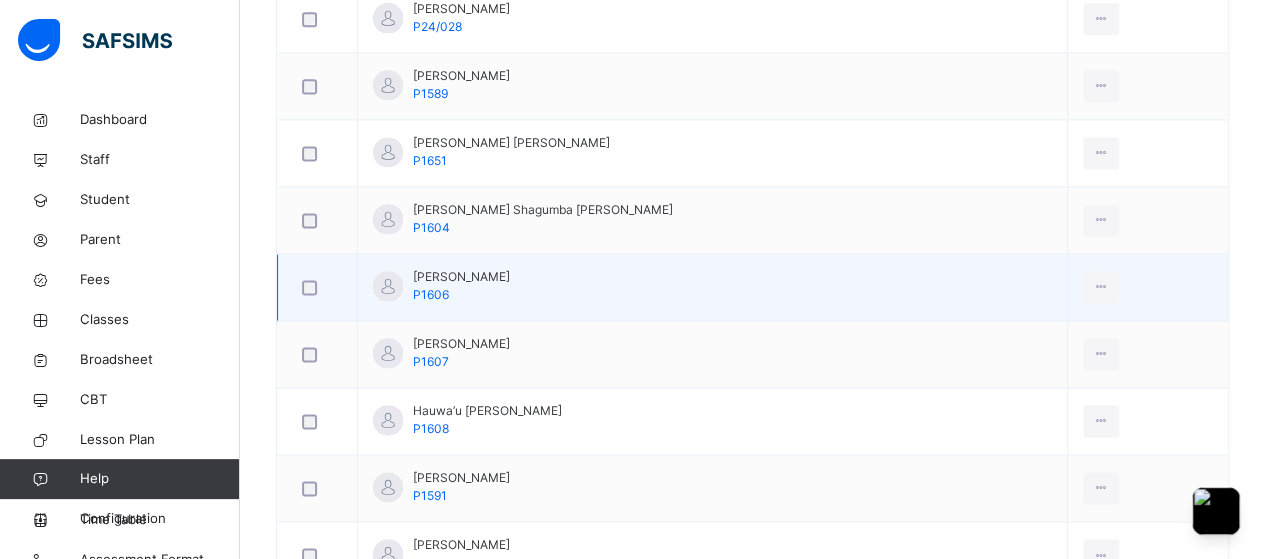 scroll, scrollTop: 0, scrollLeft: 0, axis: both 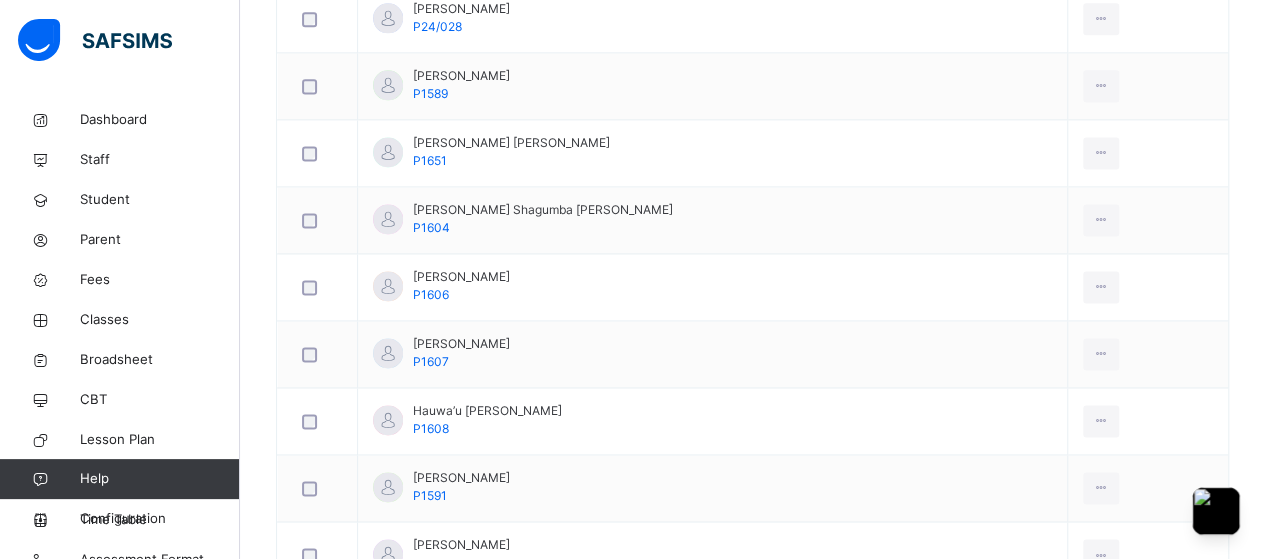 click on "Subjects" at bounding box center [416, -943] 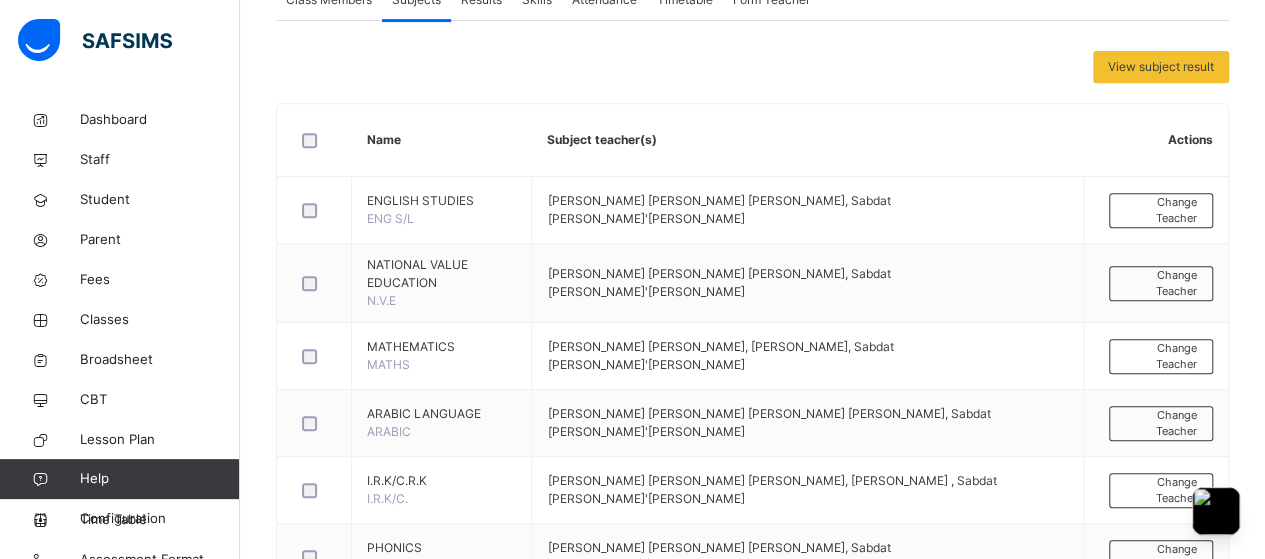 scroll, scrollTop: 394, scrollLeft: 0, axis: vertical 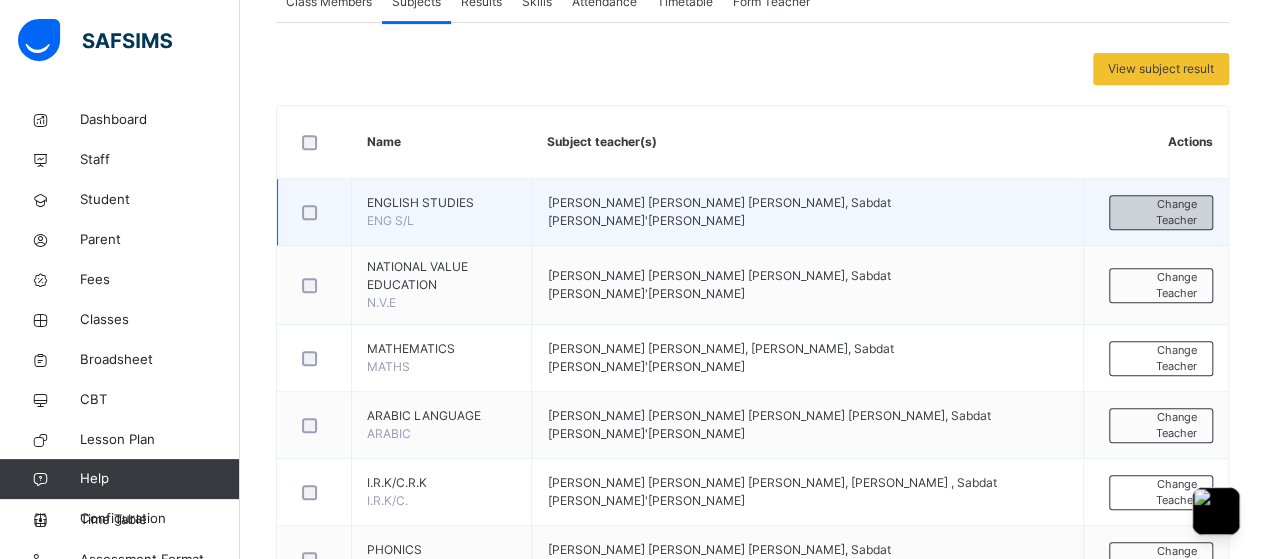 click on "Change Teacher" at bounding box center (1161, 212) 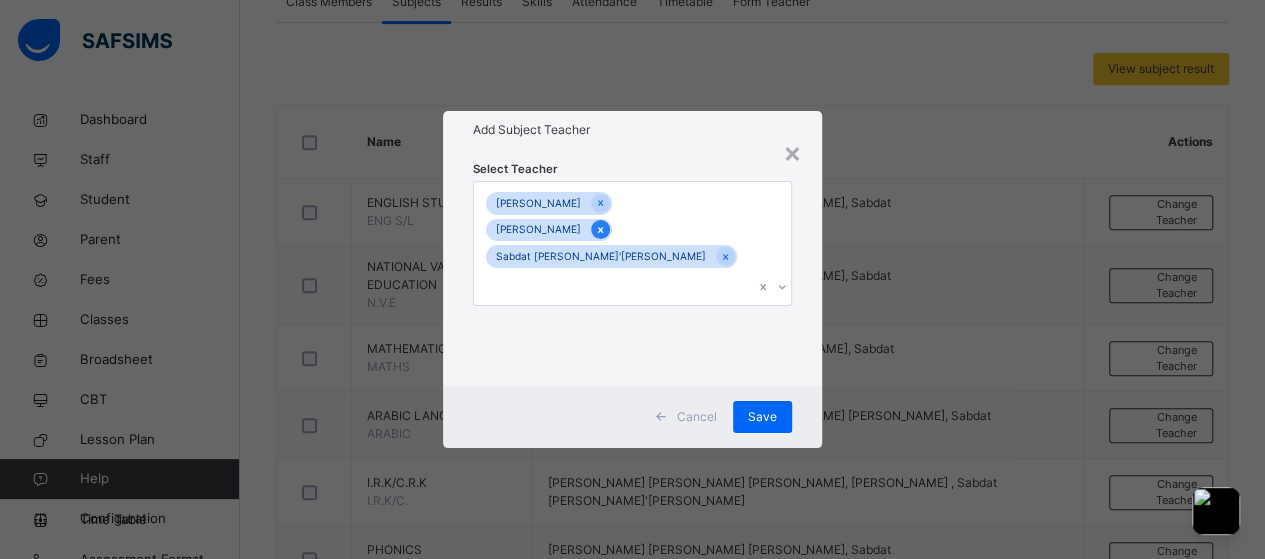 click 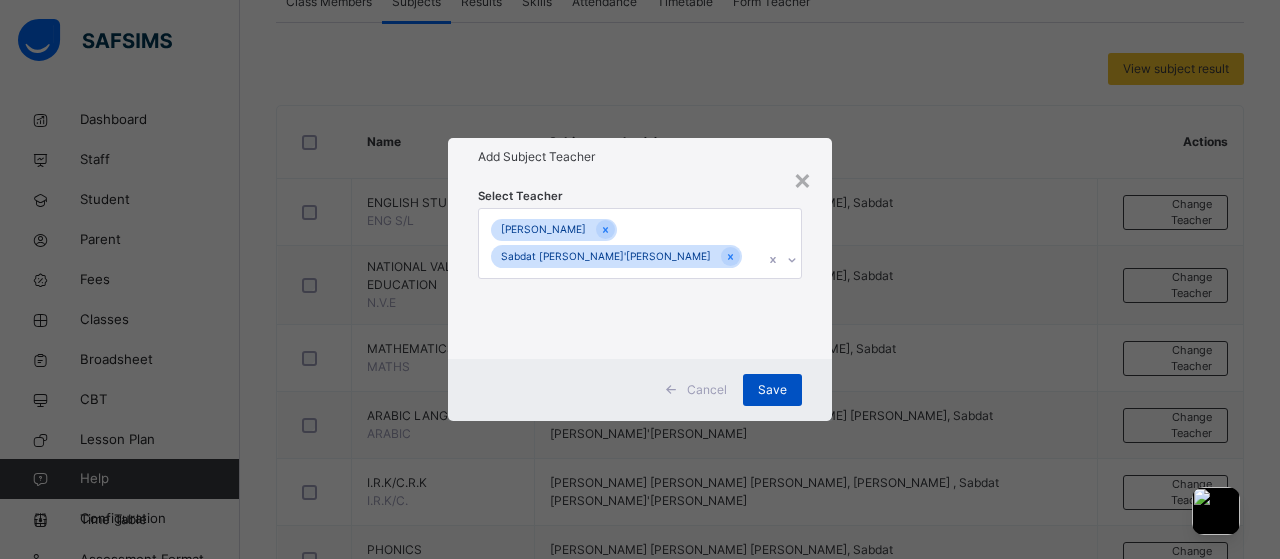 click on "Save" at bounding box center [772, 390] 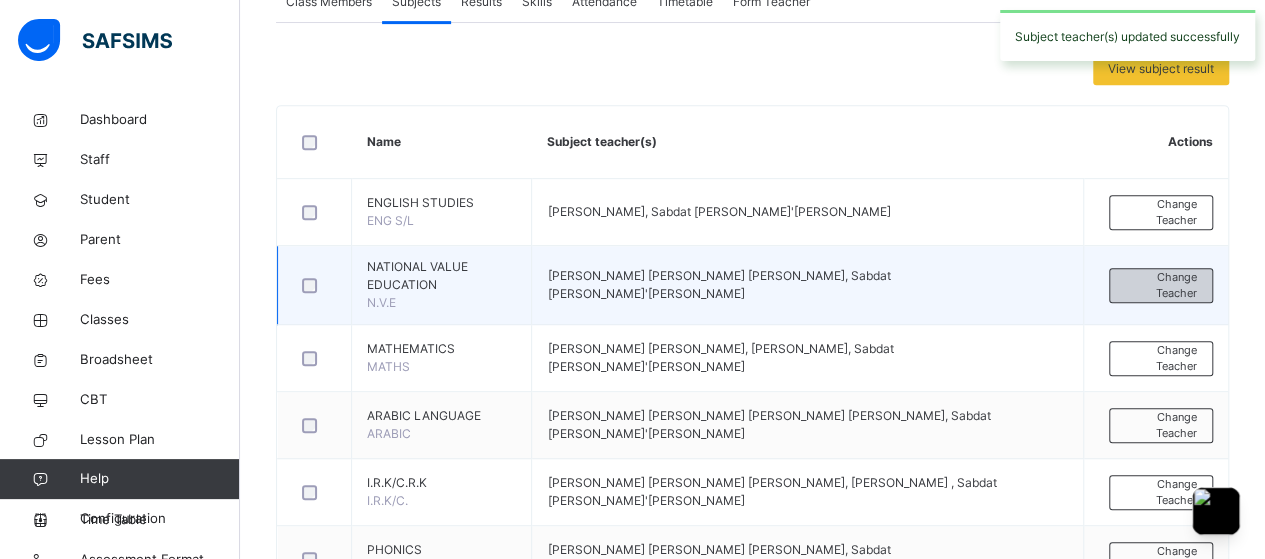 click on "Change Teacher" at bounding box center [1161, 285] 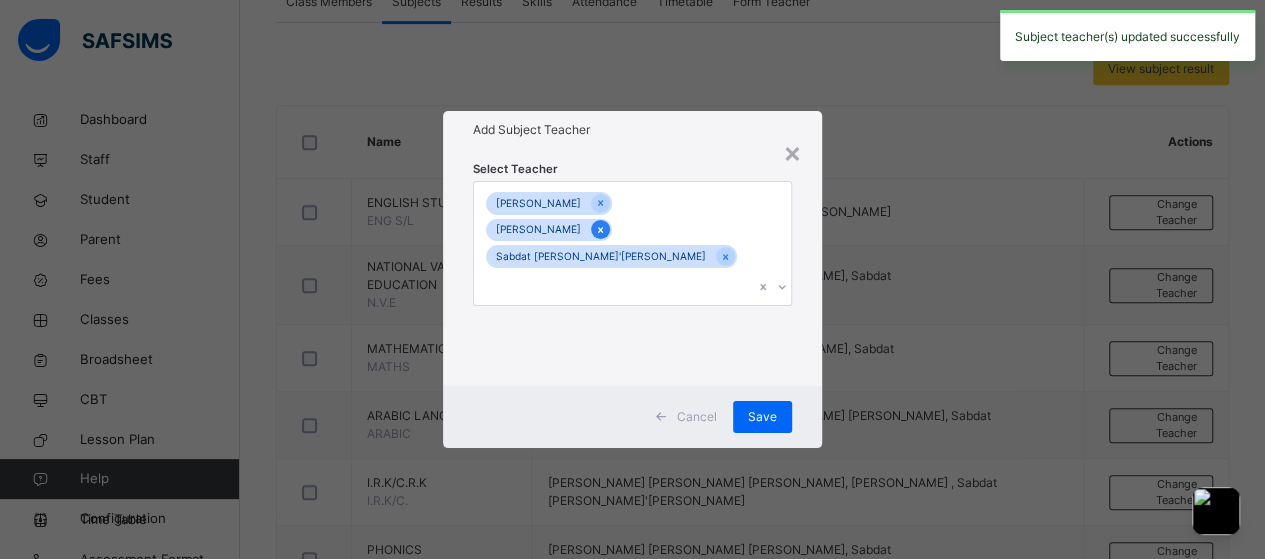 click 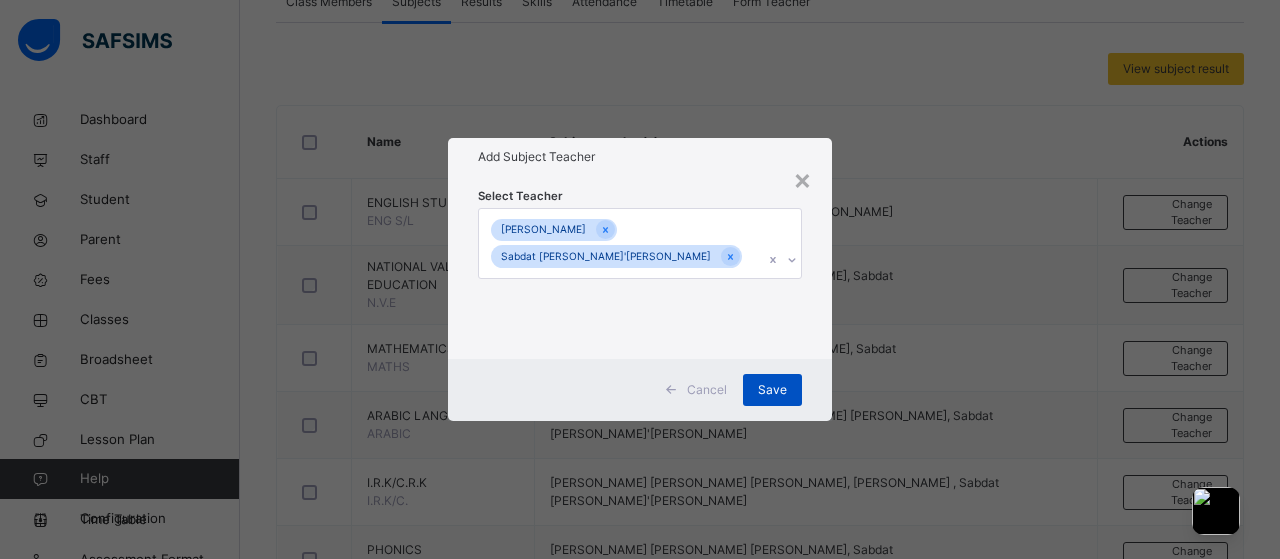 click on "Save" at bounding box center [772, 390] 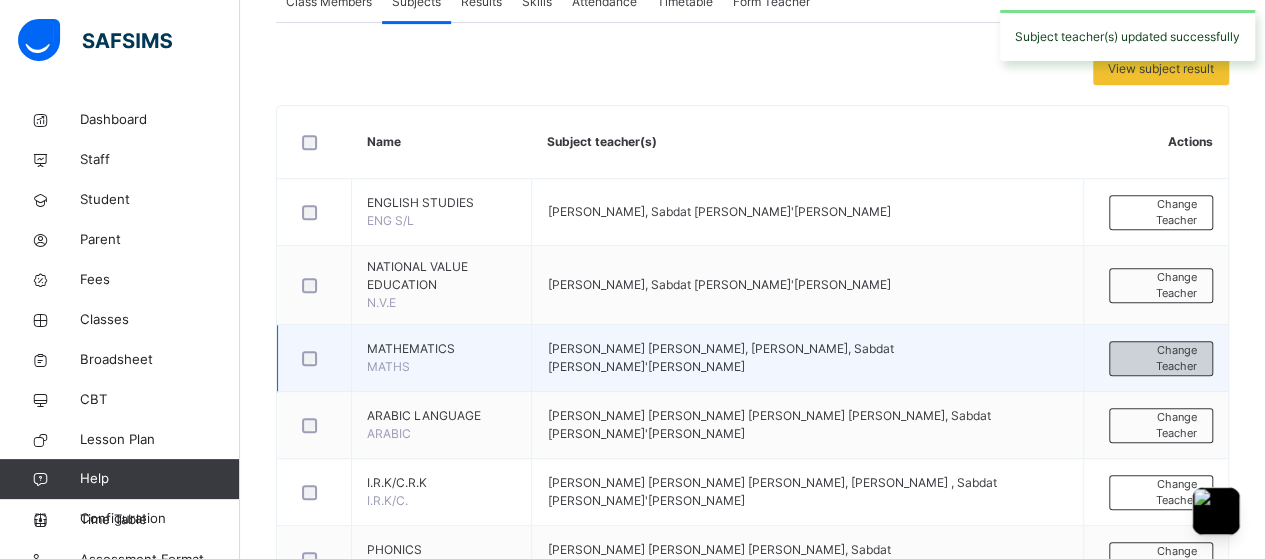click on "Change Teacher" at bounding box center (1161, 358) 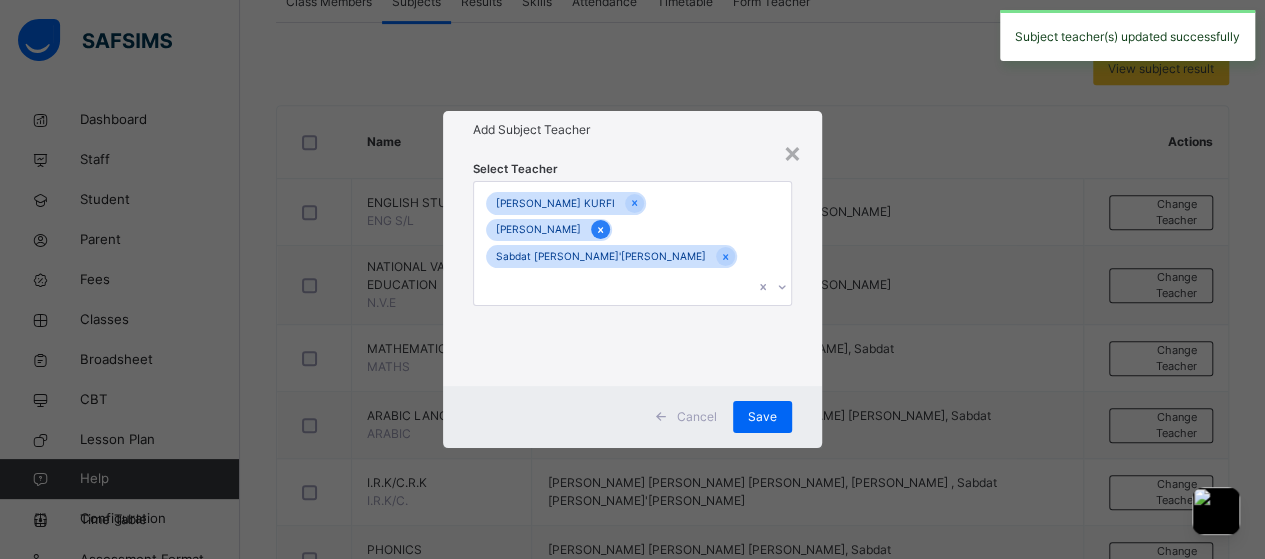 click at bounding box center (600, 229) 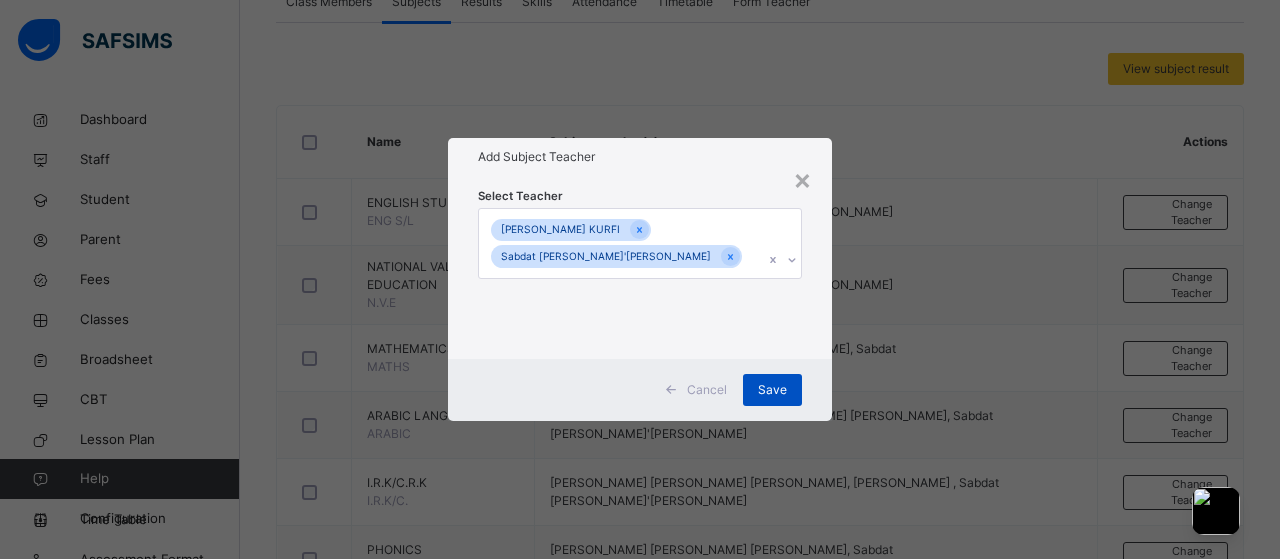 click on "Save" at bounding box center (772, 390) 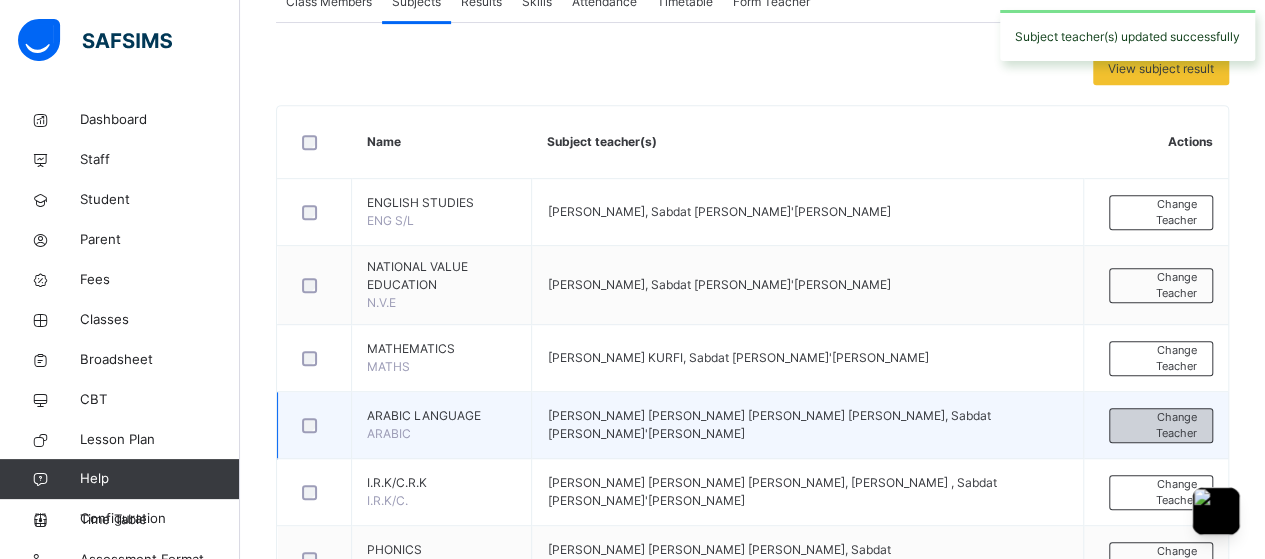 click on "Change Teacher" at bounding box center (1161, 425) 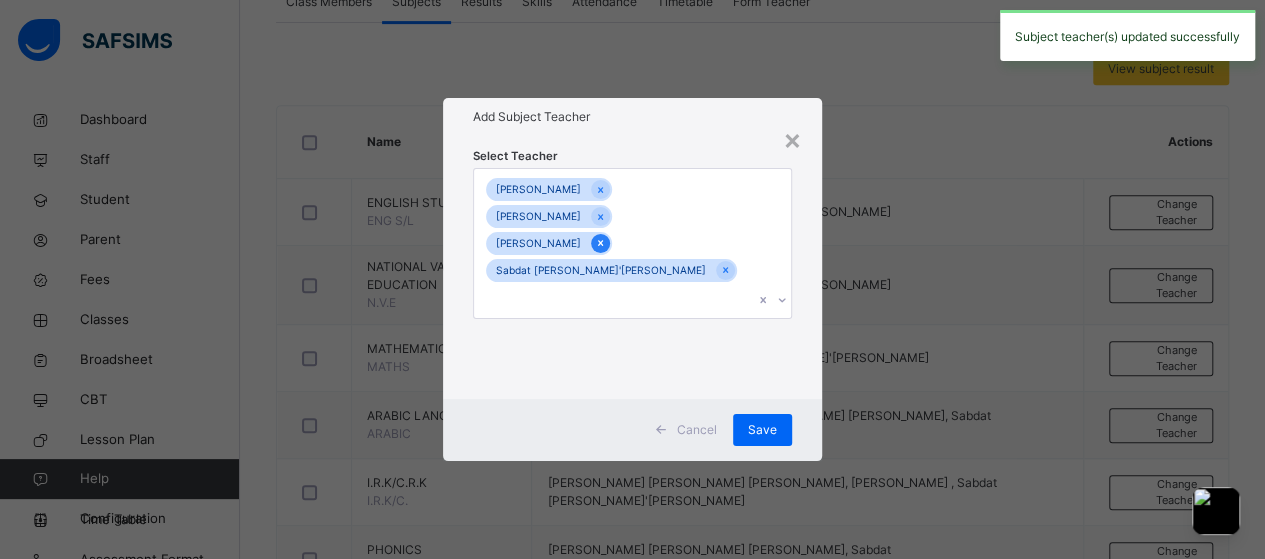 click 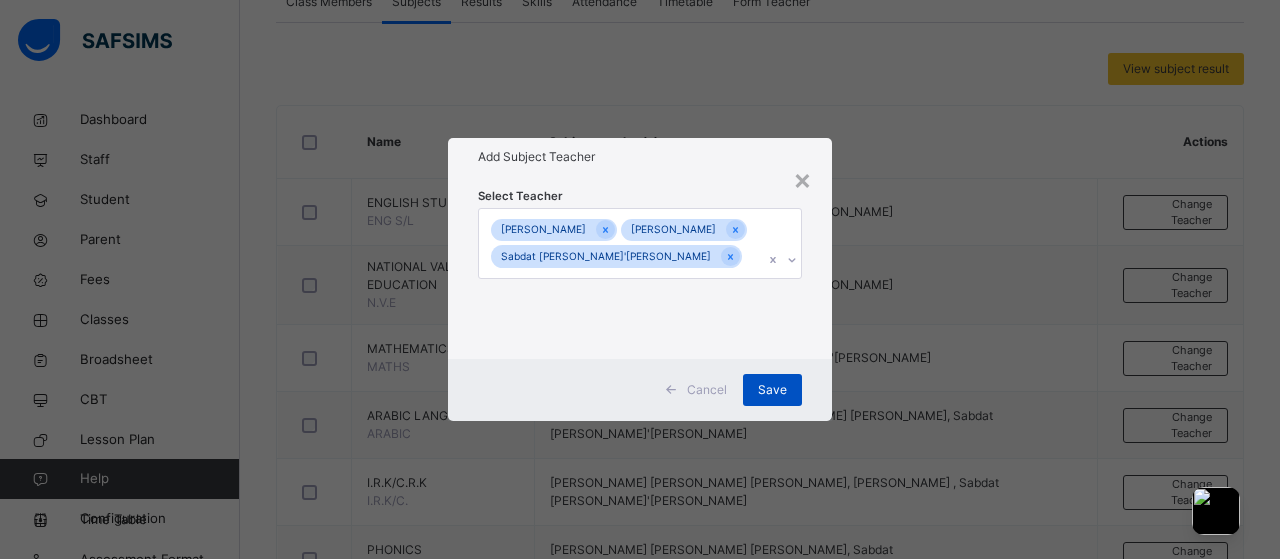 click on "Save" at bounding box center (772, 390) 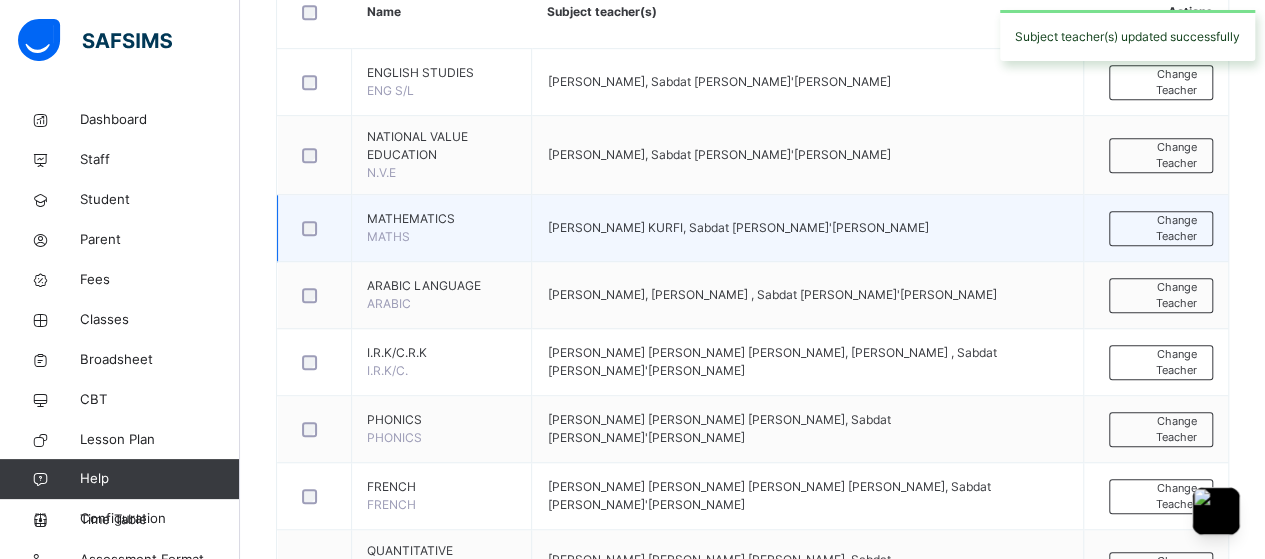 scroll, scrollTop: 525, scrollLeft: 0, axis: vertical 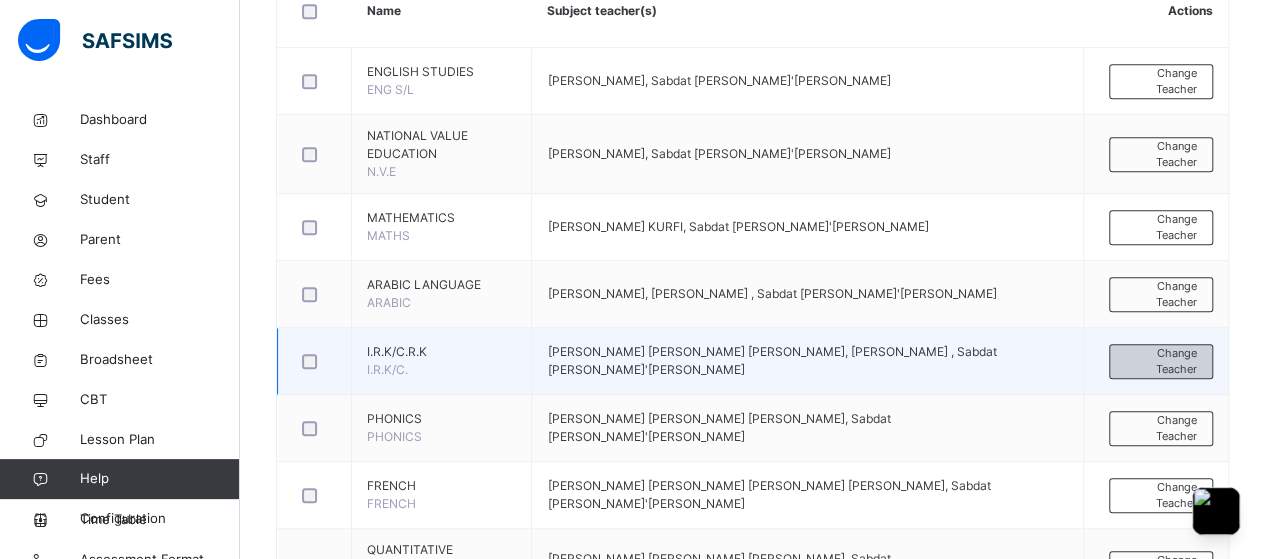 click on "Change Teacher" at bounding box center (1161, 361) 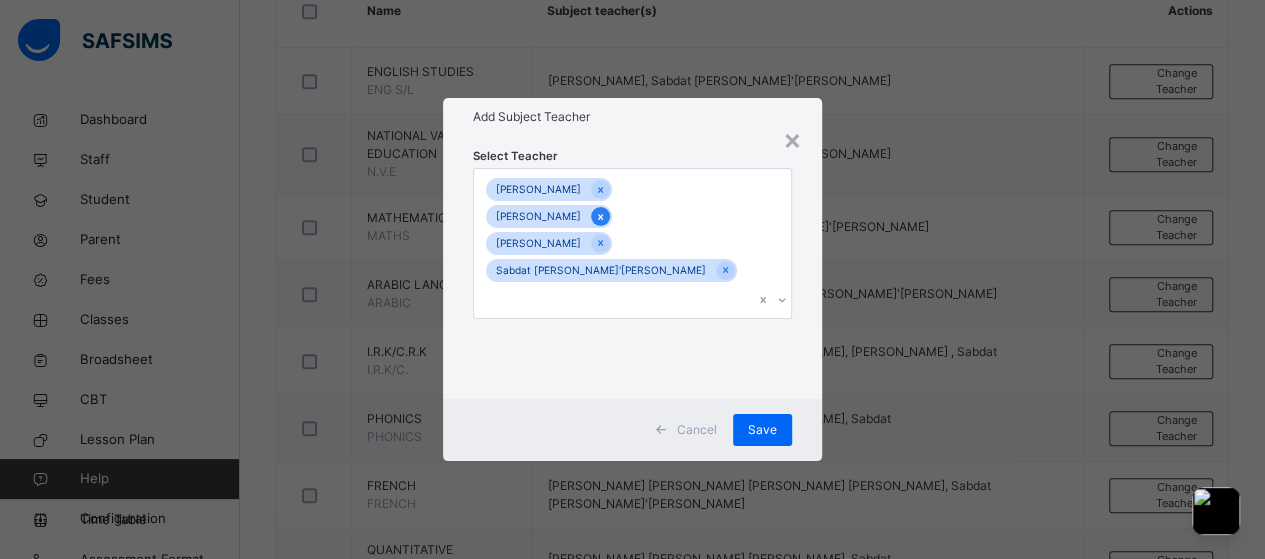 click 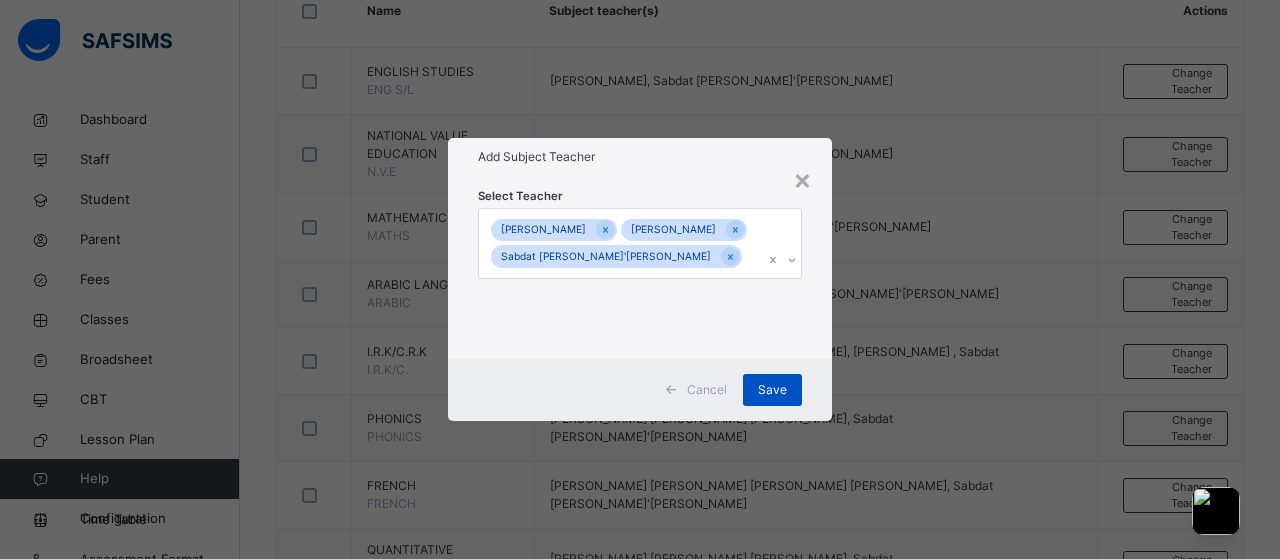 click on "Save" at bounding box center [772, 390] 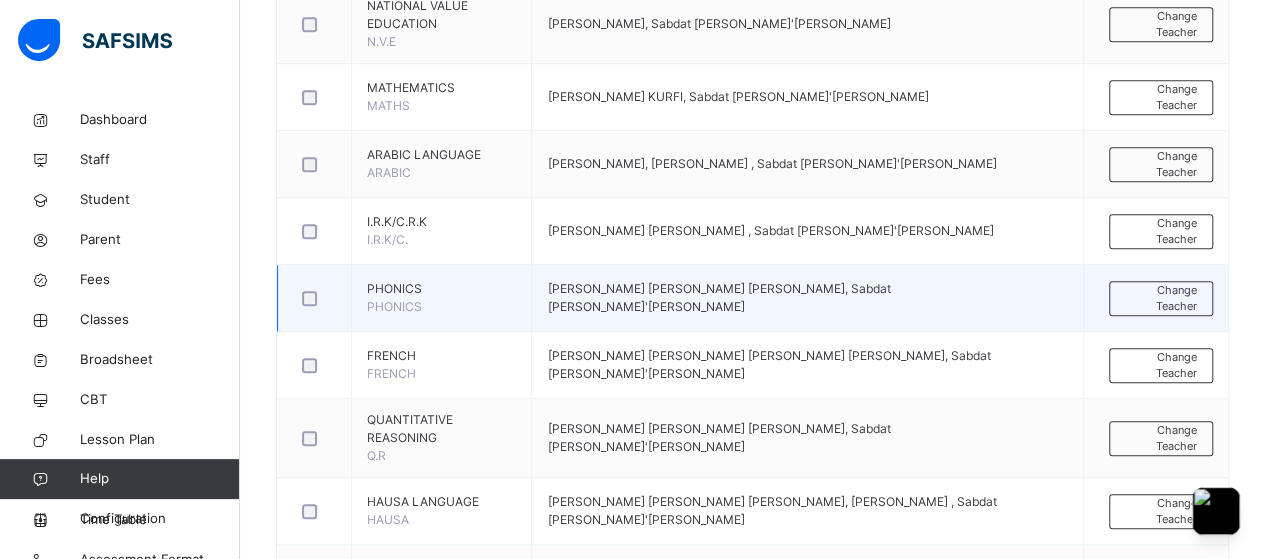 scroll, scrollTop: 659, scrollLeft: 0, axis: vertical 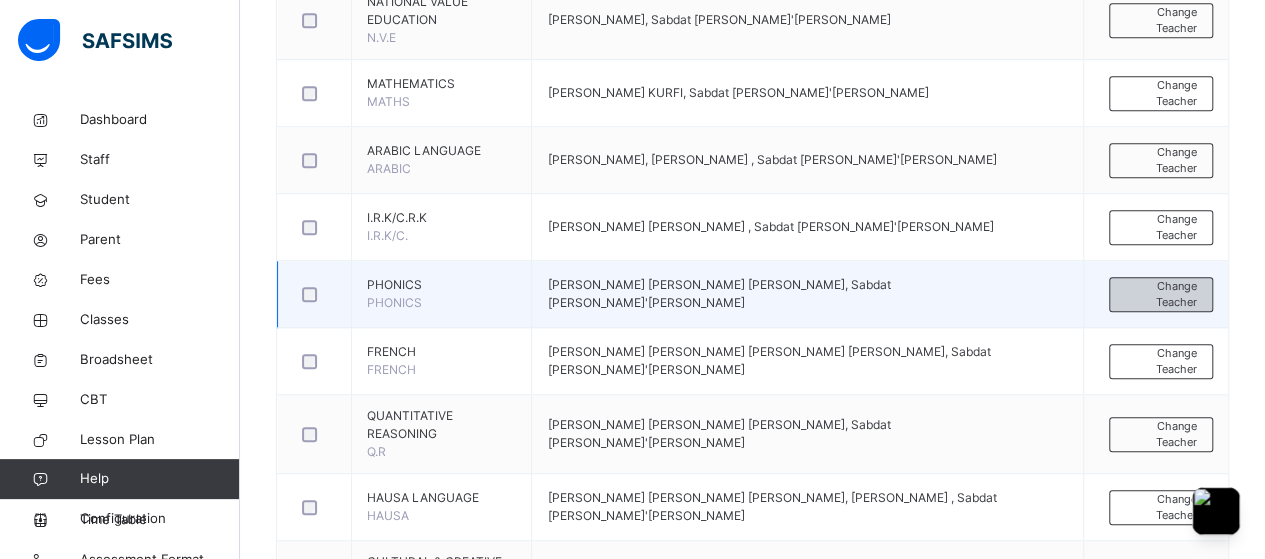 click on "Change Teacher" at bounding box center (1161, 294) 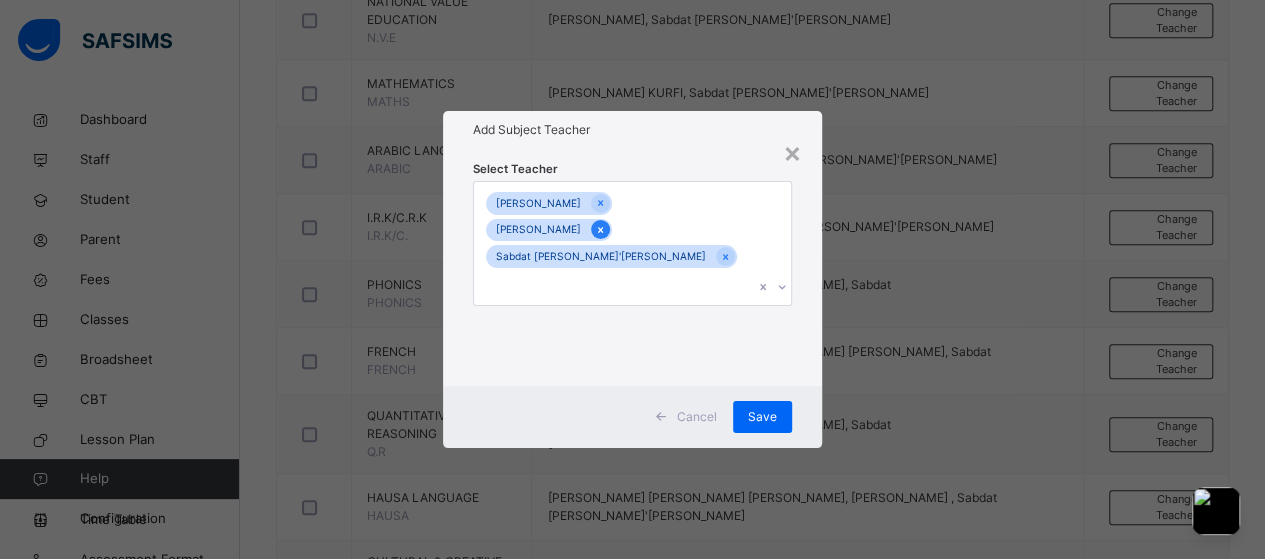 click 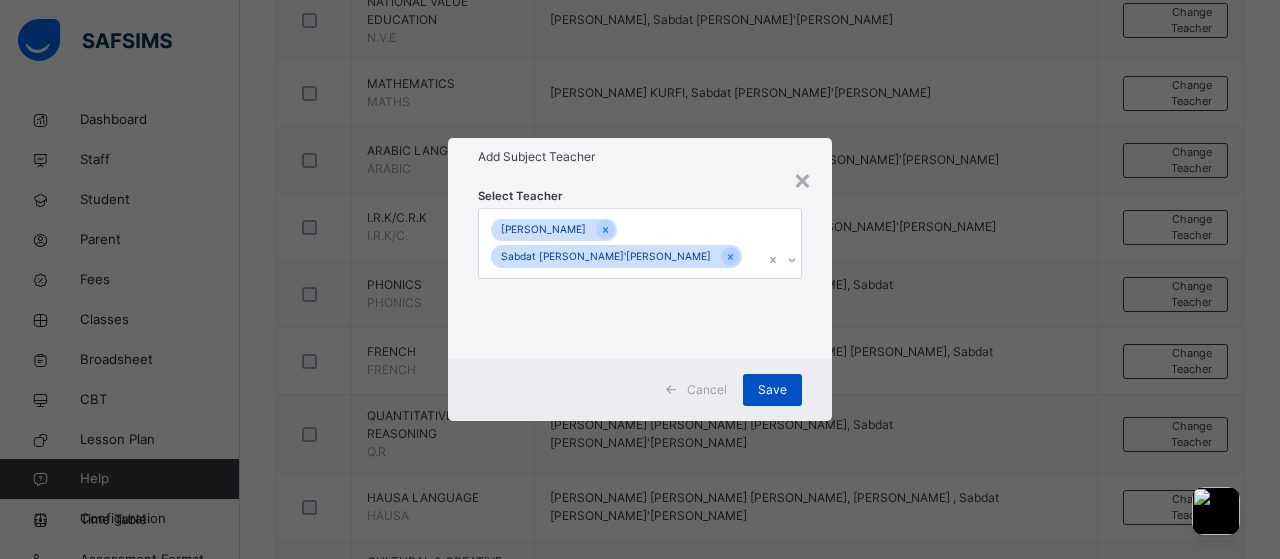 click on "Save" at bounding box center [772, 390] 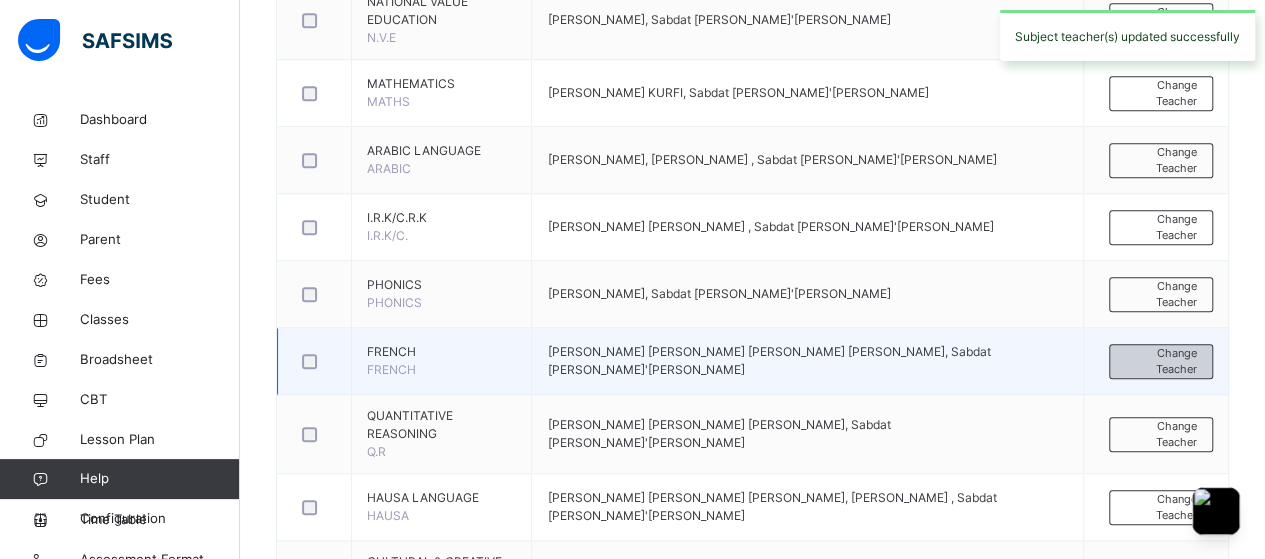 click on "Change Teacher" at bounding box center (1161, 361) 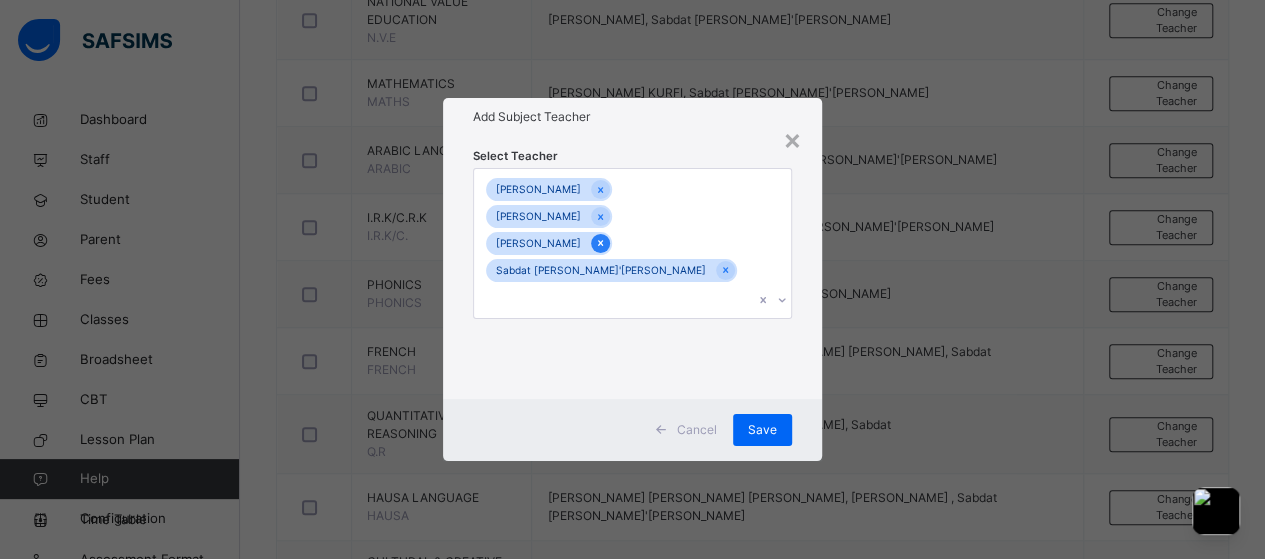click 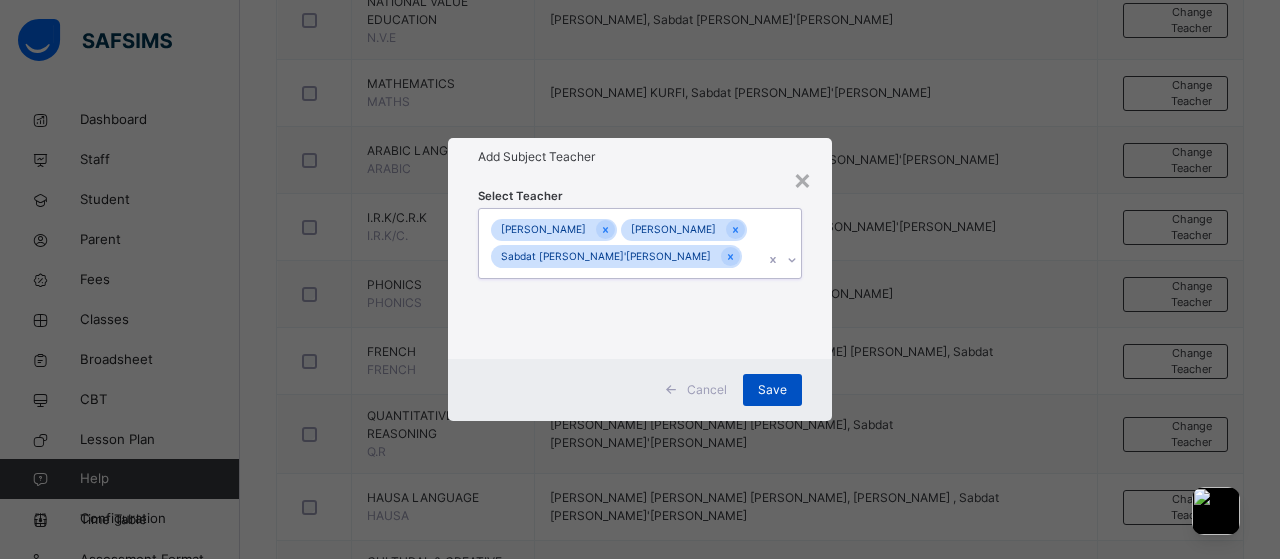 click on "Save" at bounding box center [772, 390] 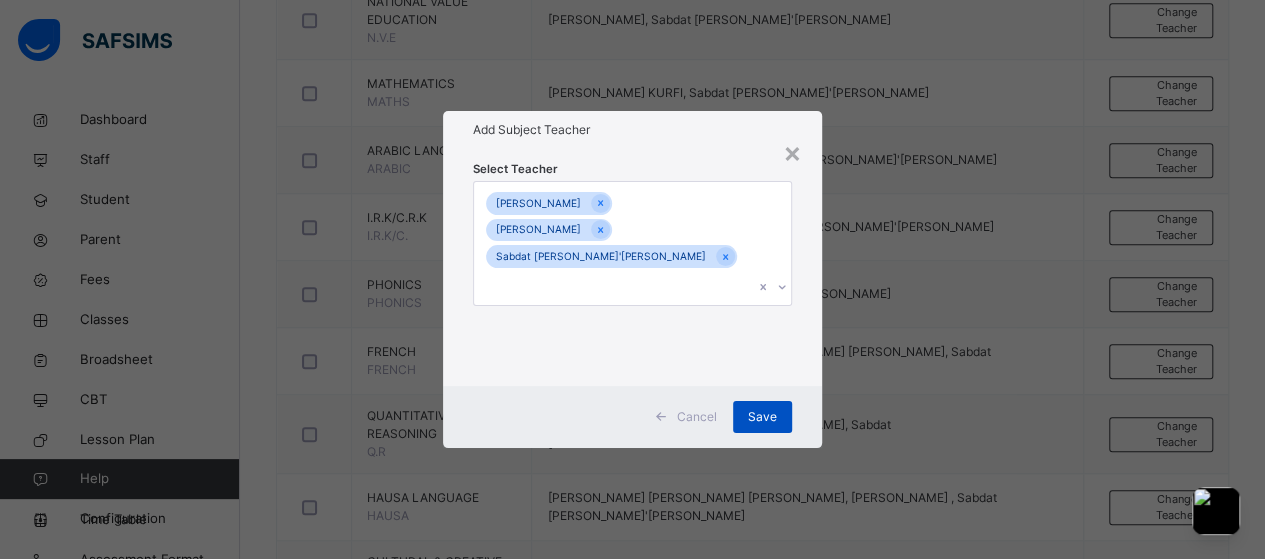click on "Save" at bounding box center (762, 417) 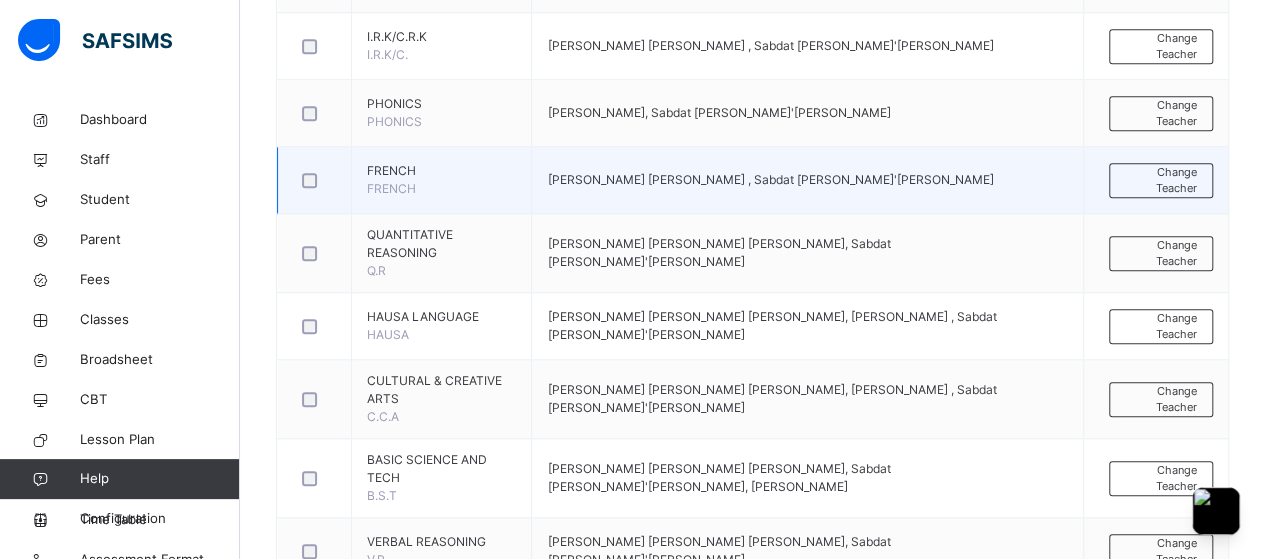 scroll, scrollTop: 842, scrollLeft: 0, axis: vertical 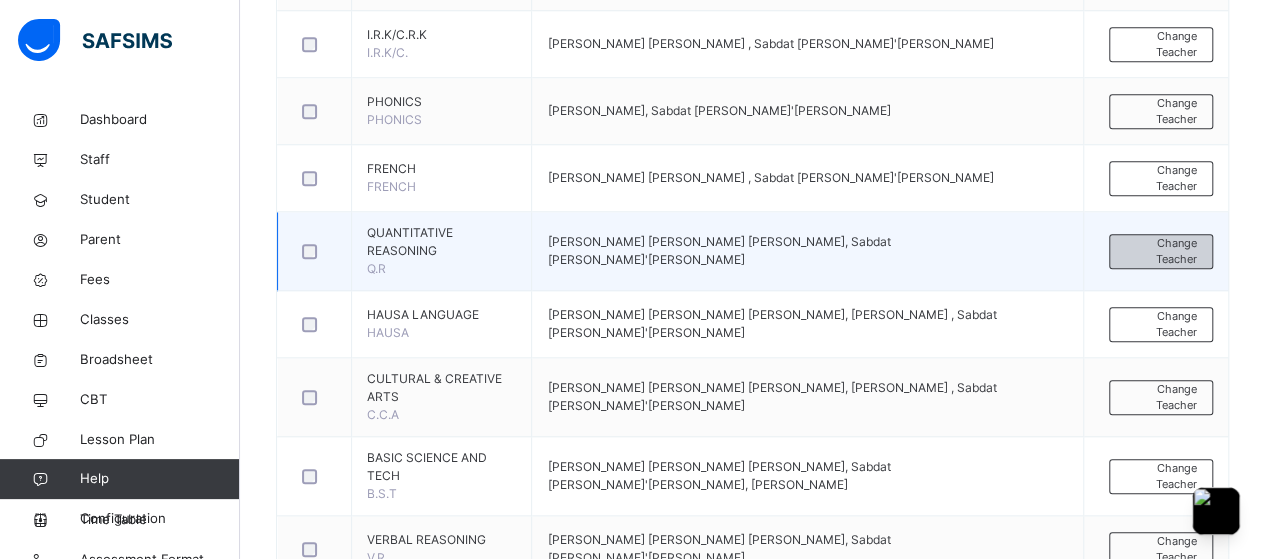 click on "Change Teacher" at bounding box center [1161, 251] 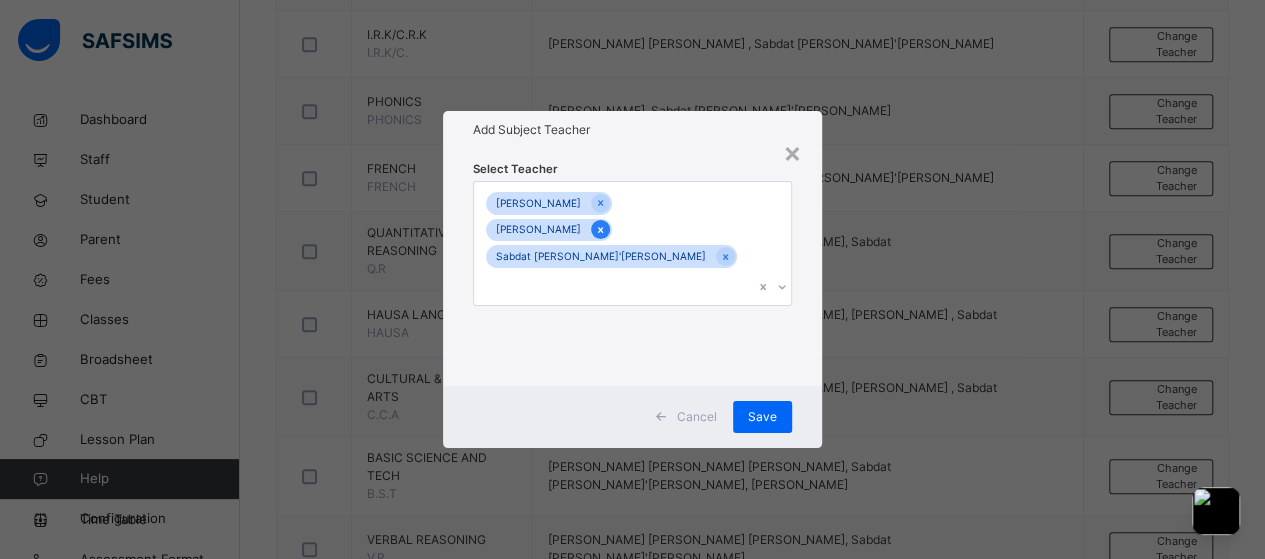click 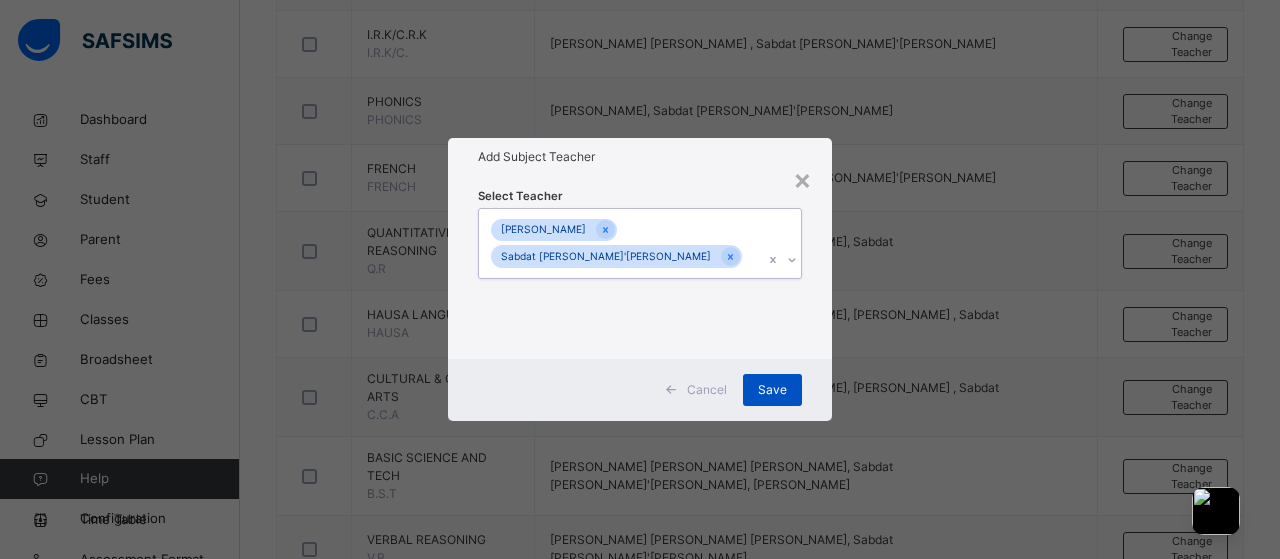 click on "Save" at bounding box center [772, 390] 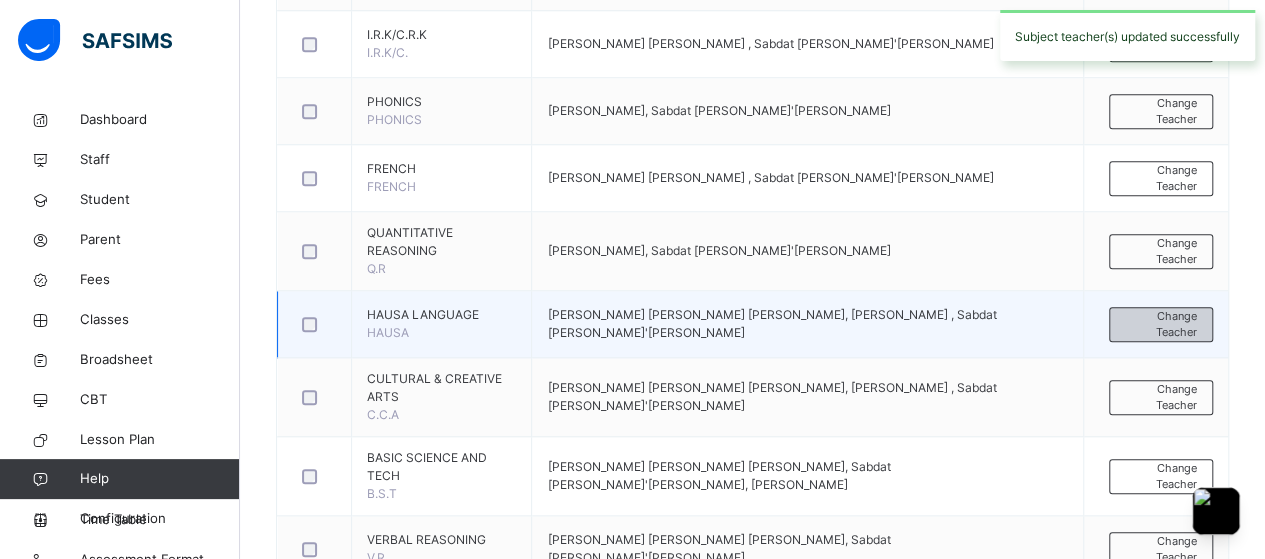 click on "Change Teacher" at bounding box center [1161, 324] 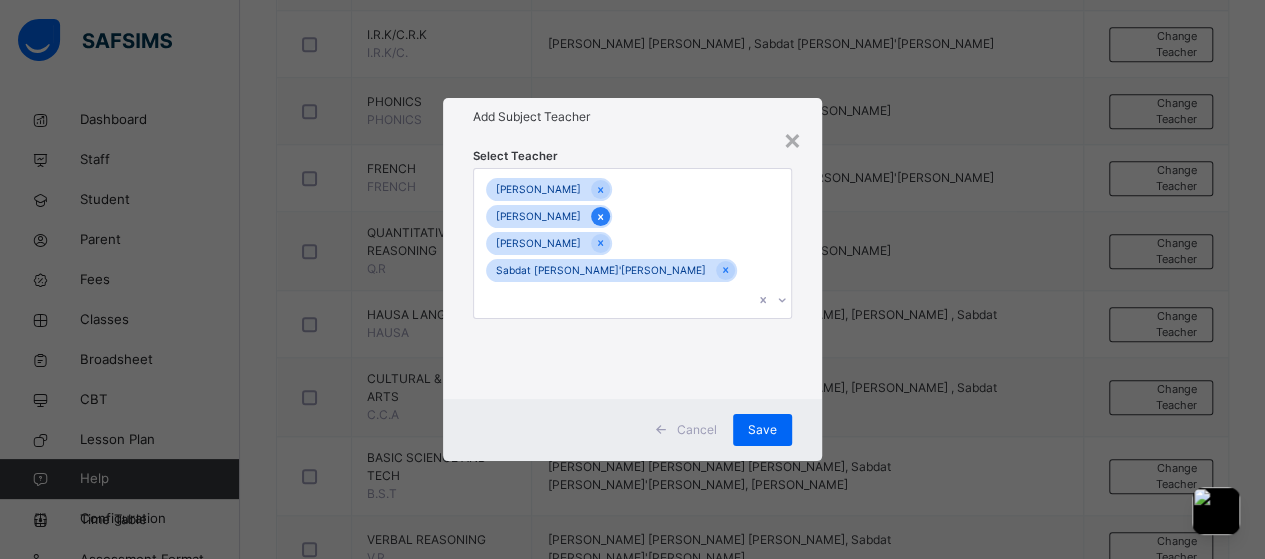 click at bounding box center (600, 216) 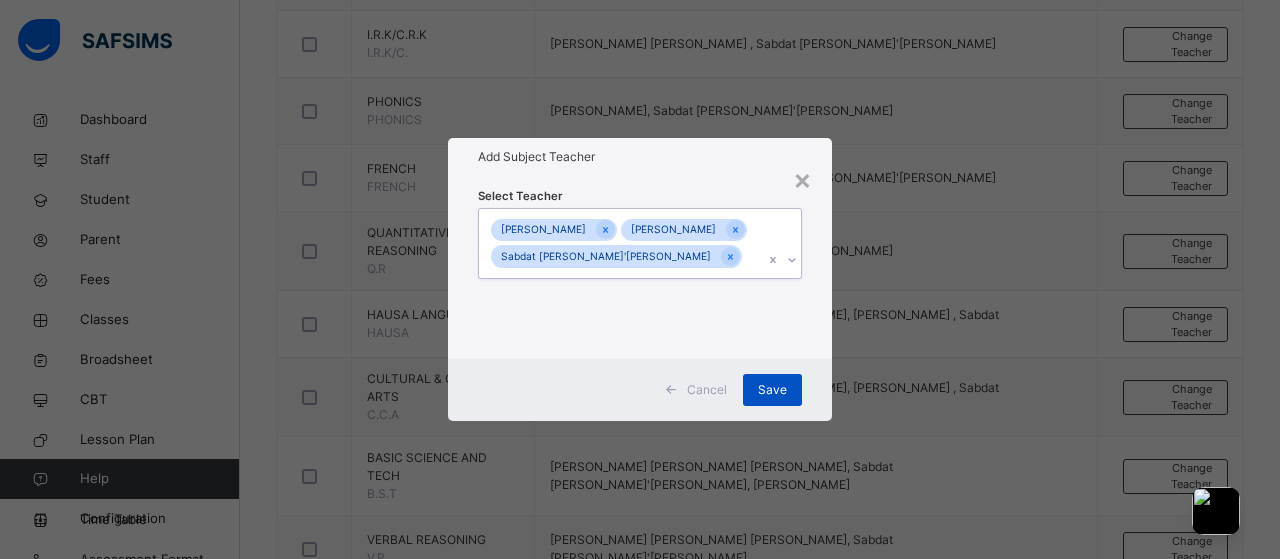 click on "Save" at bounding box center (772, 390) 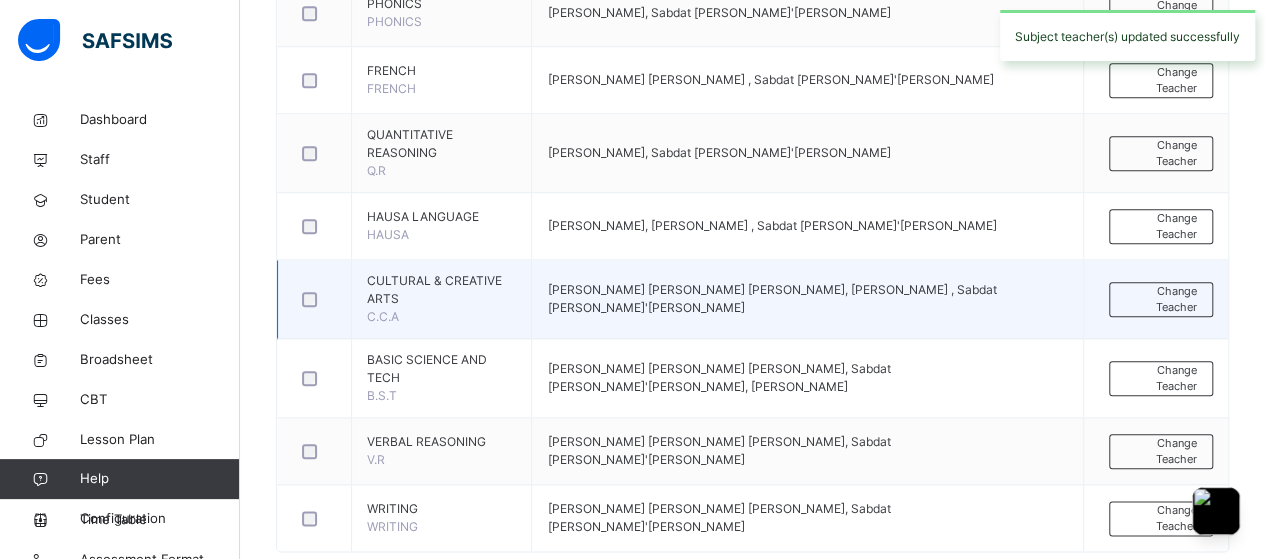 scroll, scrollTop: 953, scrollLeft: 0, axis: vertical 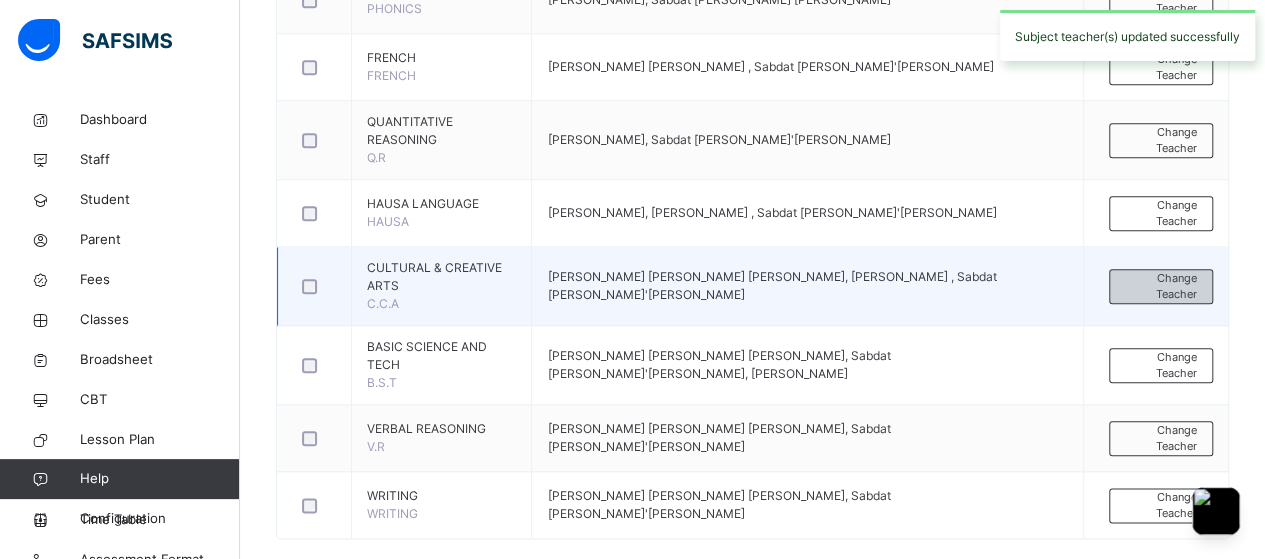 click on "Change Teacher" at bounding box center (1161, 286) 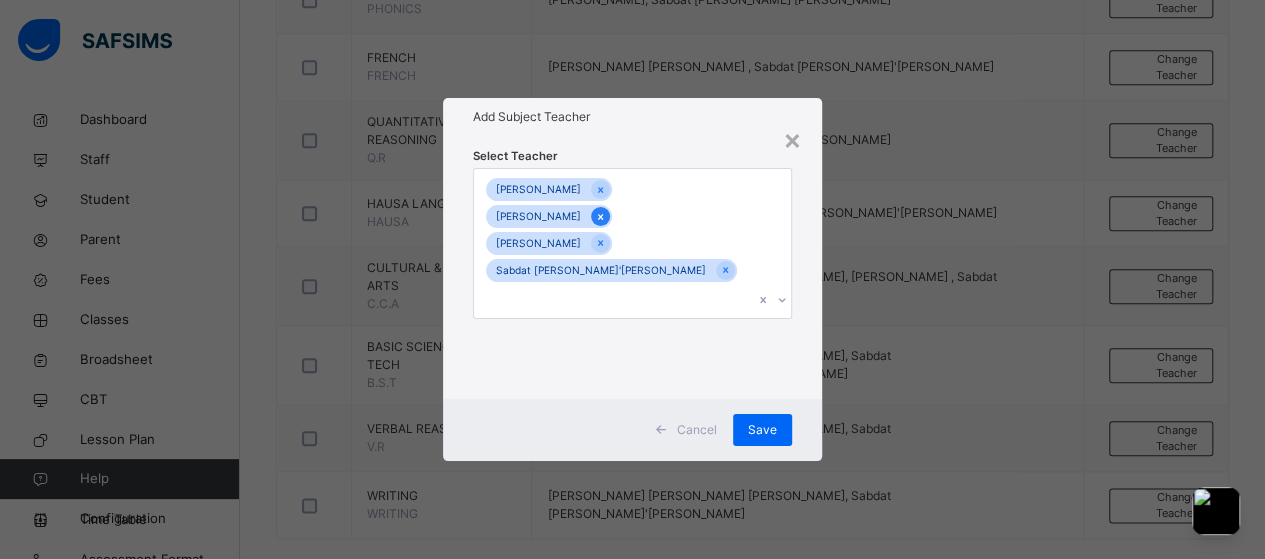 click 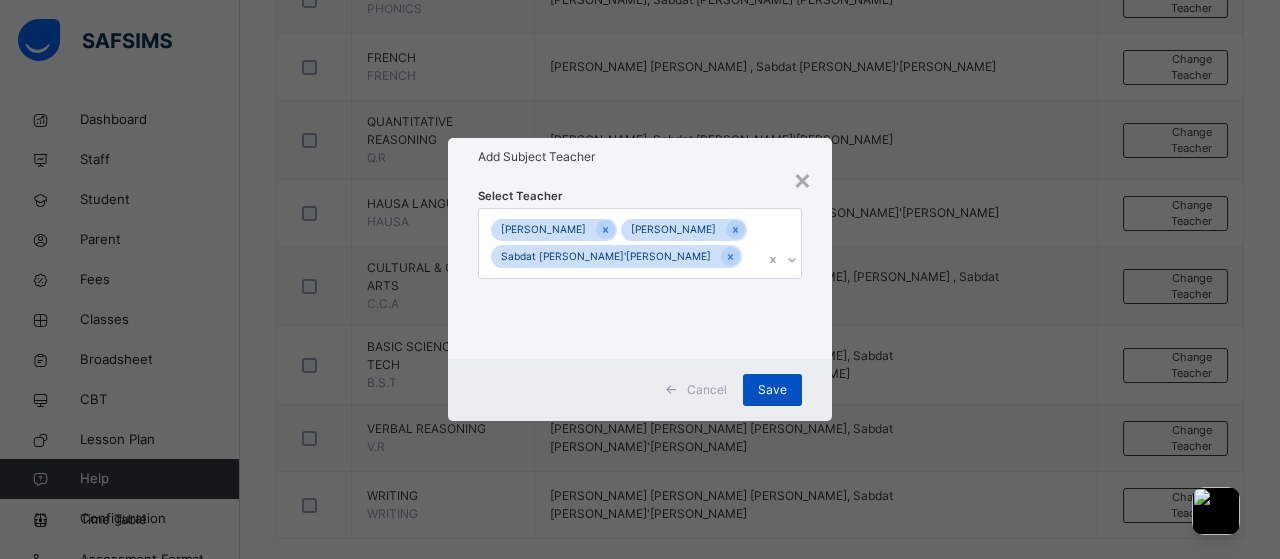 click on "Save" at bounding box center [772, 390] 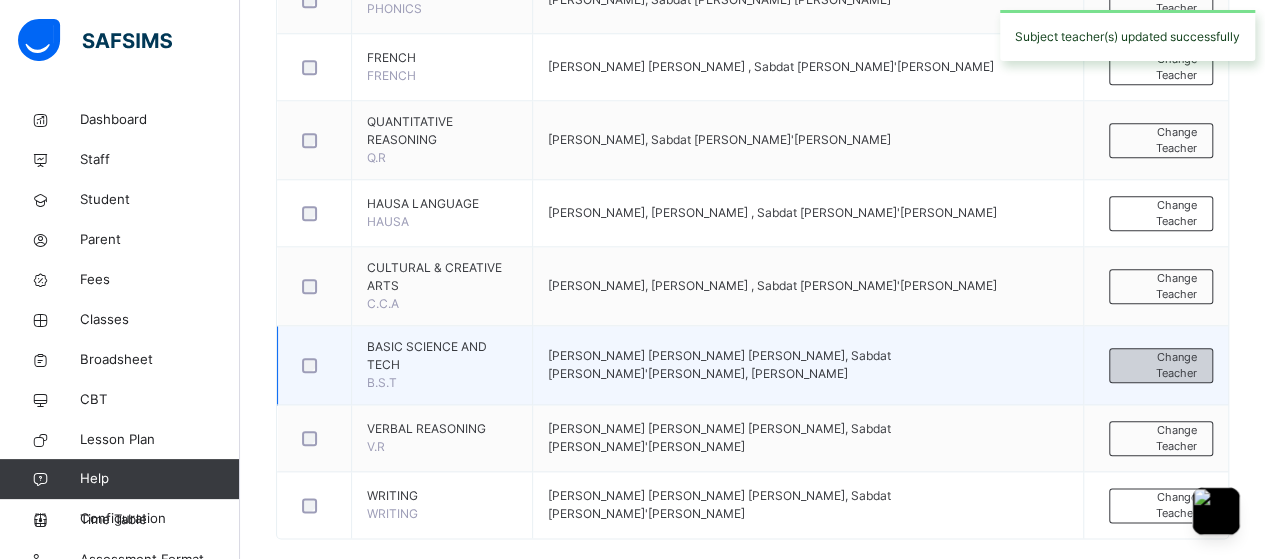 click on "Change Teacher" at bounding box center (1161, 365) 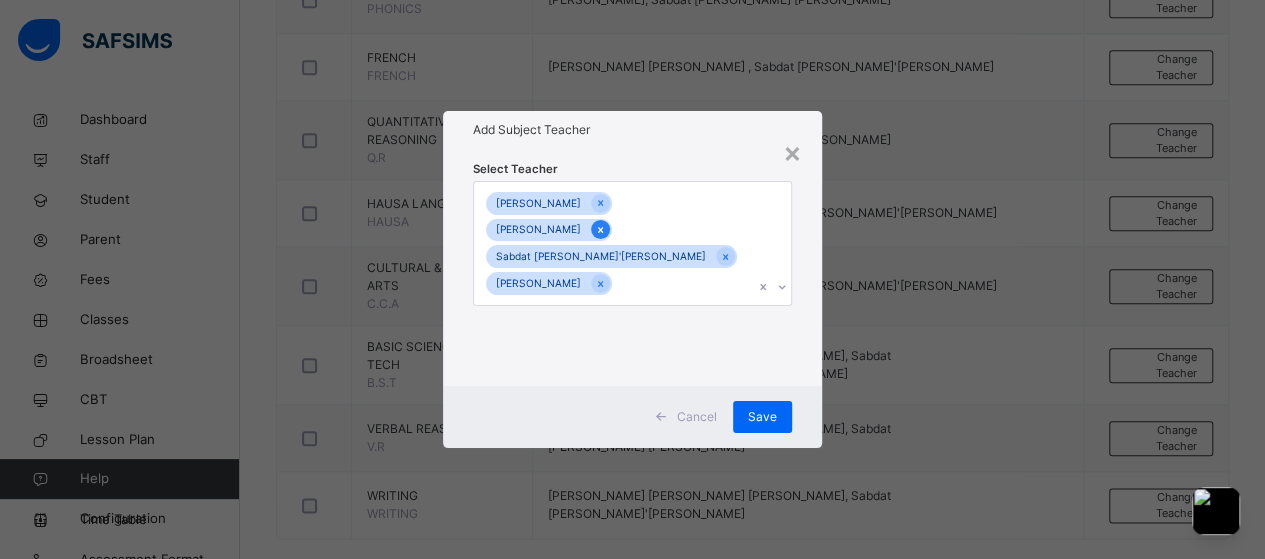 click 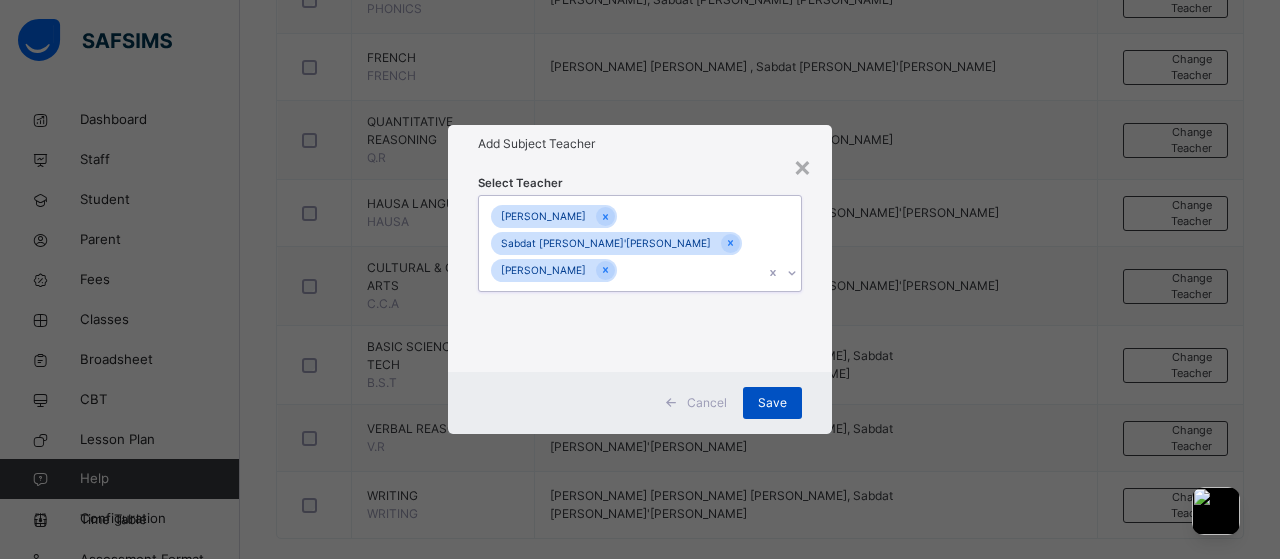 click on "Save" at bounding box center [772, 403] 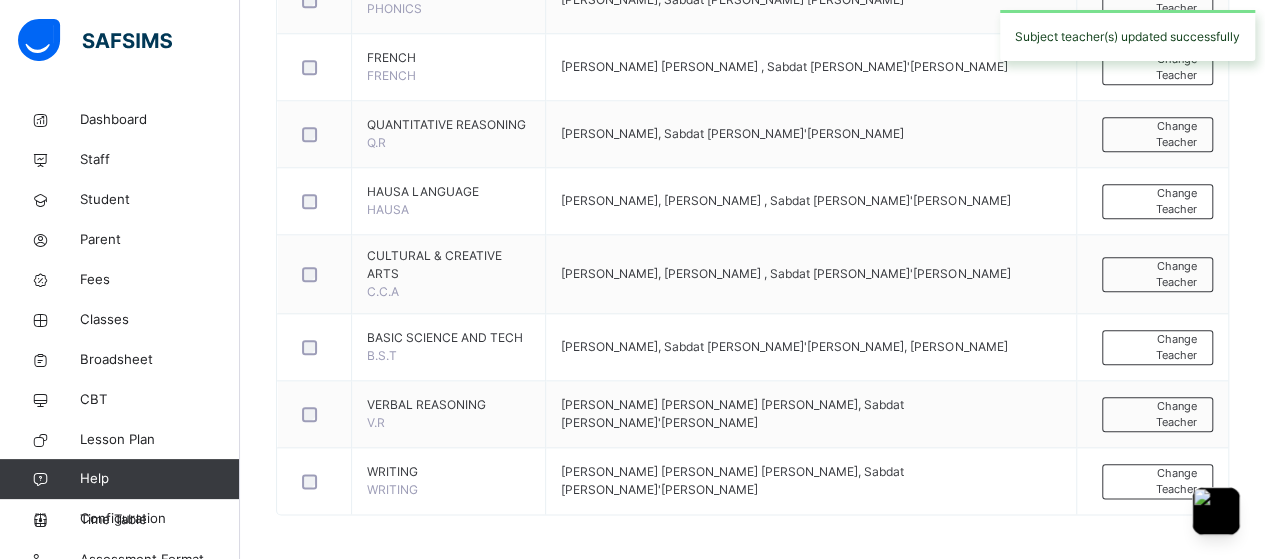 scroll, scrollTop: 929, scrollLeft: 0, axis: vertical 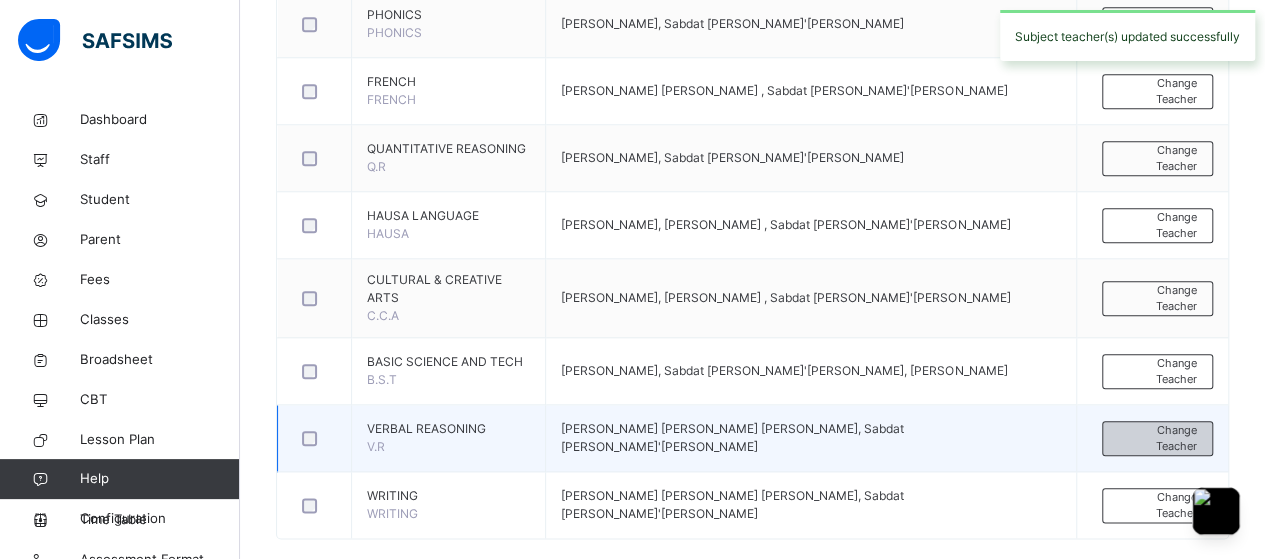 click on "Change Teacher" at bounding box center [1157, 438] 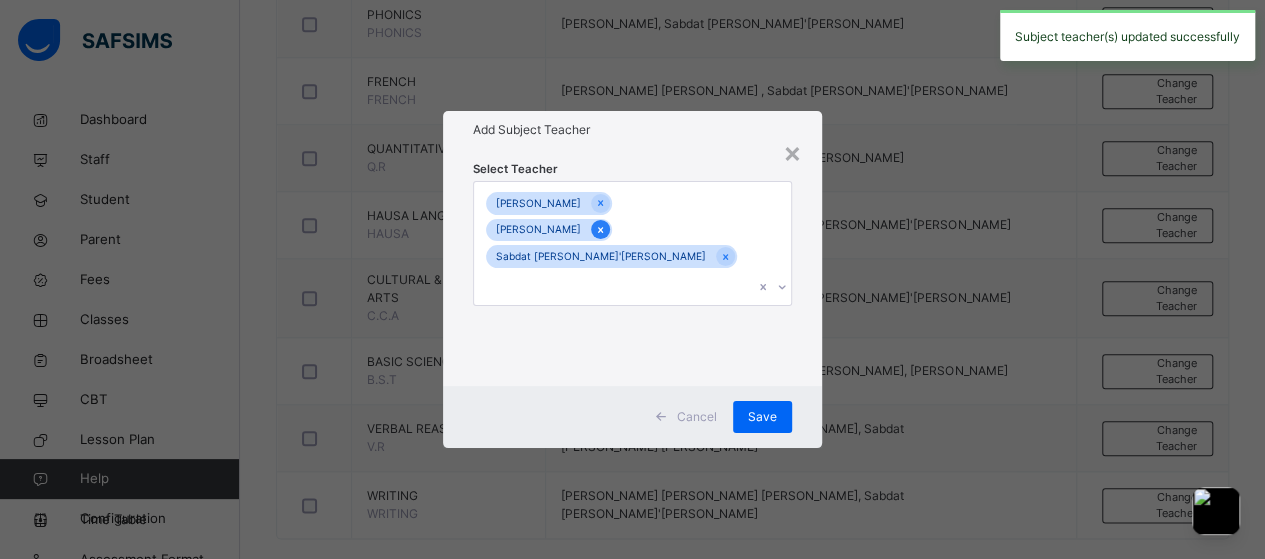 click 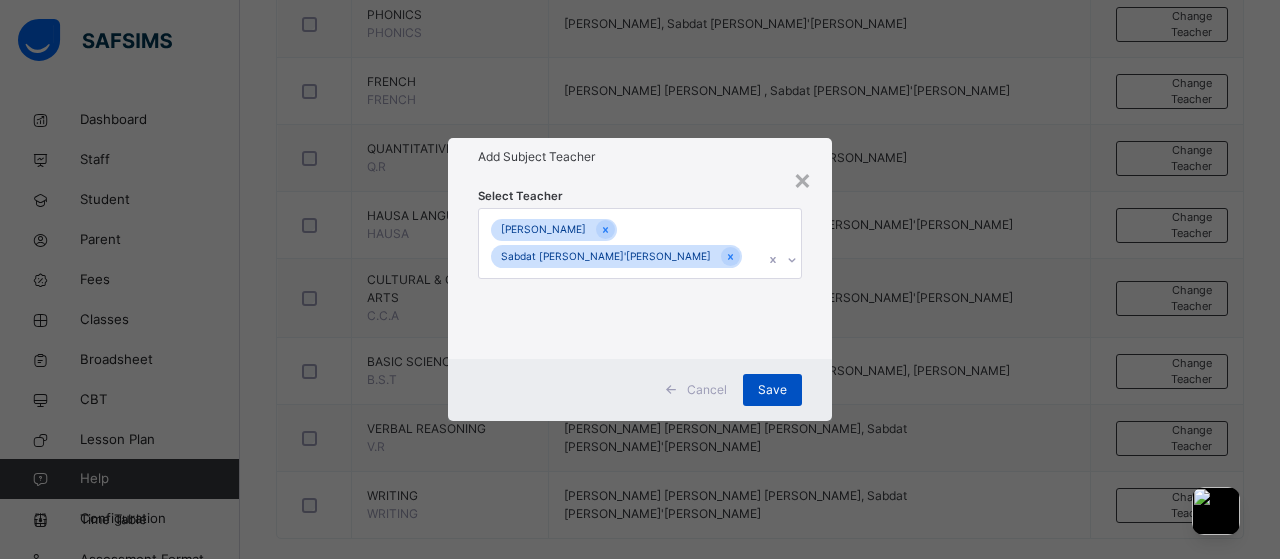 click on "Save" at bounding box center (772, 390) 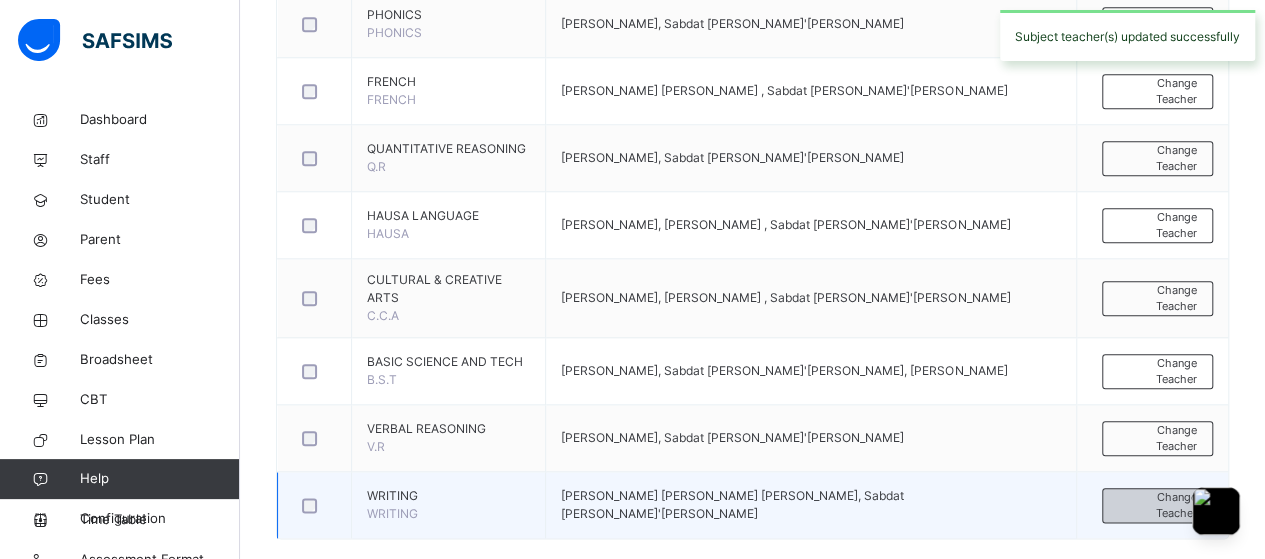 click on "Change Teacher" at bounding box center (1157, 505) 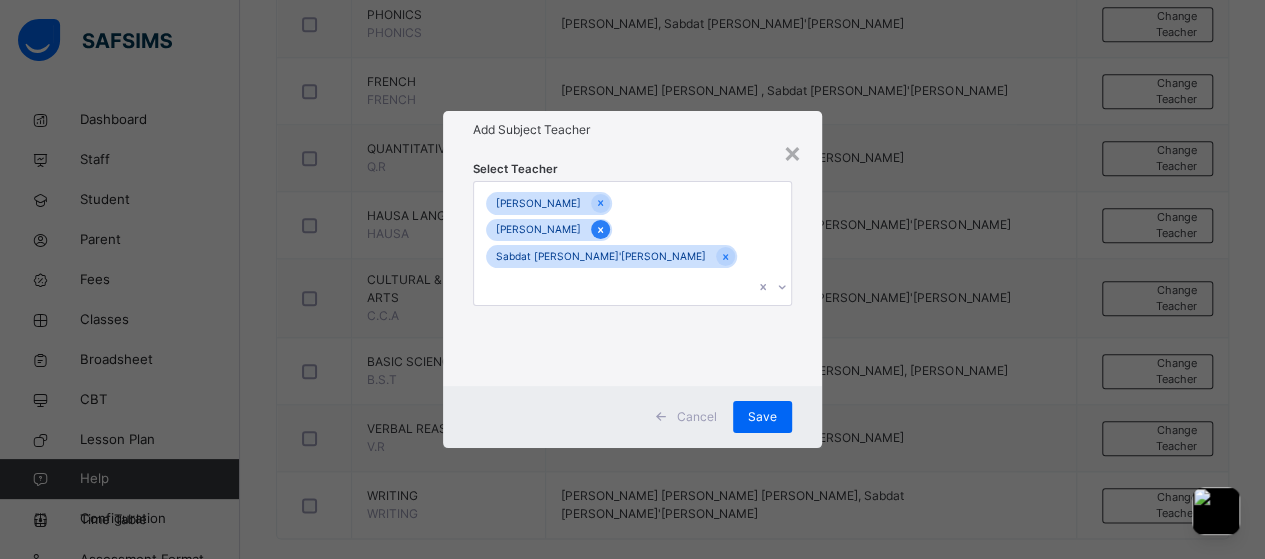 click 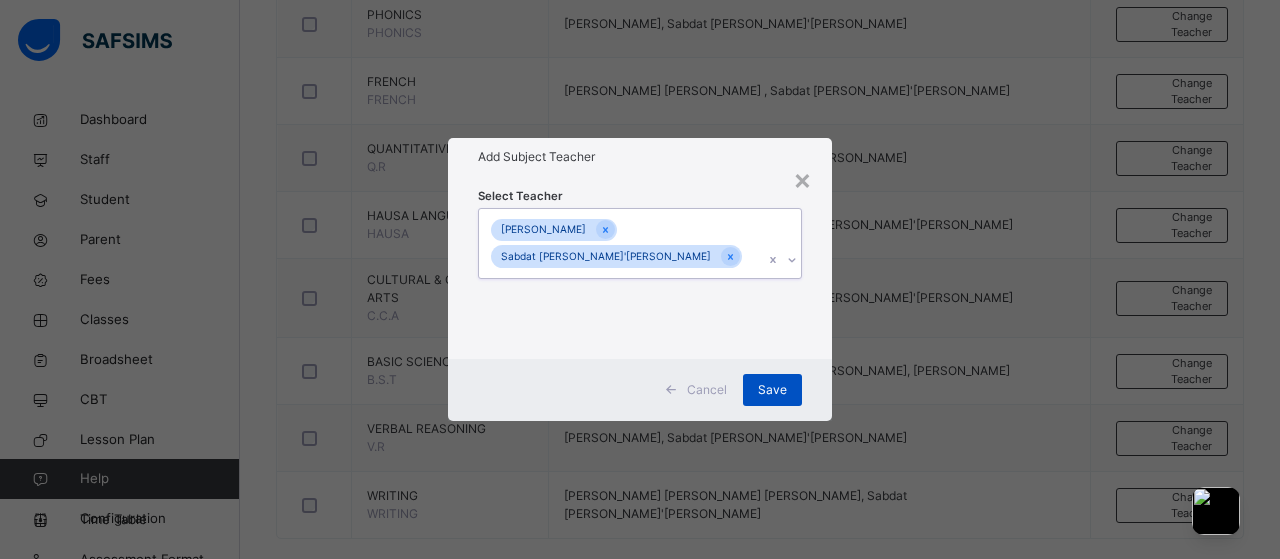 click on "Save" at bounding box center [772, 390] 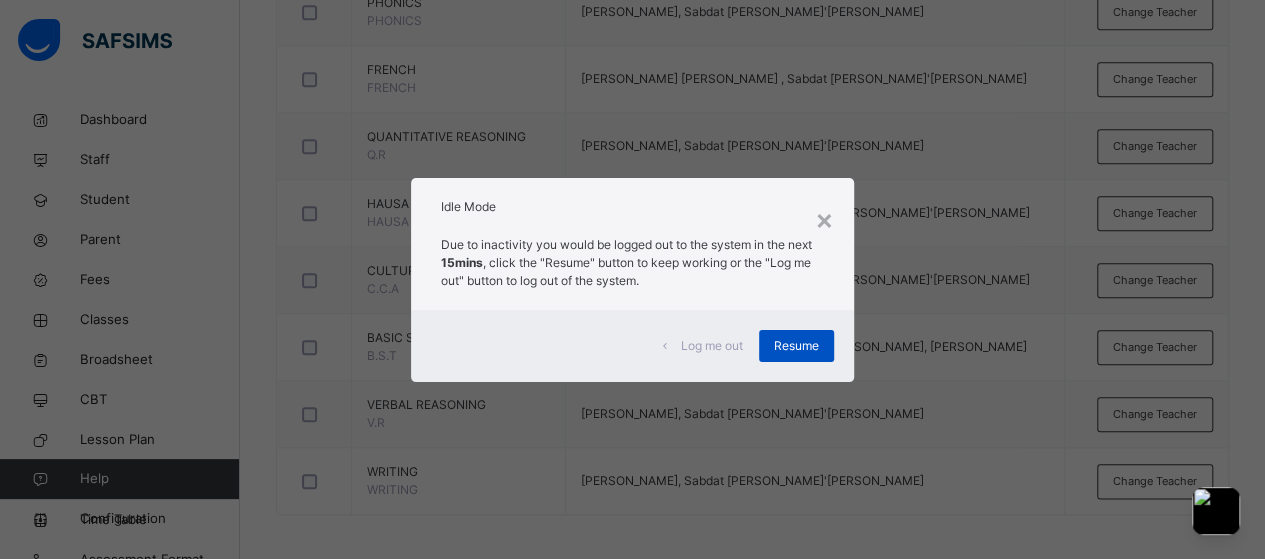 click on "Resume" at bounding box center (796, 346) 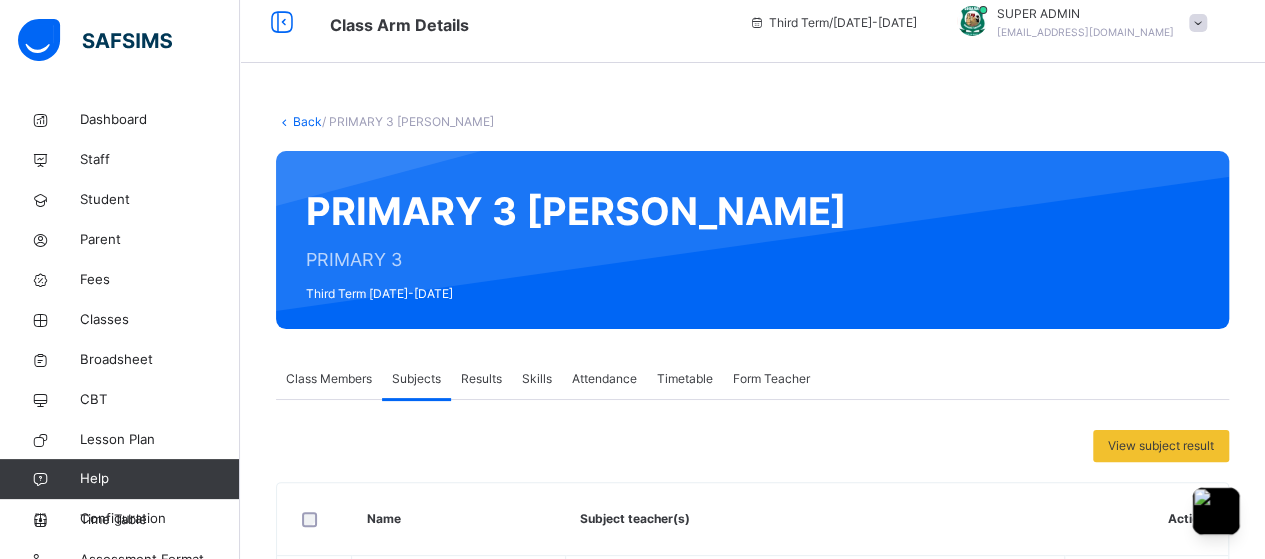 scroll, scrollTop: 11, scrollLeft: 0, axis: vertical 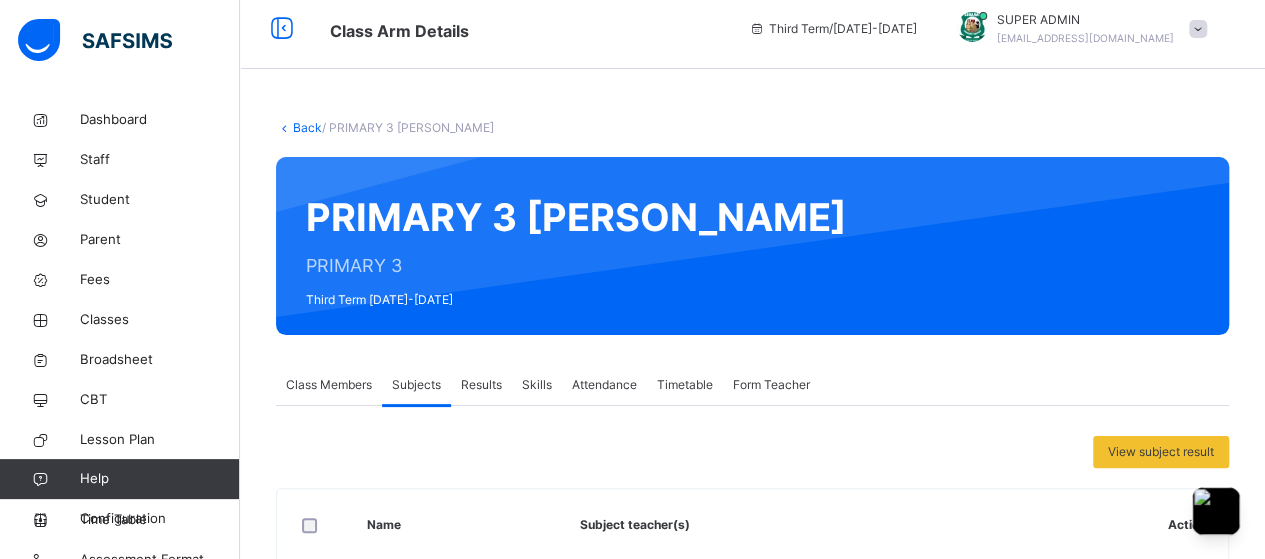 click on "Back" at bounding box center (307, 127) 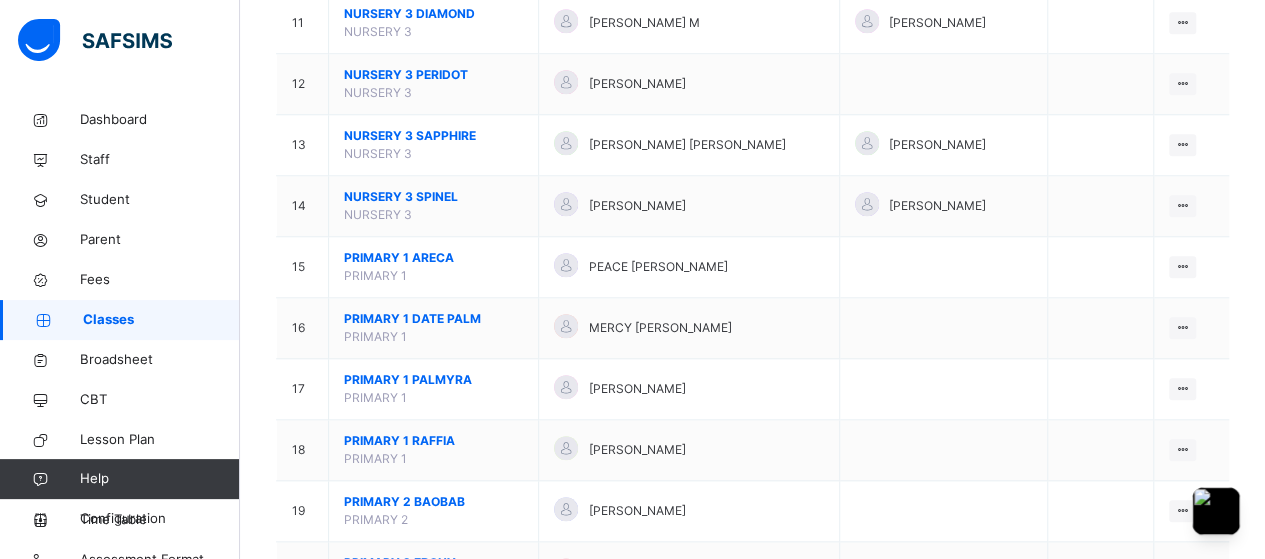 scroll, scrollTop: 874, scrollLeft: 0, axis: vertical 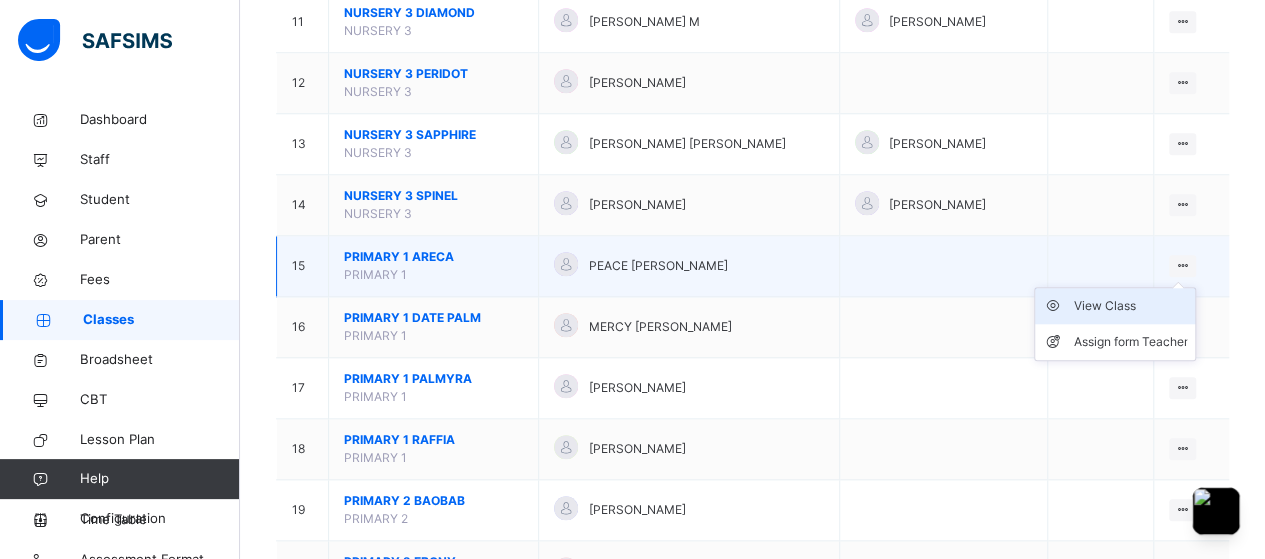 click on "View Class" at bounding box center [1130, 306] 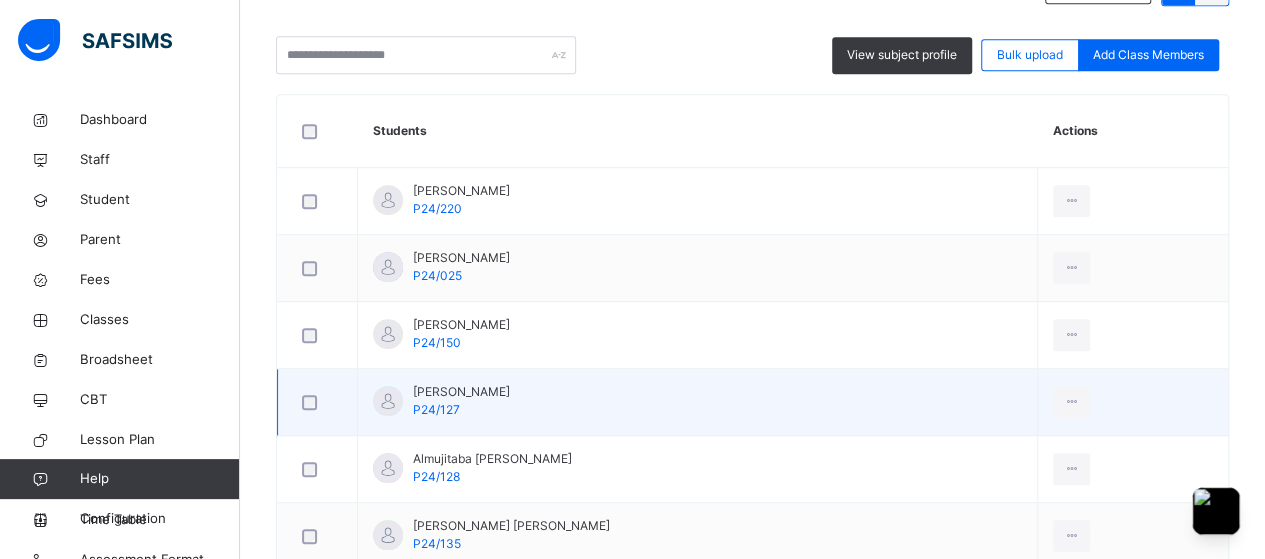 scroll, scrollTop: 343, scrollLeft: 0, axis: vertical 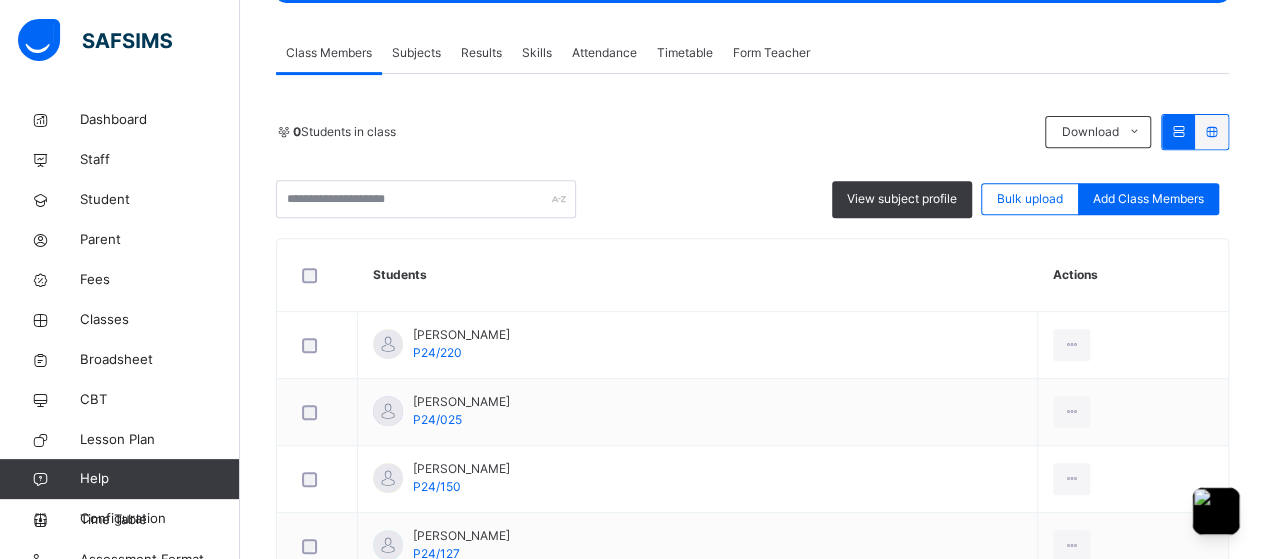 click on "Subjects" at bounding box center (416, 53) 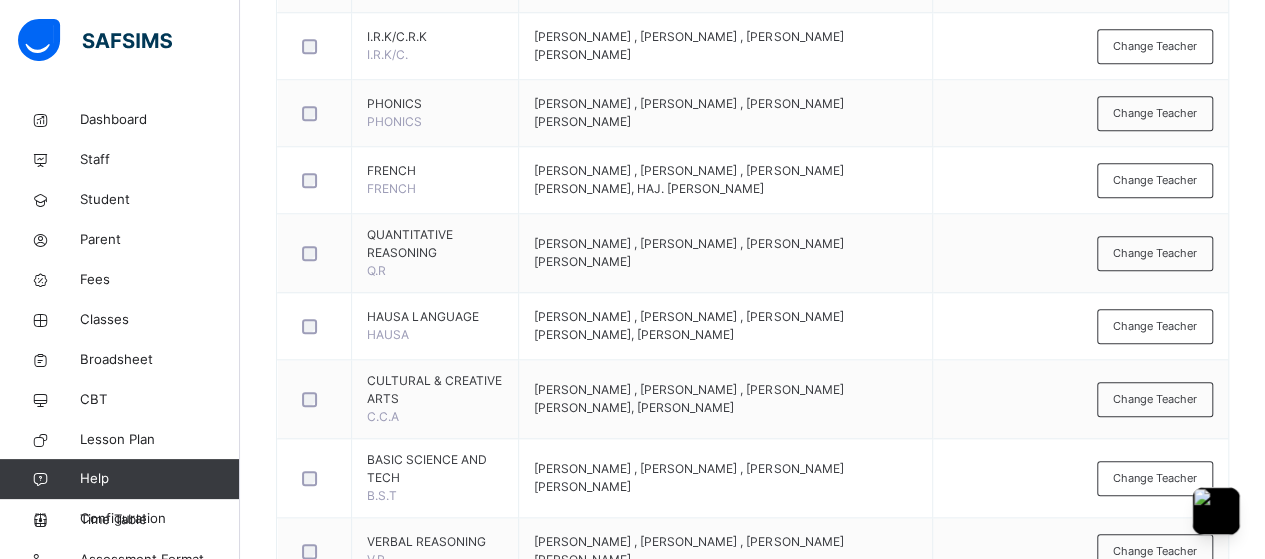 scroll, scrollTop: 869, scrollLeft: 0, axis: vertical 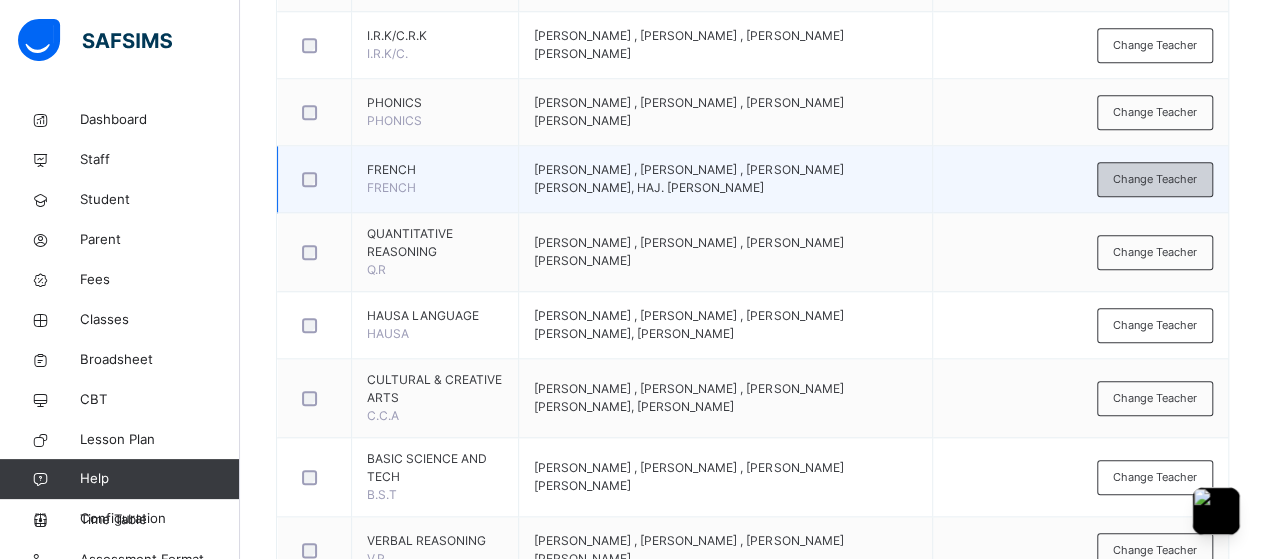 click on "Change Teacher" at bounding box center [1155, 179] 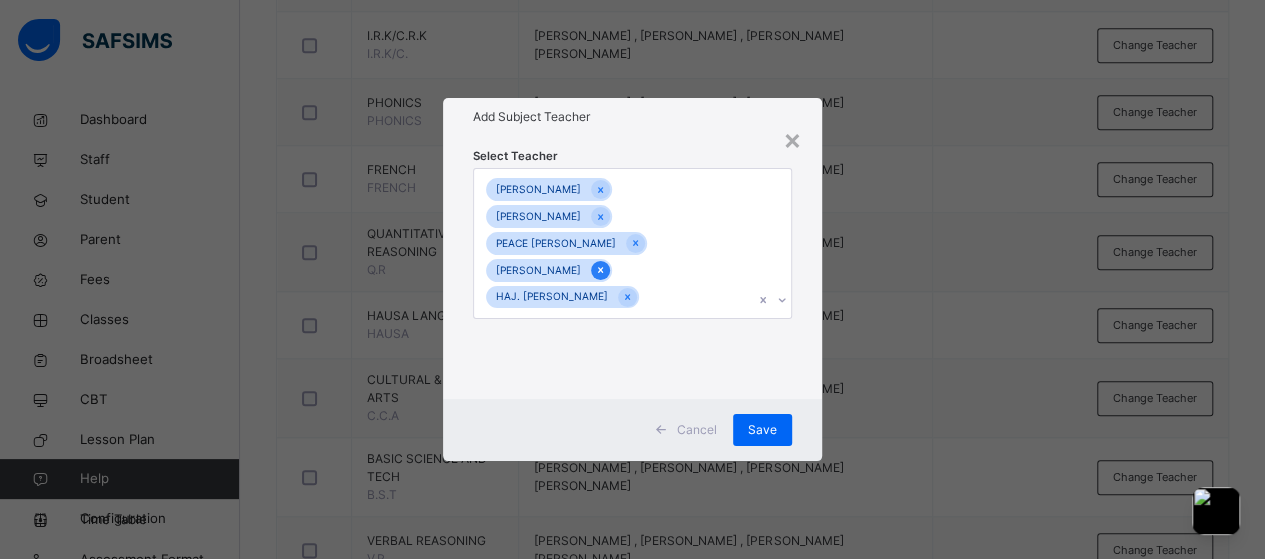 click at bounding box center (600, 270) 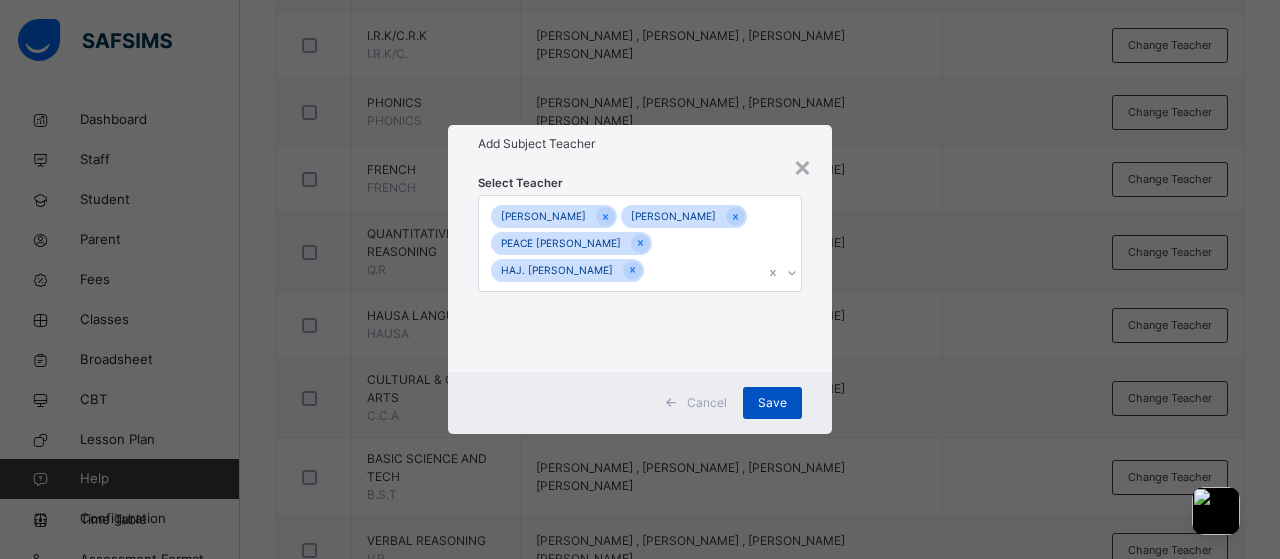 click on "Save" at bounding box center (772, 403) 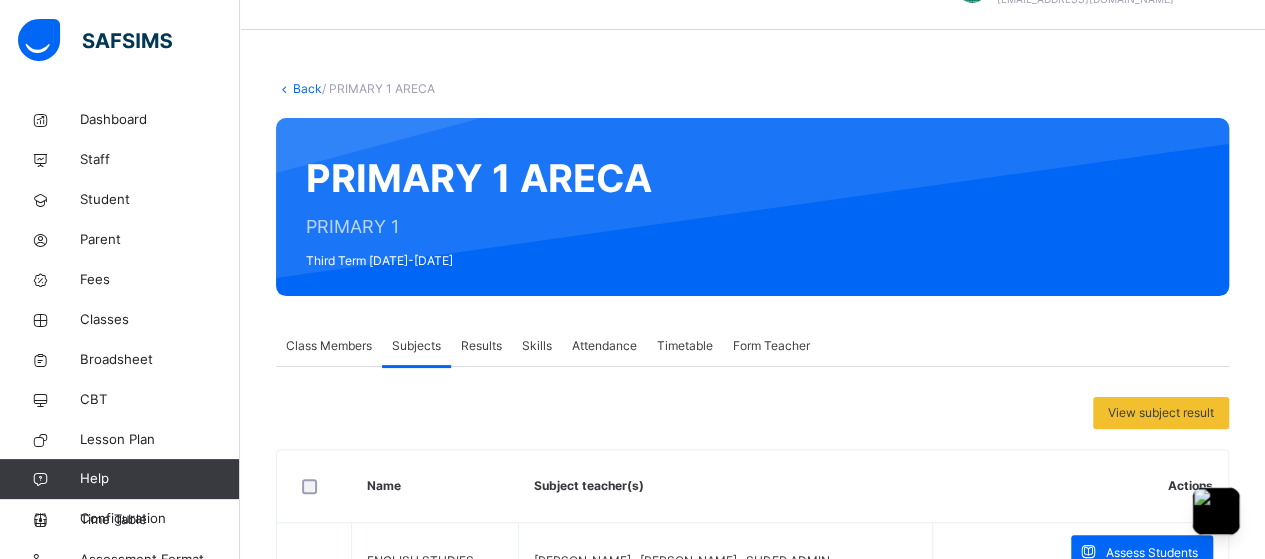 scroll, scrollTop: 5, scrollLeft: 0, axis: vertical 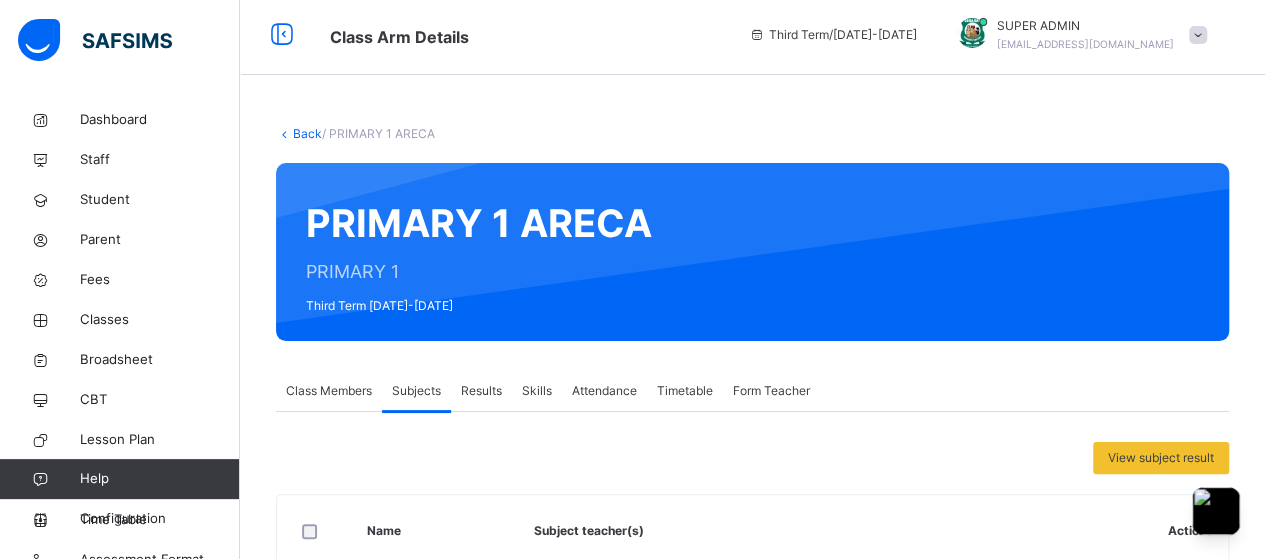click on "Back" at bounding box center [307, 133] 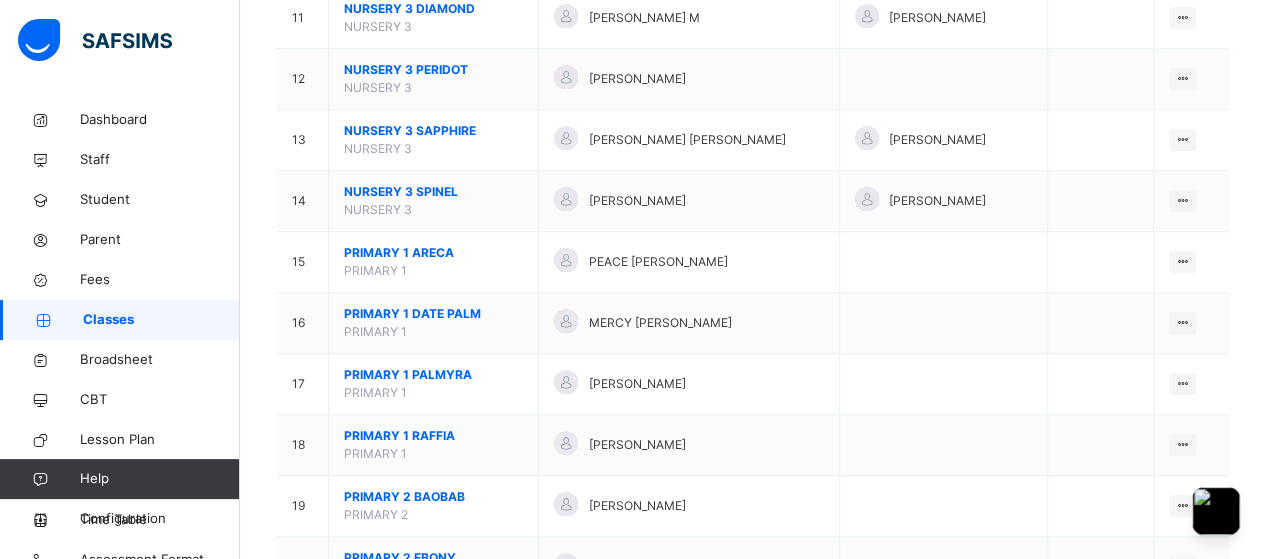 scroll, scrollTop: 885, scrollLeft: 0, axis: vertical 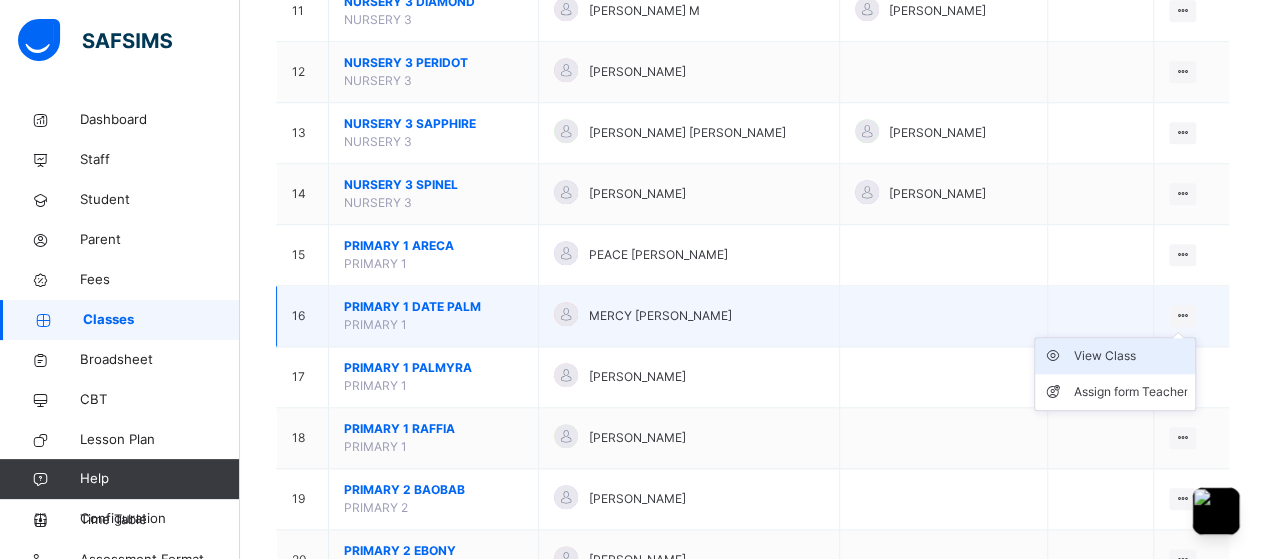 click on "View Class" at bounding box center (1130, 356) 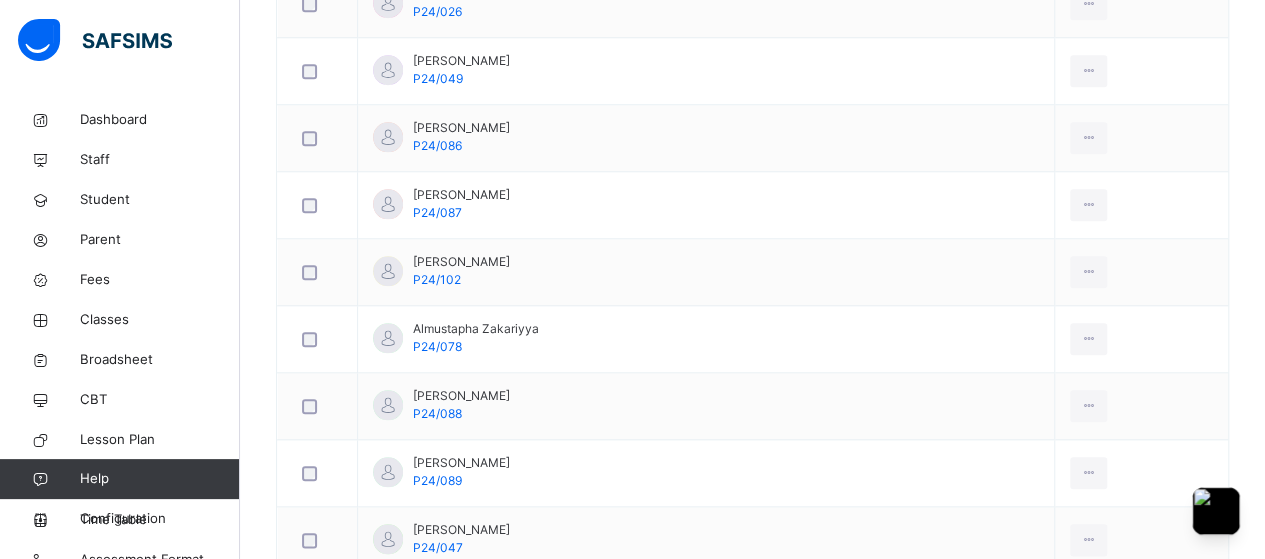 scroll, scrollTop: 0, scrollLeft: 0, axis: both 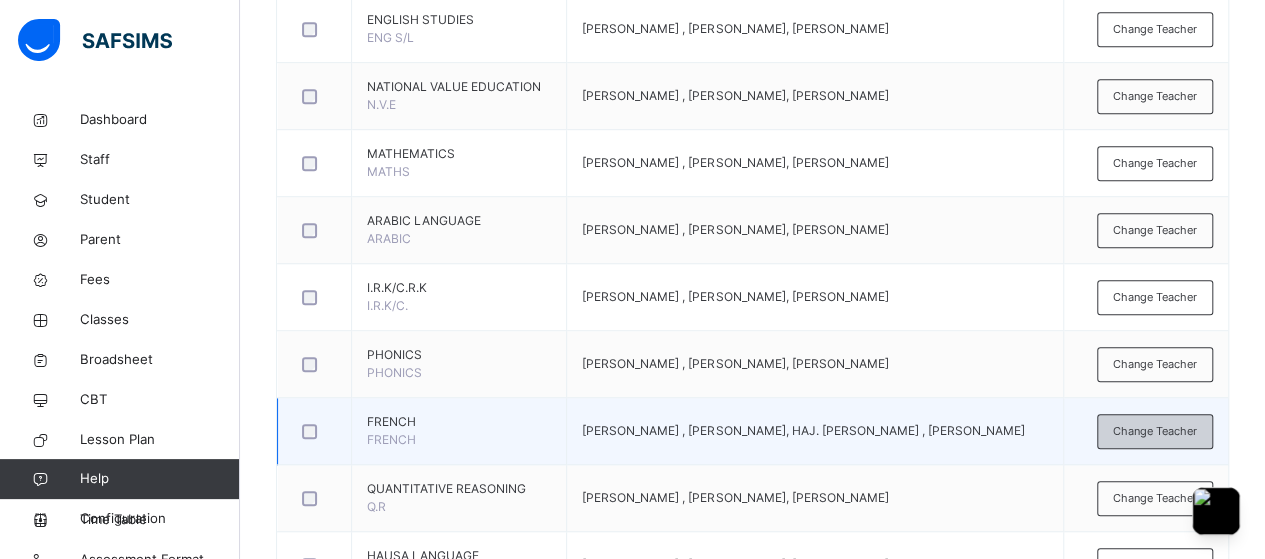 click on "Change Teacher" at bounding box center (1155, 431) 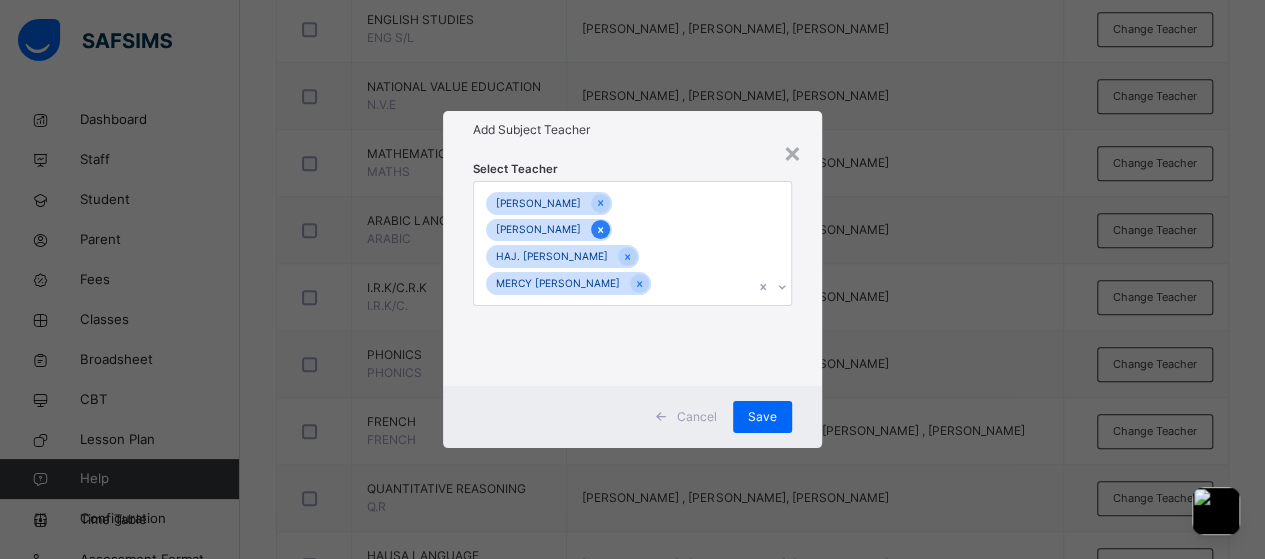 click 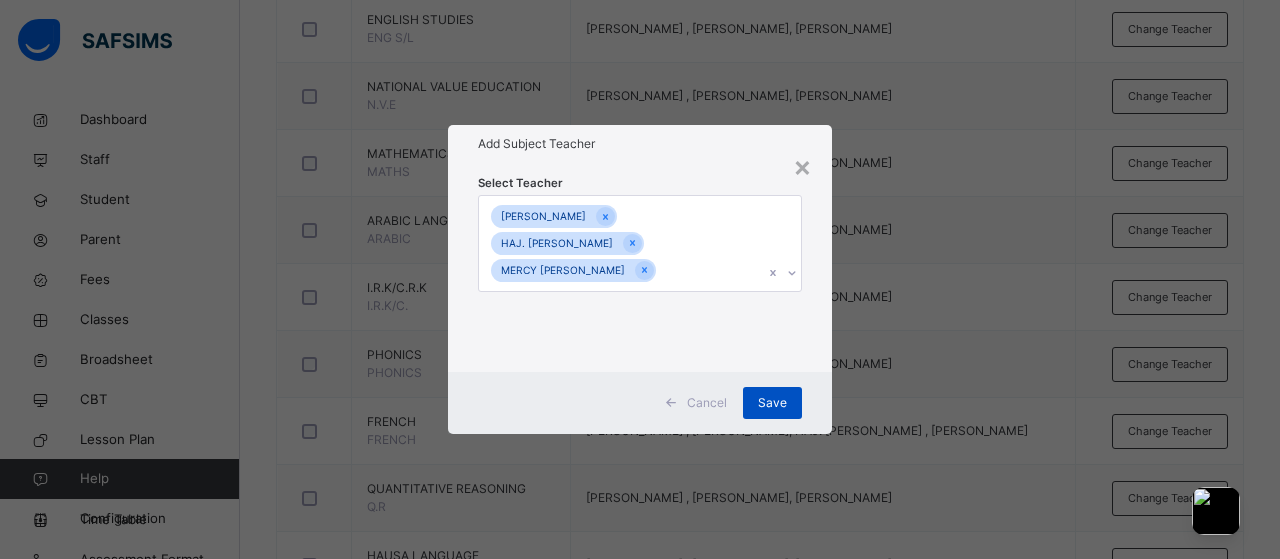 click on "Save" at bounding box center [772, 403] 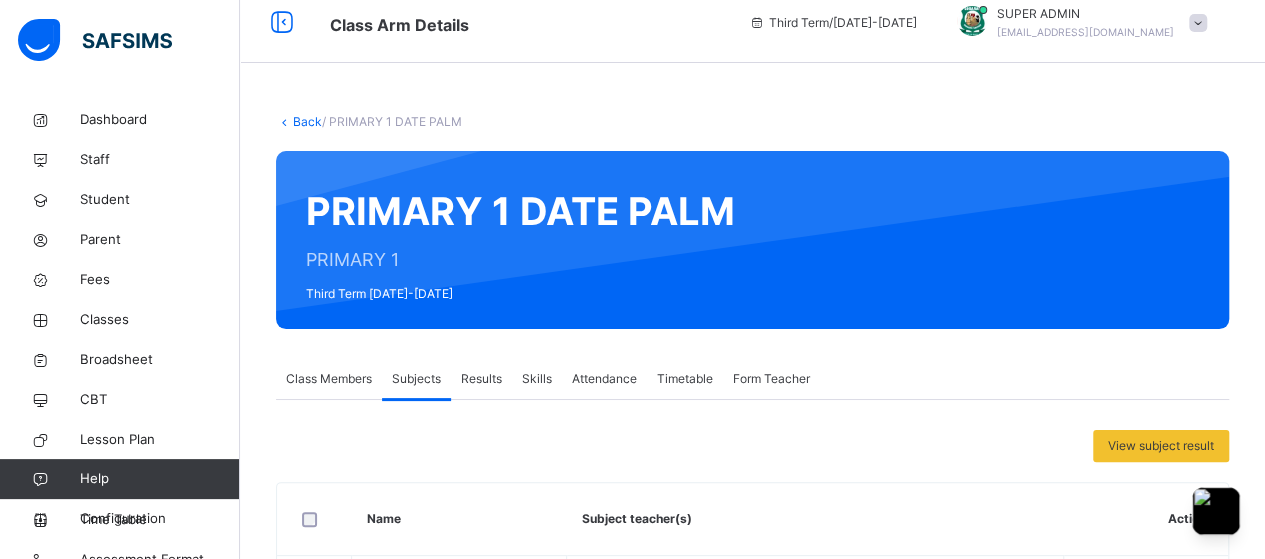scroll, scrollTop: 0, scrollLeft: 0, axis: both 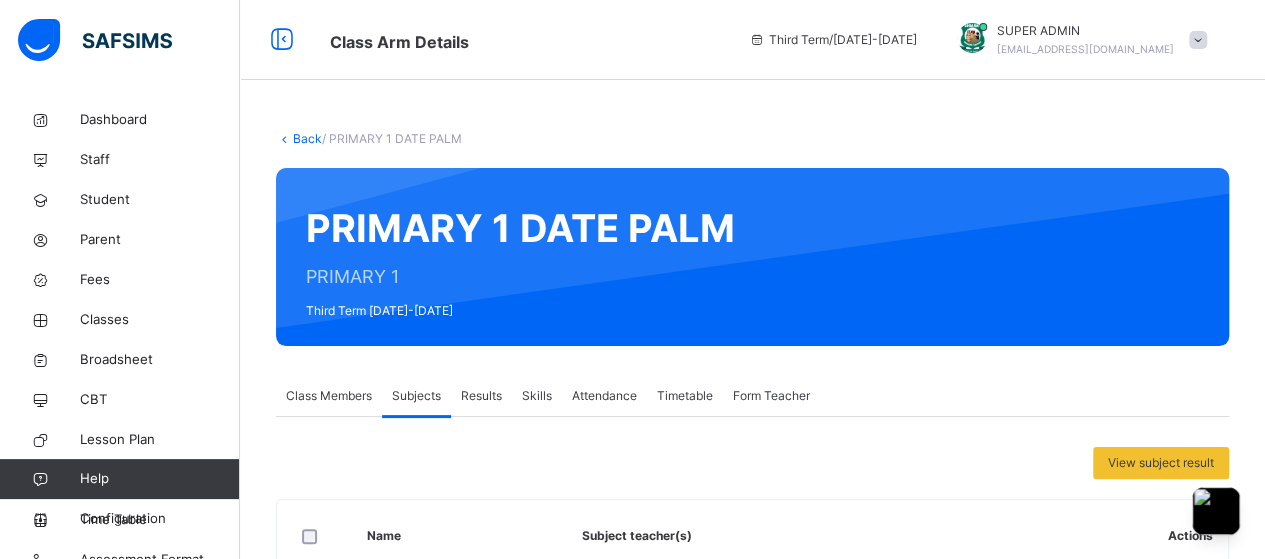 click on "Back" at bounding box center [307, 138] 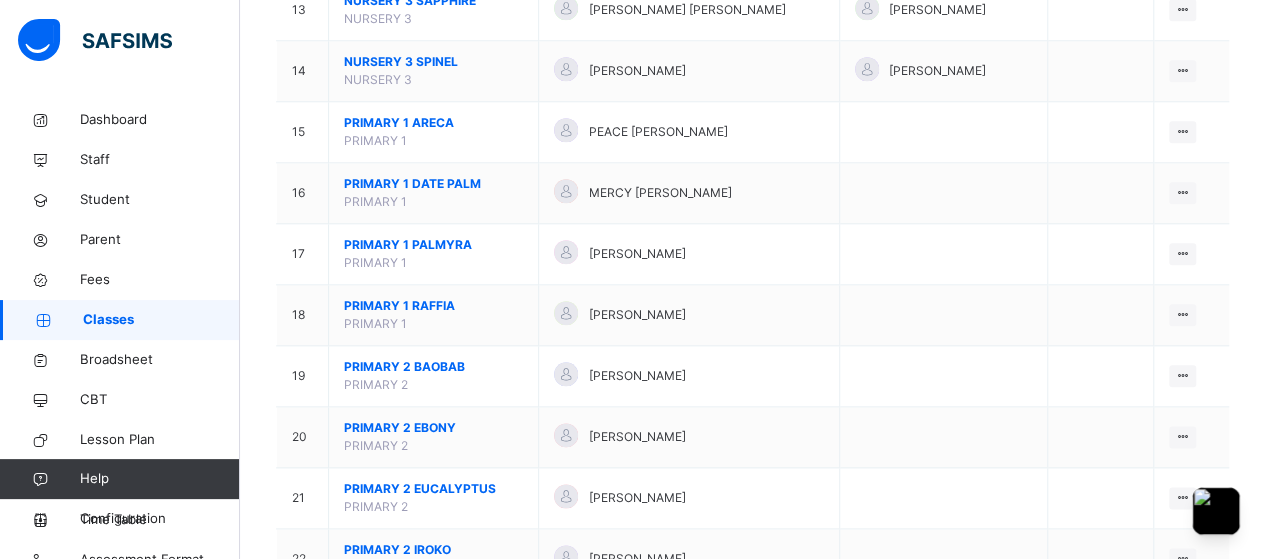 scroll, scrollTop: 1009, scrollLeft: 0, axis: vertical 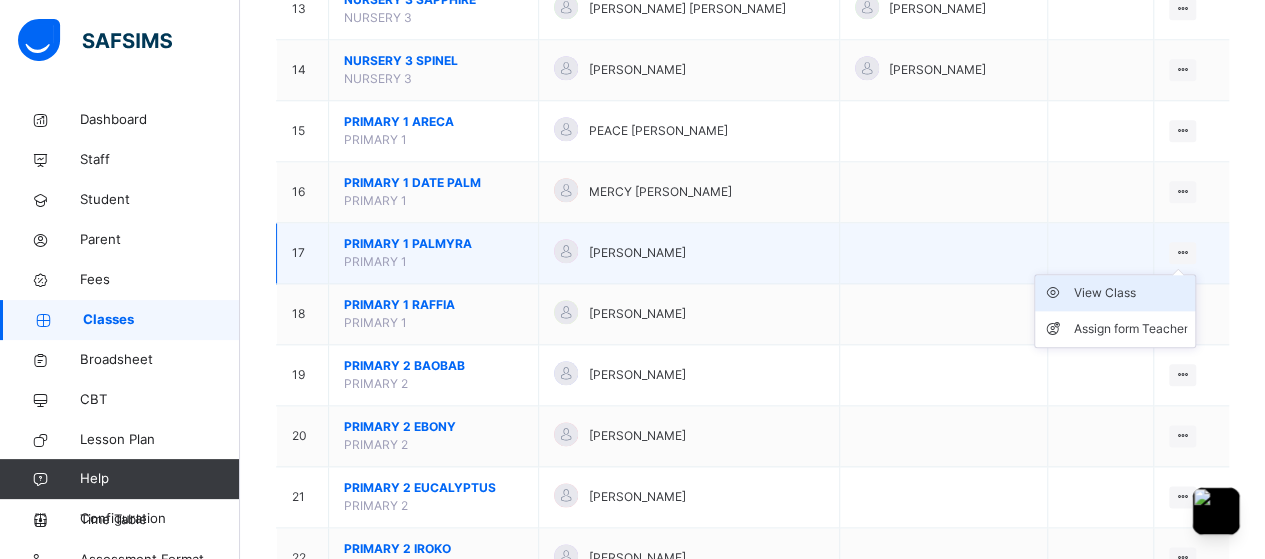 click on "View Class" at bounding box center (1130, 293) 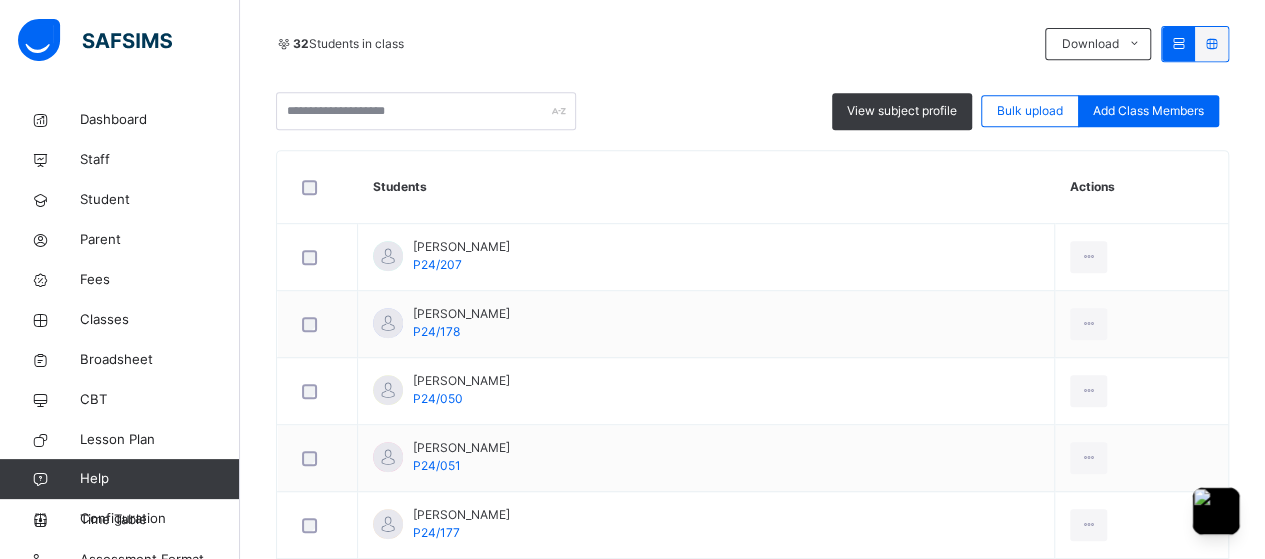 scroll, scrollTop: 333, scrollLeft: 0, axis: vertical 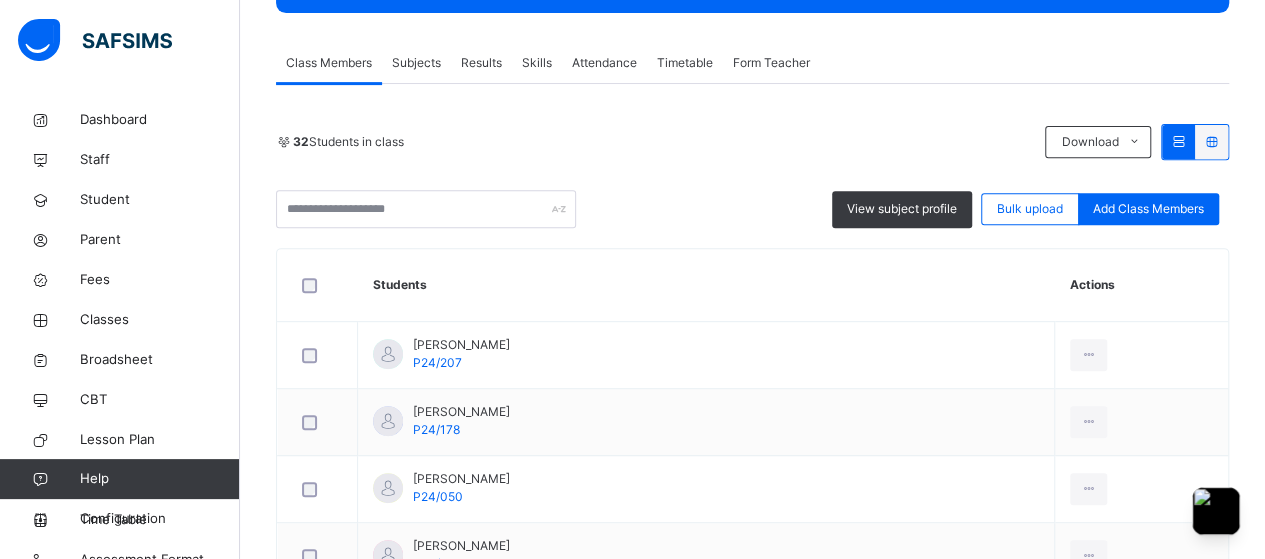 click on "Subjects" at bounding box center [416, 63] 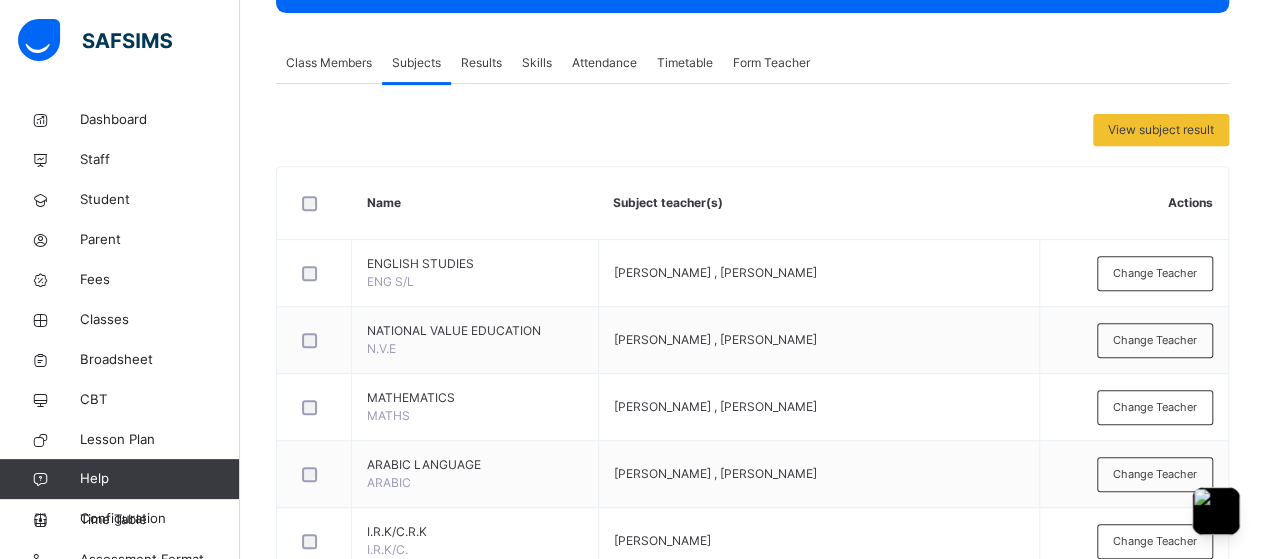 scroll, scrollTop: 641, scrollLeft: 0, axis: vertical 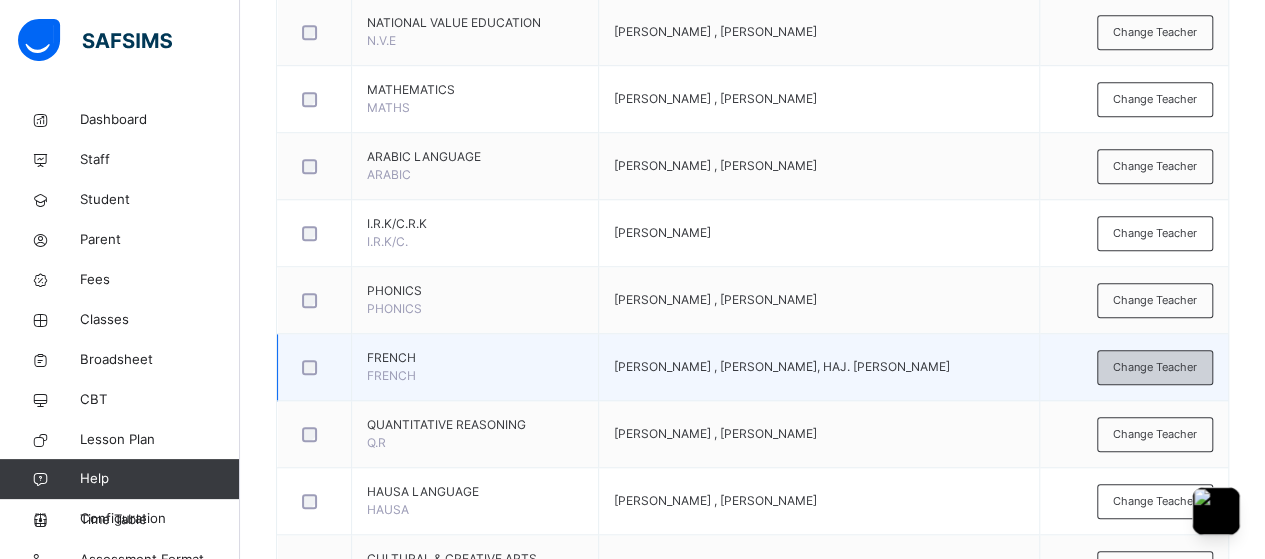 click on "Change Teacher" at bounding box center [1155, 367] 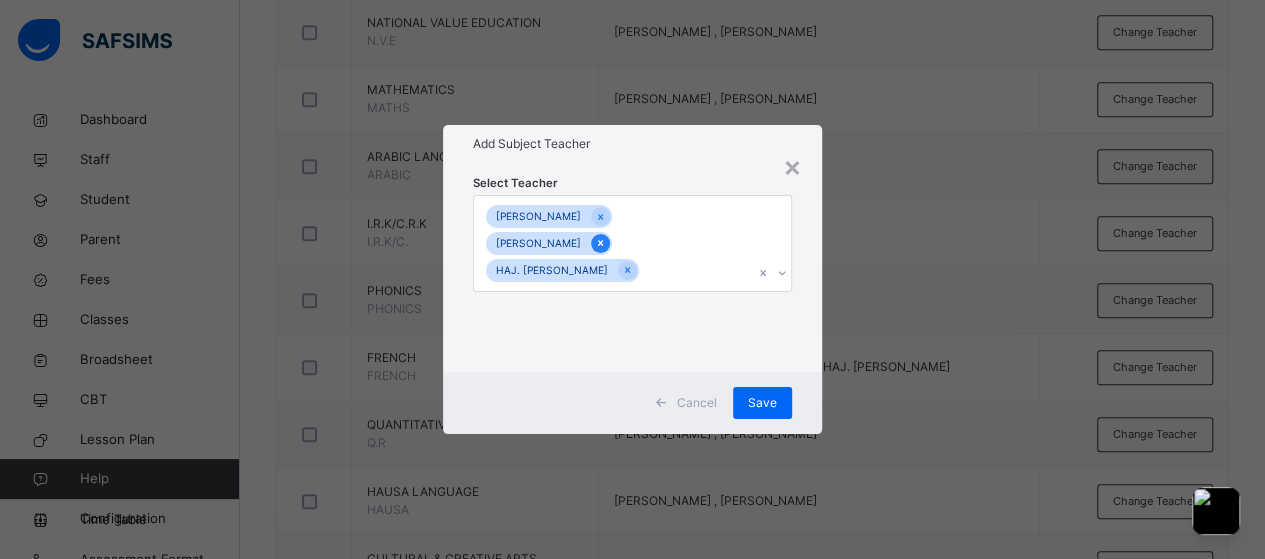 click 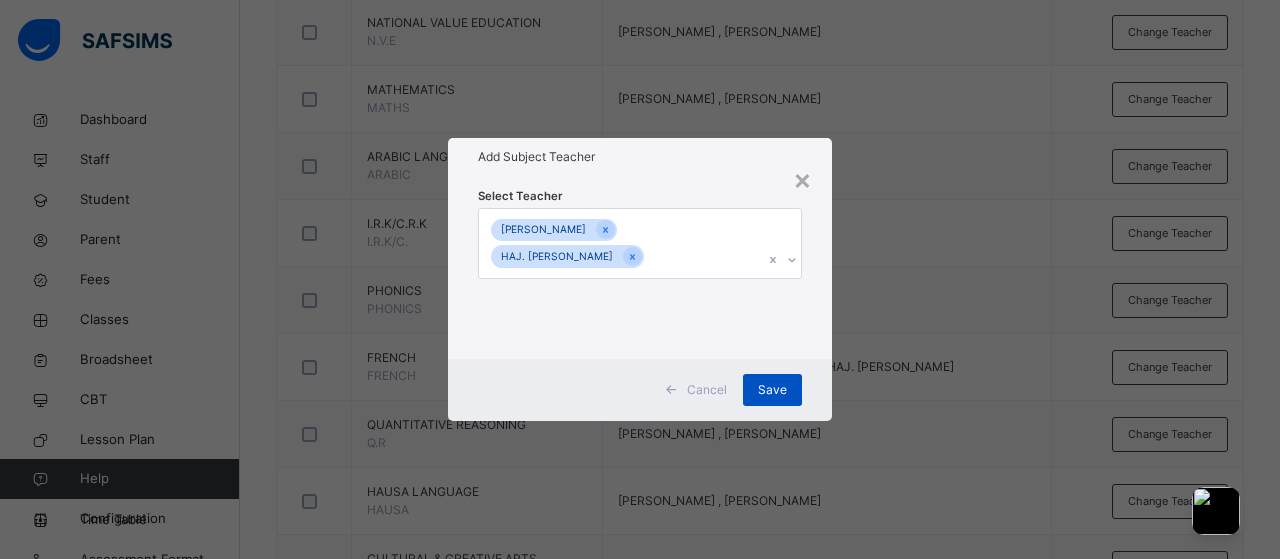 click on "Save" at bounding box center [772, 390] 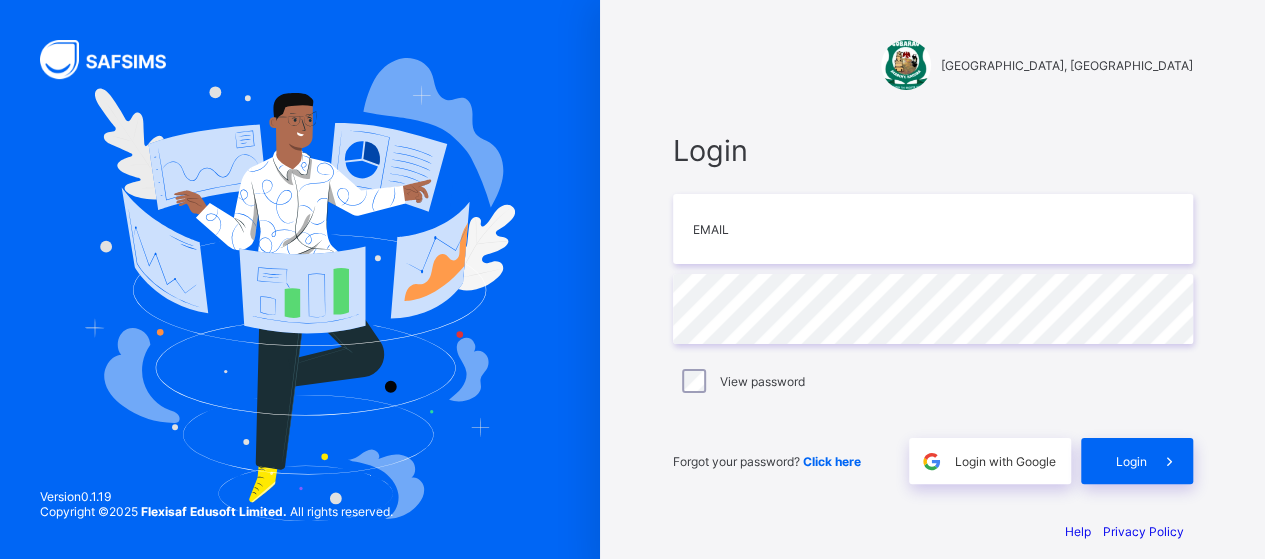 scroll, scrollTop: 0, scrollLeft: 0, axis: both 